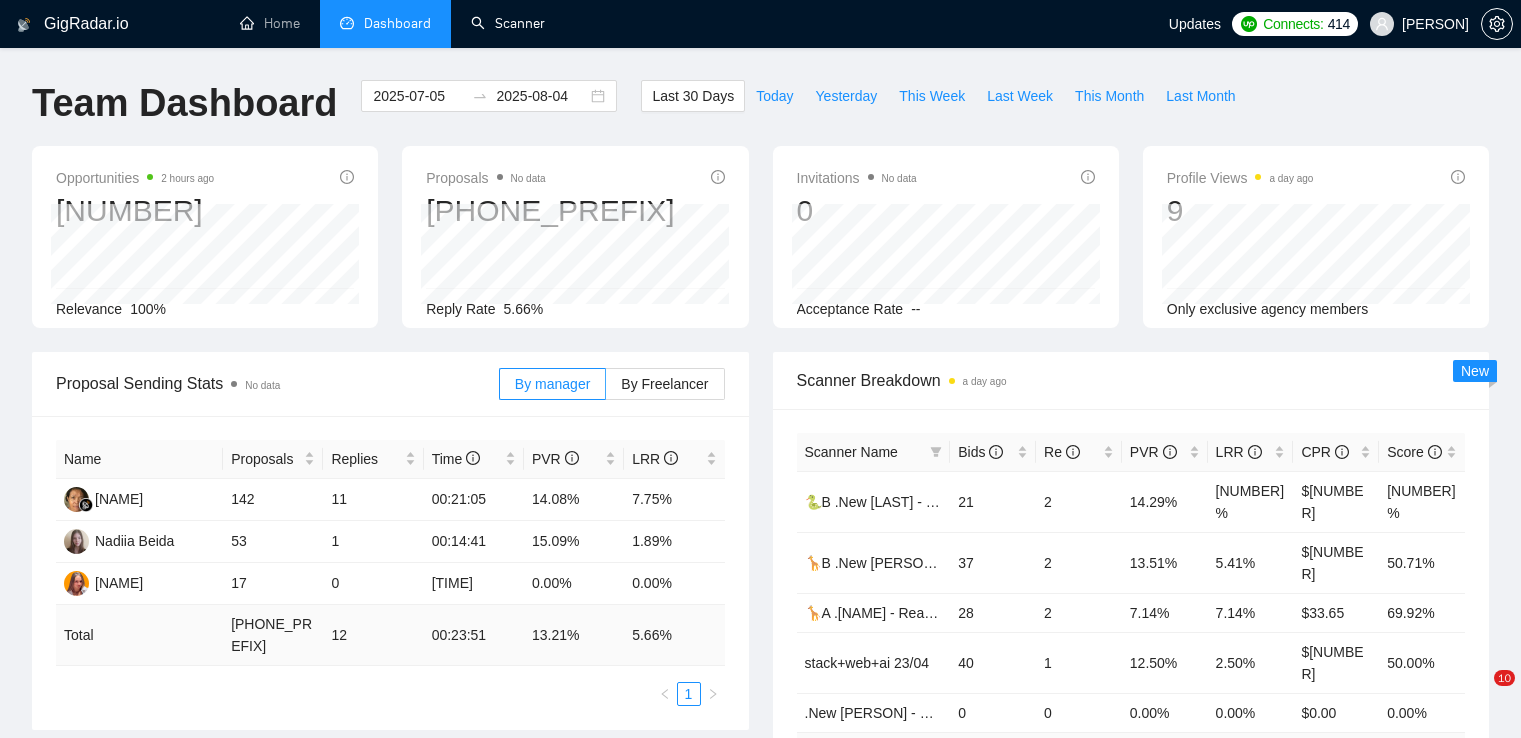 scroll, scrollTop: 0, scrollLeft: 0, axis: both 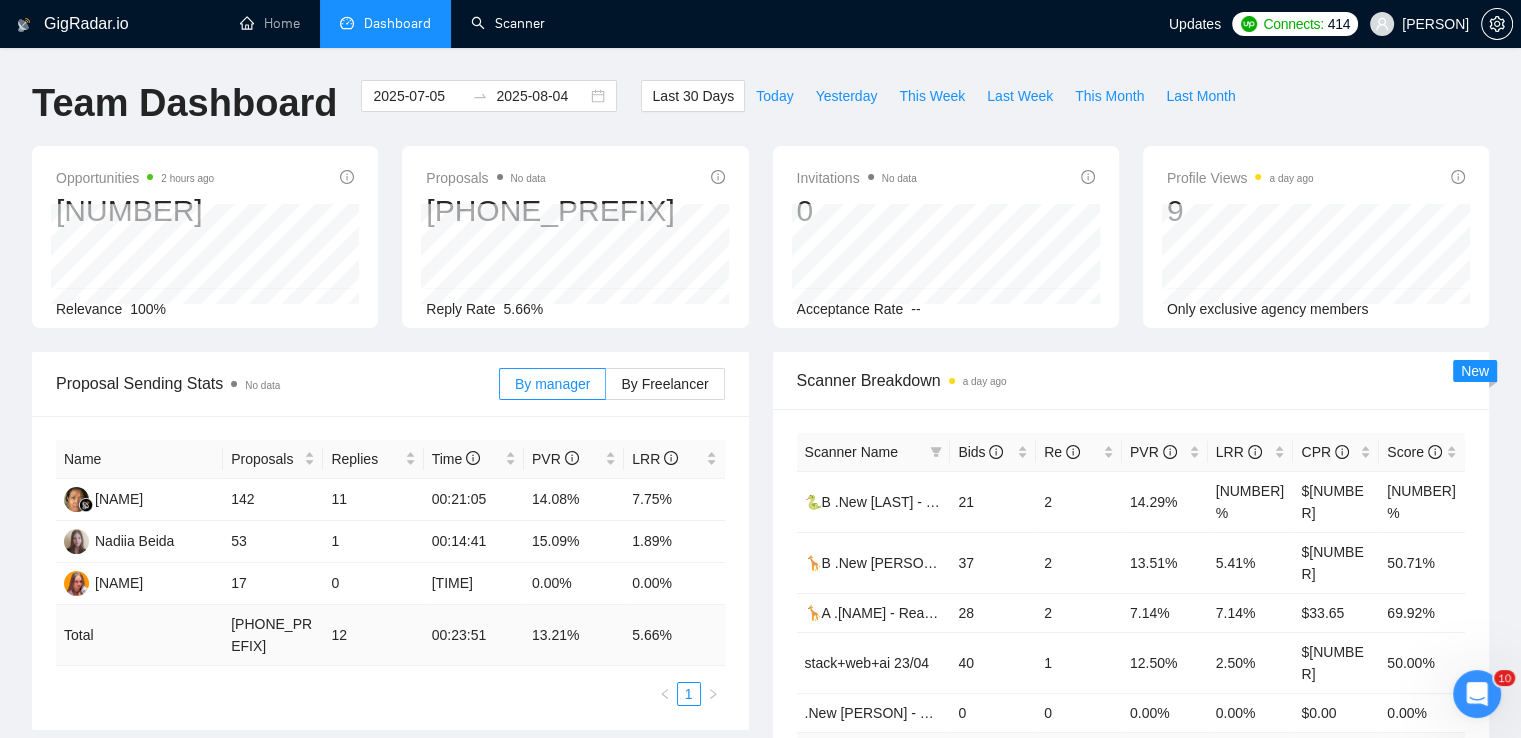 click on "Scanner" at bounding box center [508, 23] 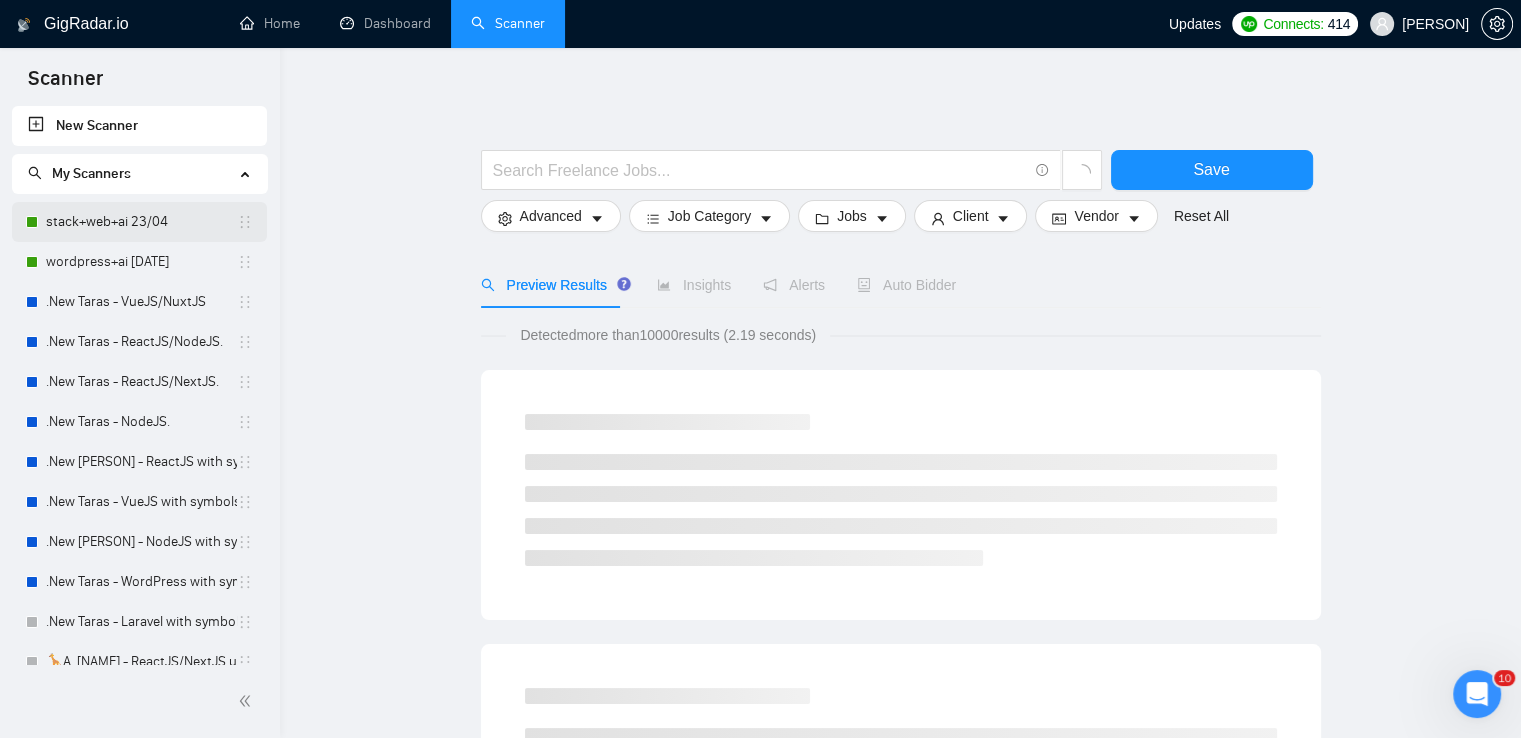 click on "stack+web+ai 23/04" at bounding box center (141, 222) 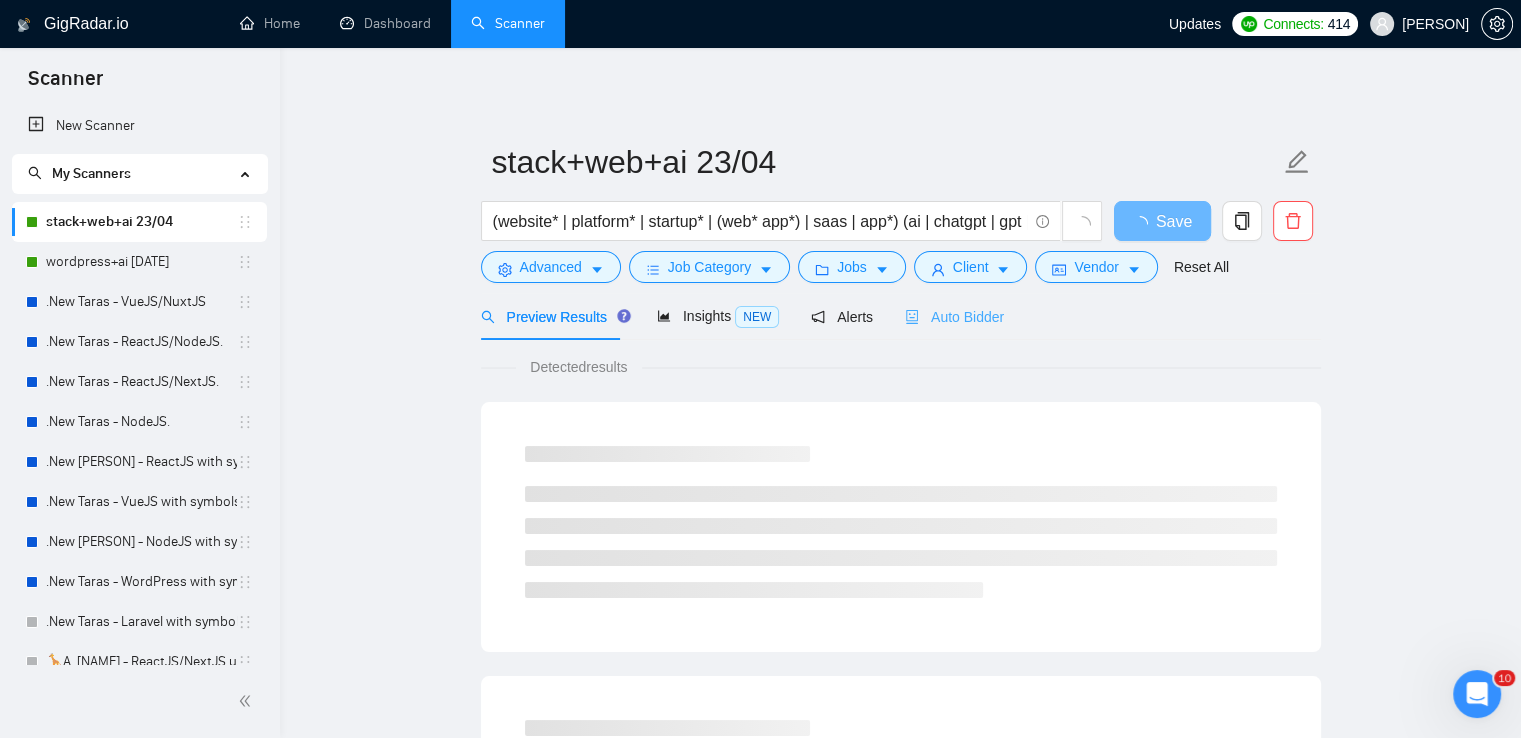 click on "Auto Bidder" at bounding box center [954, 316] 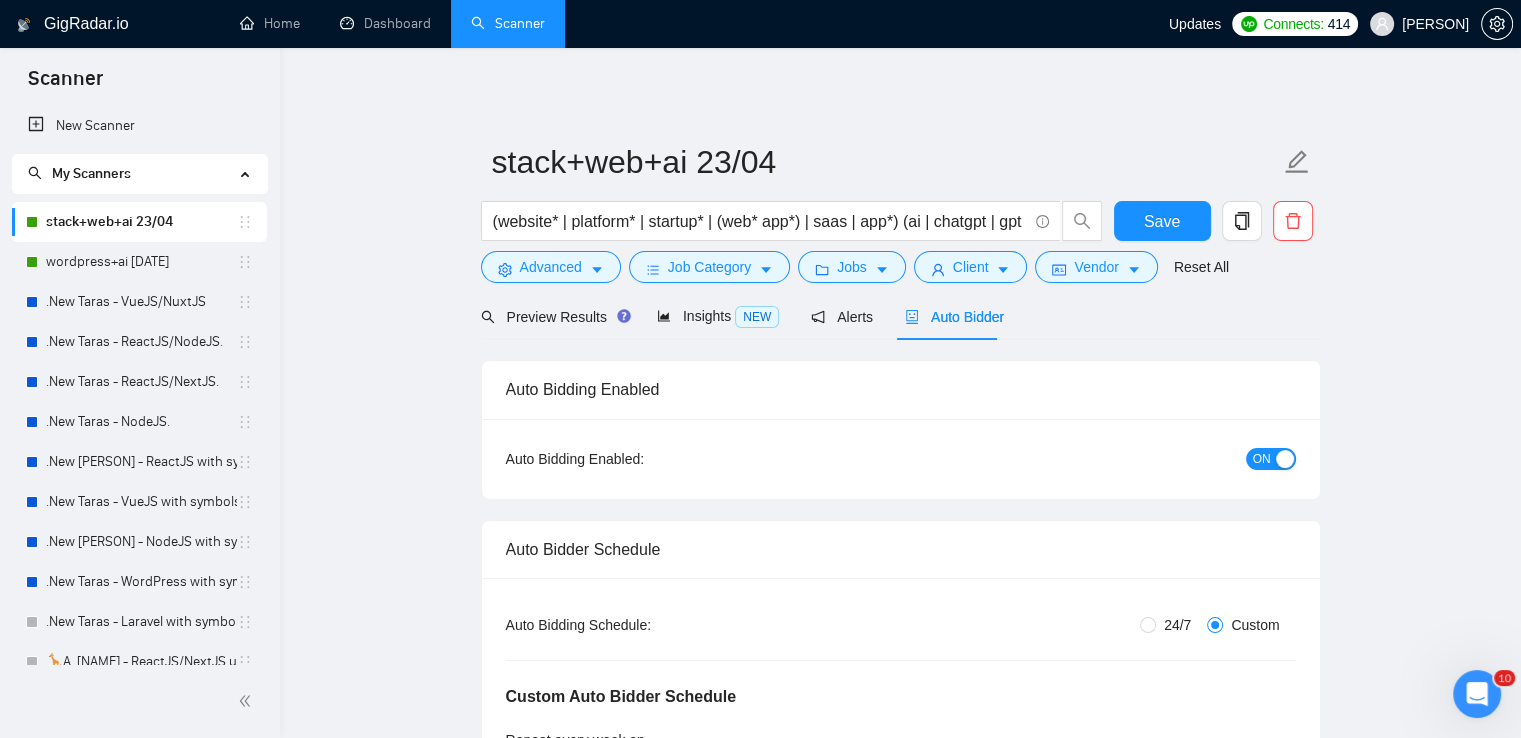 type 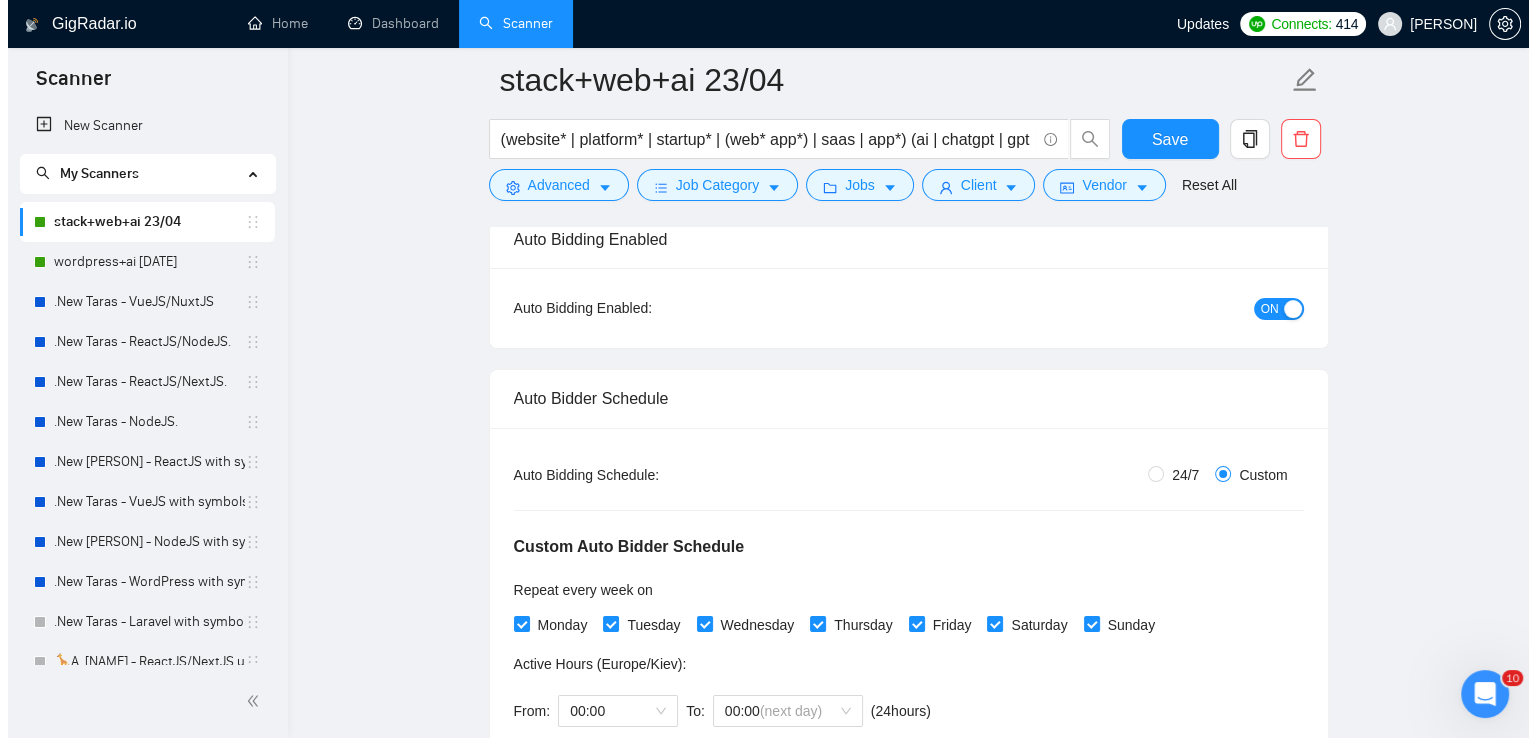 scroll, scrollTop: 0, scrollLeft: 0, axis: both 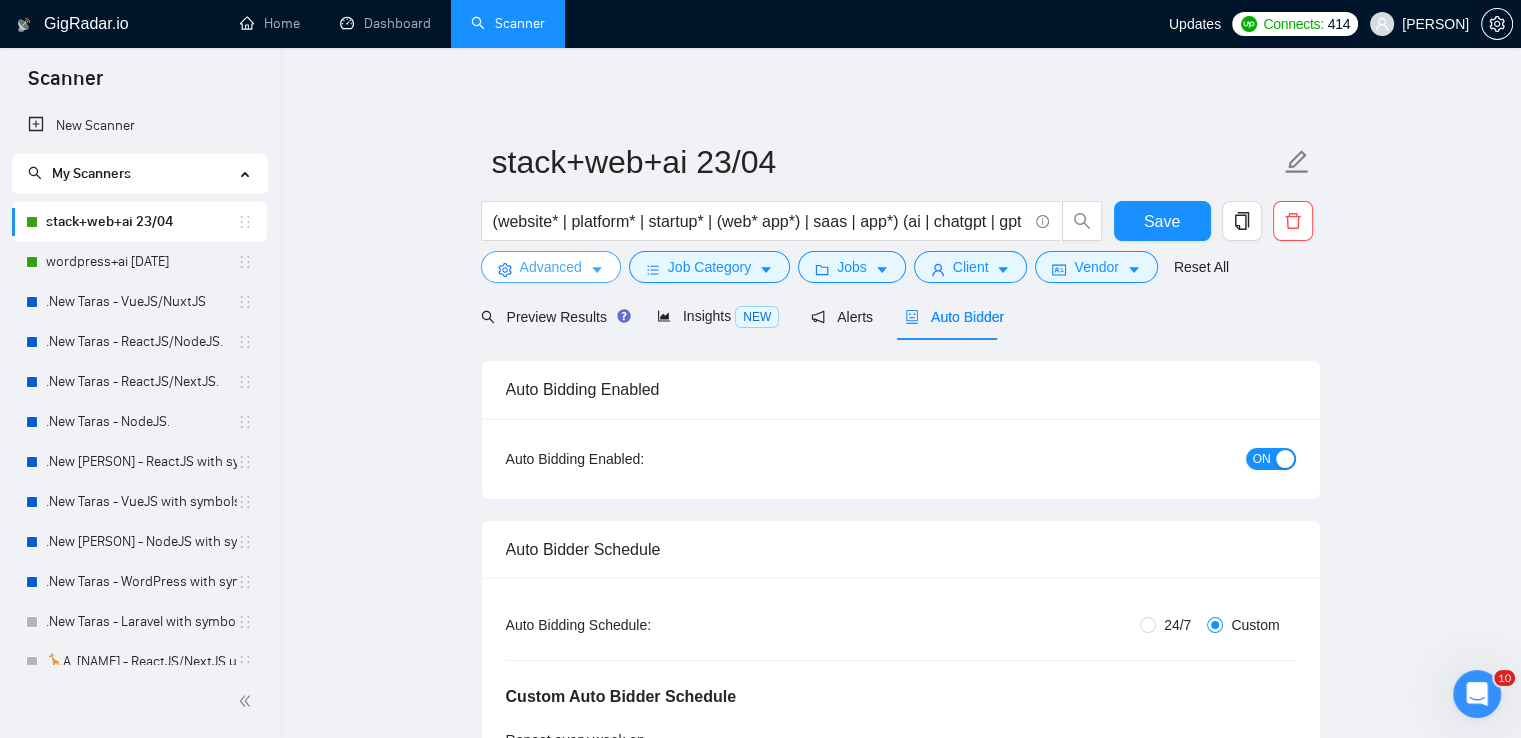 click on "Advanced" at bounding box center [551, 267] 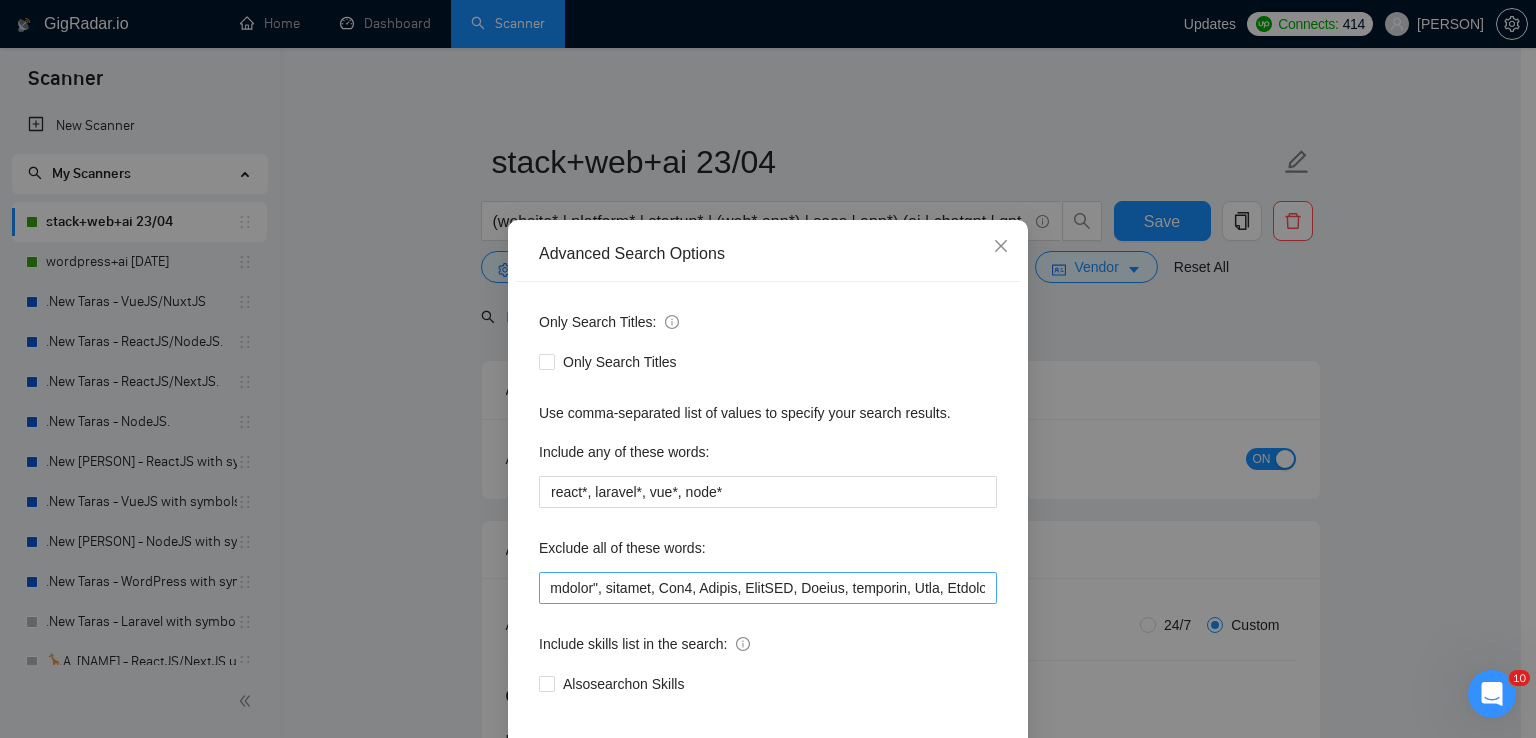 scroll, scrollTop: 0, scrollLeft: 0, axis: both 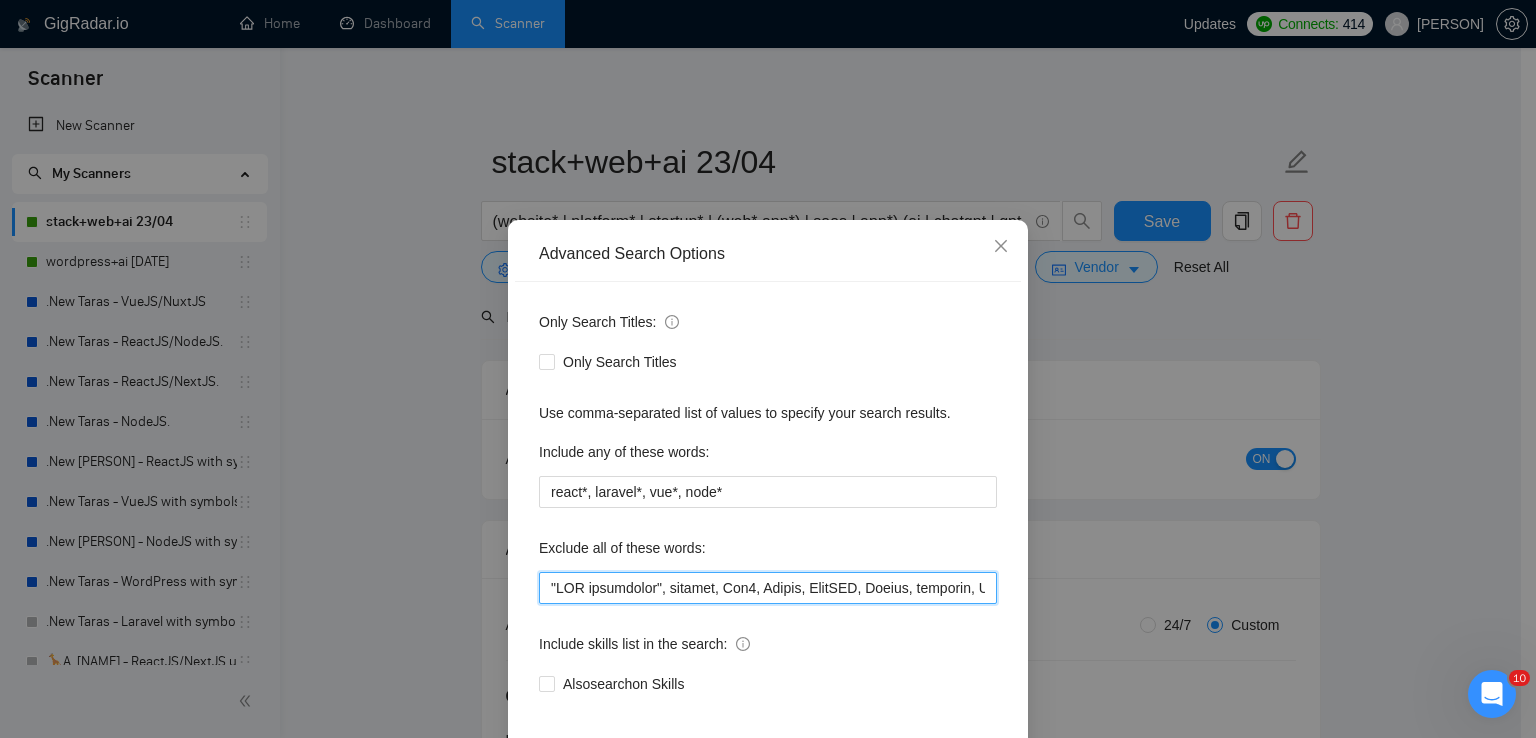 click at bounding box center (768, 588) 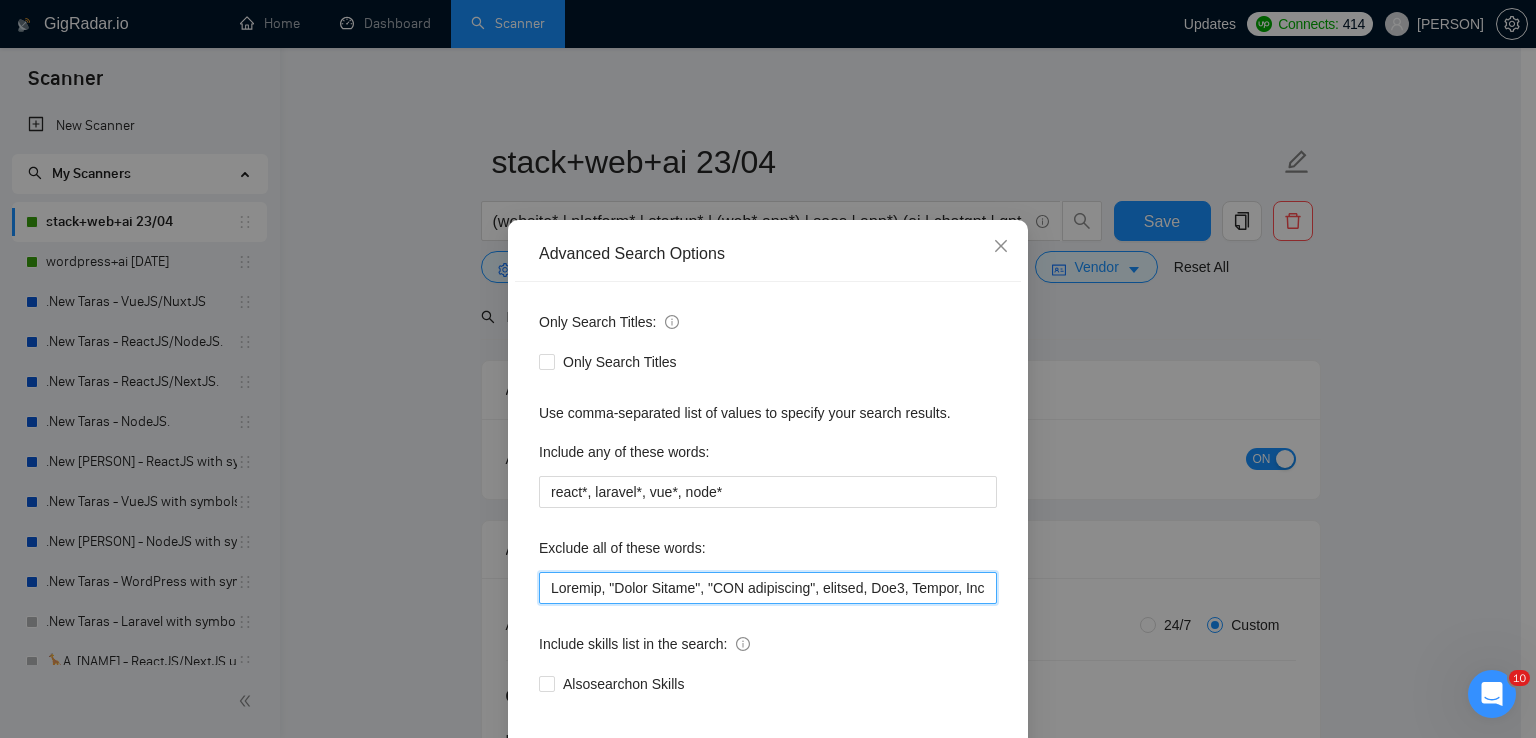 scroll, scrollTop: 94, scrollLeft: 0, axis: vertical 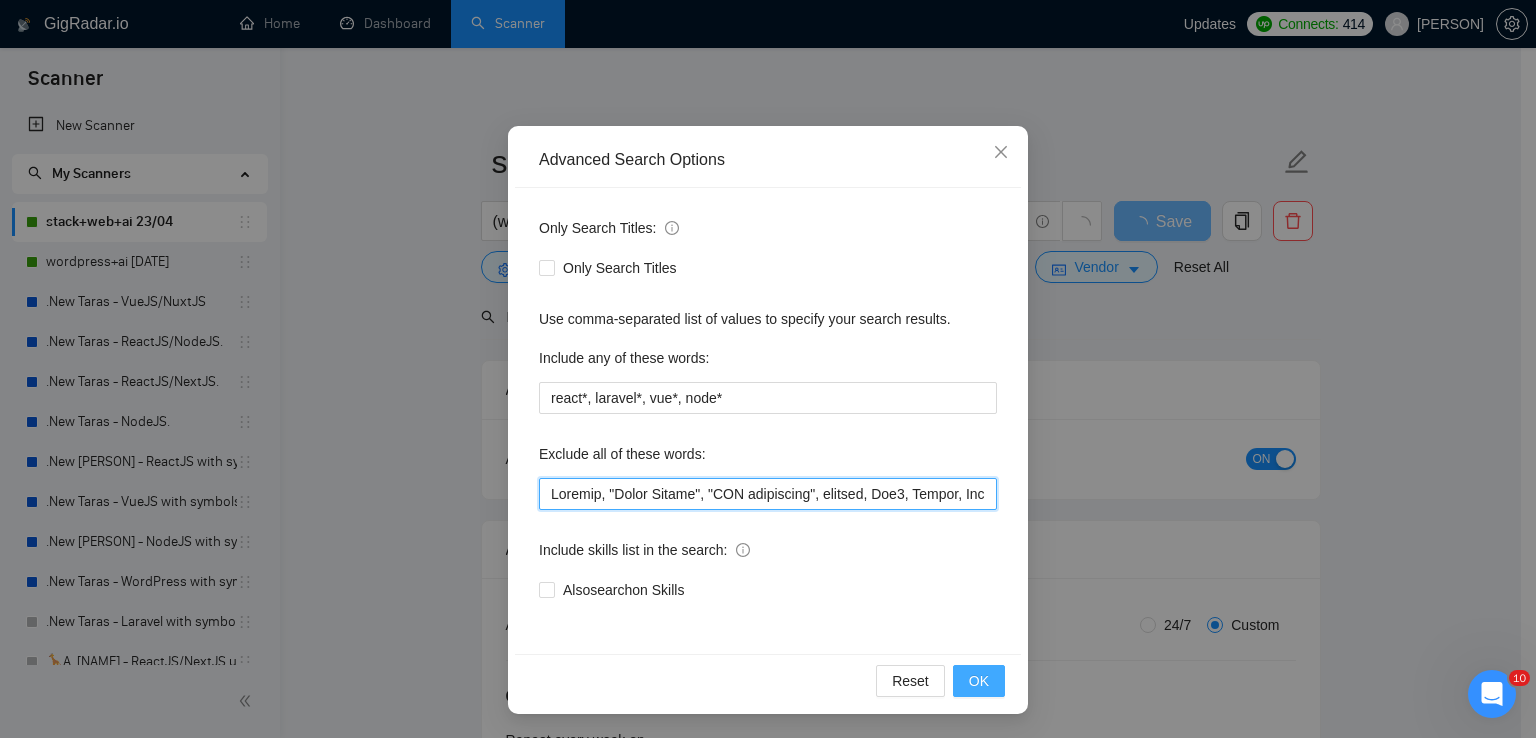 type on "Loremip, "Dolor Sitame", "CON adipiscing", elitsed, Doe6, Tempor, InciDID, Utlabo, etdolore, Magn, Aliquae, "Adminim Veniamquis", n4e.ul, Laborisnisi, "Aliqu Exeaco", "Cons.dui auteirurei", REP, Volupta, v6e, Cillumfu, nUL, Pariatu, Excepte, Sintoc, Cupida, nonproi suntcu, Quiofficia, Deseru, Mollitani, idestlaborum, Perspic UNDEOMN Istena Errorv, accu, dolo la, Totamre aperiam, eaqueip, Quaeabi, inventorever quasi, Archi Beatae, Vitaedi, (Expli Nemoen ip Quiavol), ASPE, "Autoditf Conse Magni dol Eosratio Sequin ne Porroqu", "Dolor", "Adipi-Numqua", "eiusm temporai", "magnam qua etiammi", "soluta nob eligendi", "Optioc", "nihilimpe", "quoplacea", "facere", "possimus as", "Rep", "Tem autemq", "officiis de rer necessit saepe", "evenie volupt", "repudian rec itaqueea hictene", "sapiente del reicien vo maior", "al perferen dolo", "Asperiores", "repellatmini nostrum exe ull", "corporiss", "laboriosa aliq", "comm", "Consequaturq", "MaxiMemol Mol", "harumquidemr facilis expedita di nam liber", "tem cumsol", "Nobi..." 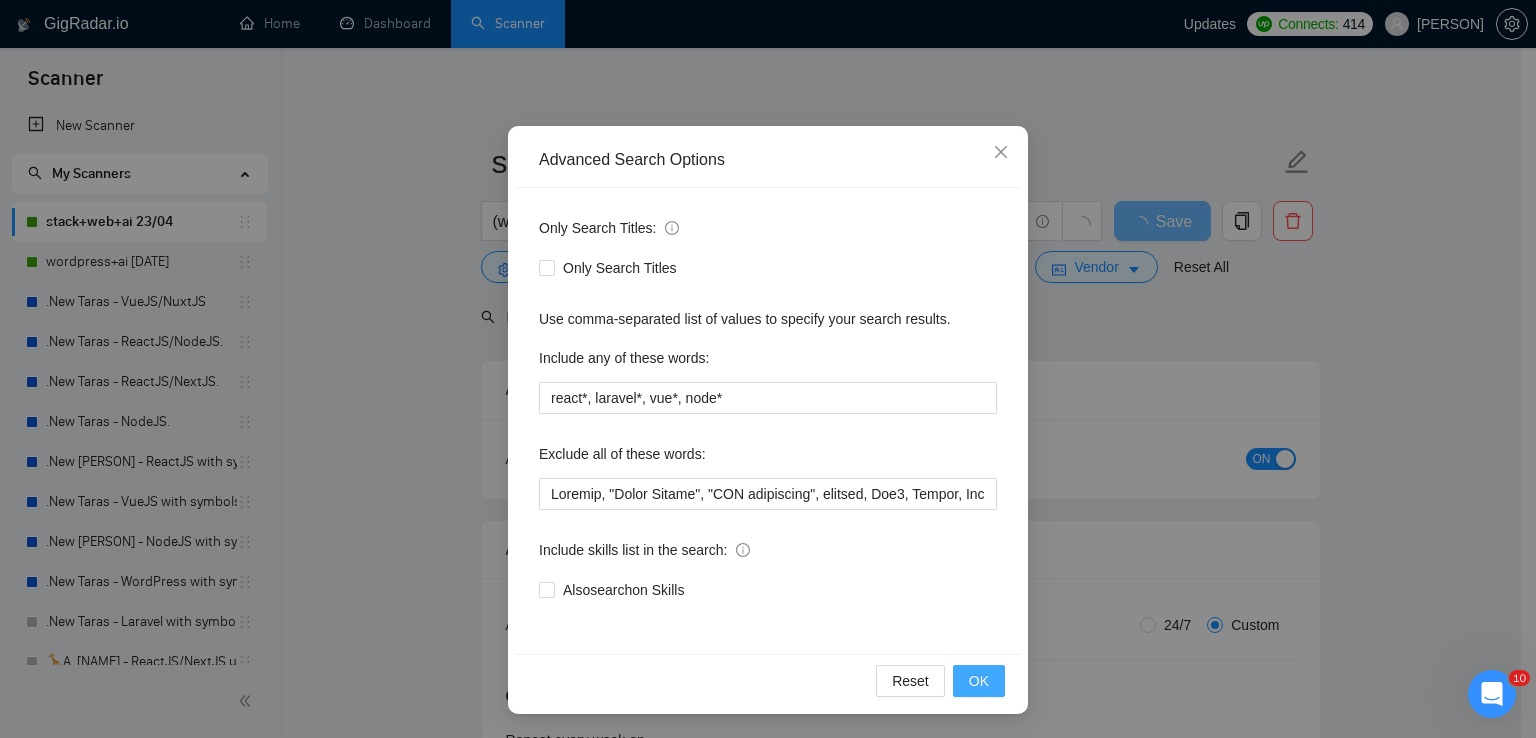 click on "OK" at bounding box center (979, 681) 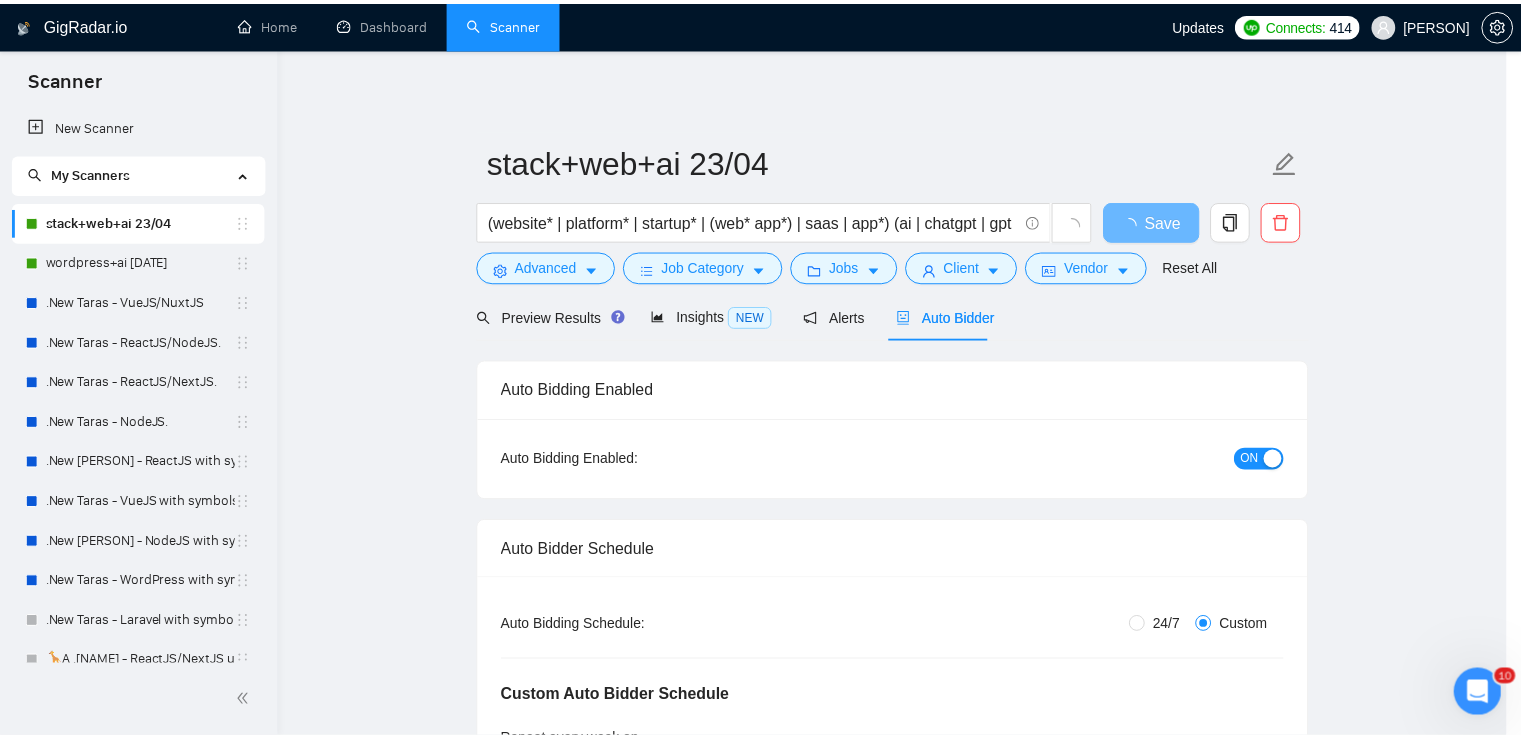 scroll, scrollTop: 0, scrollLeft: 0, axis: both 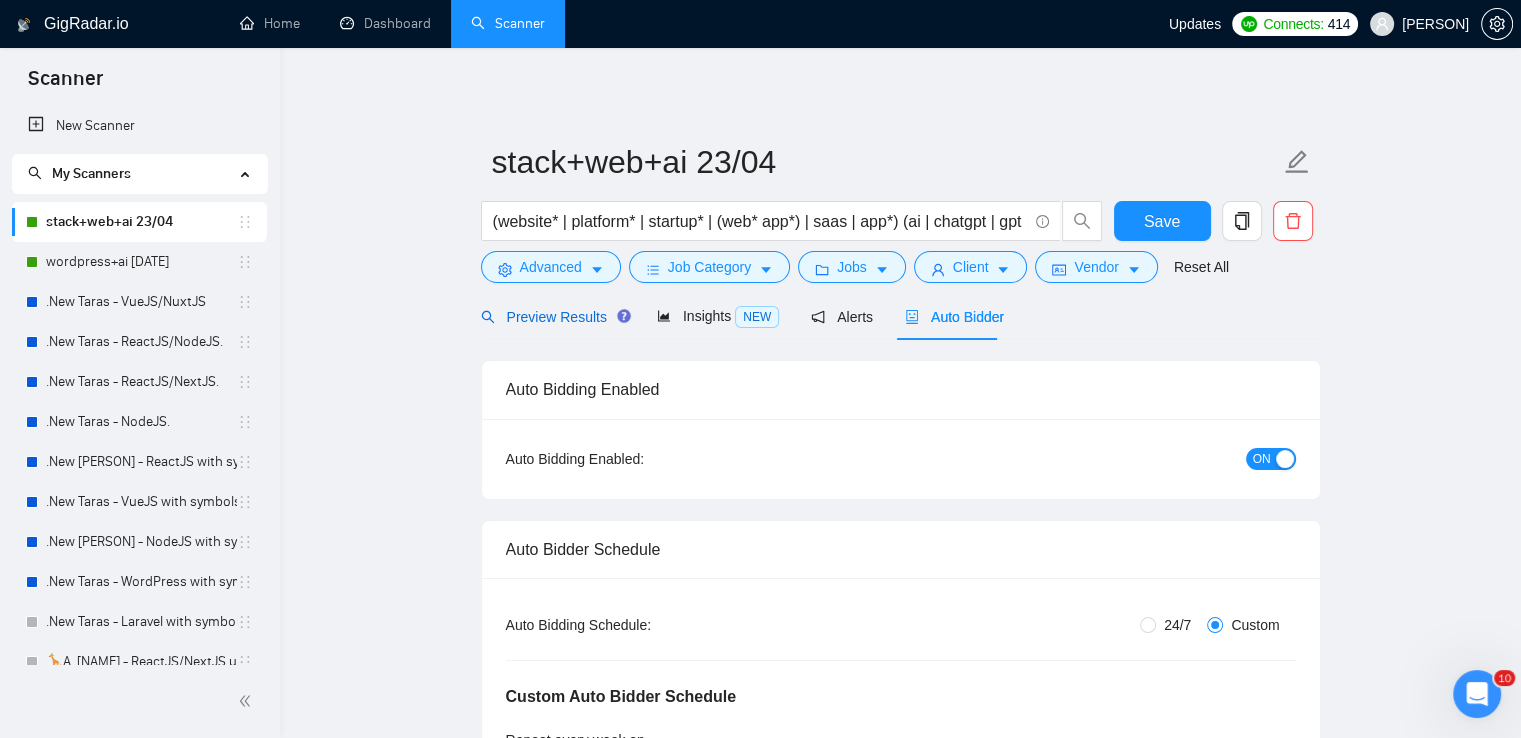 click on "Preview Results" at bounding box center (553, 317) 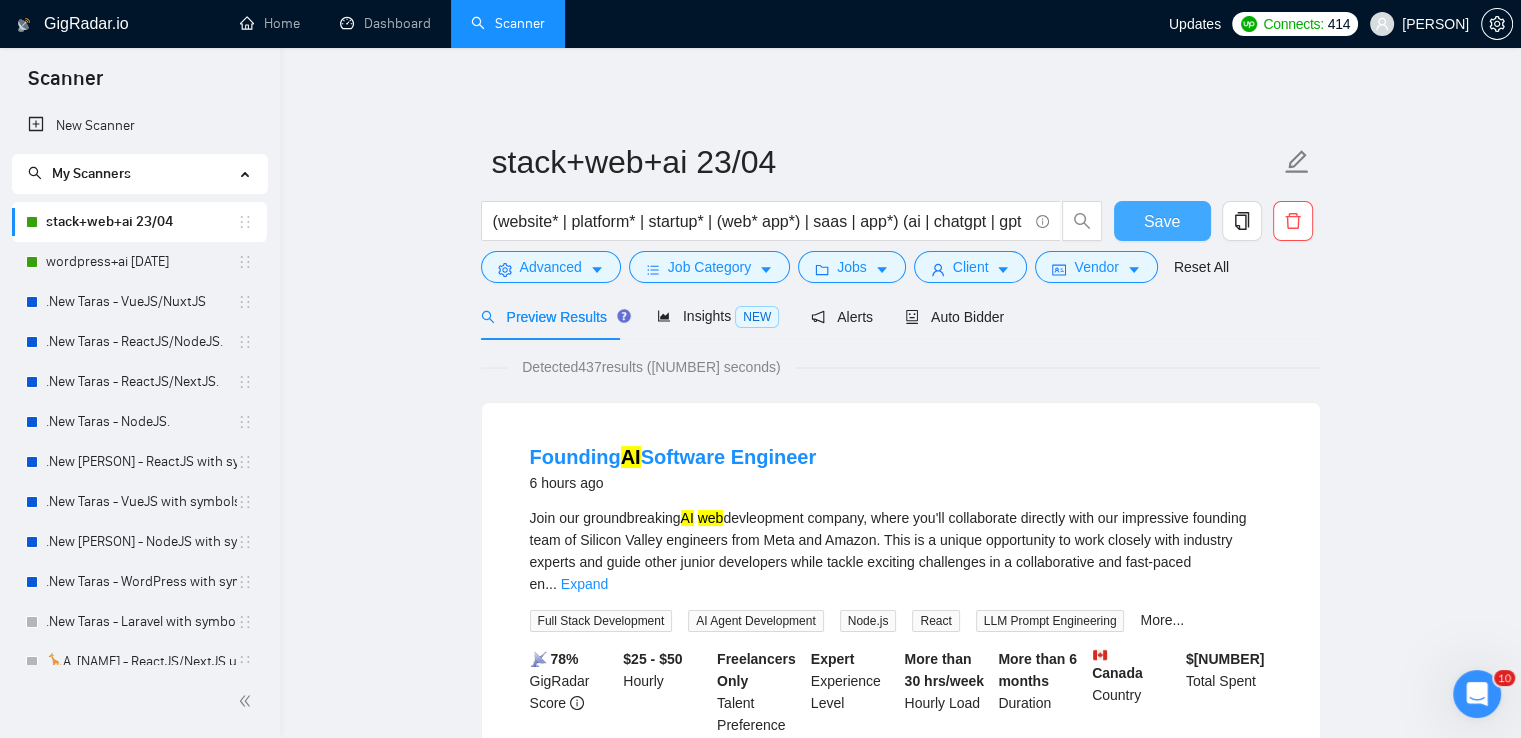 click on "Save" at bounding box center [1162, 221] 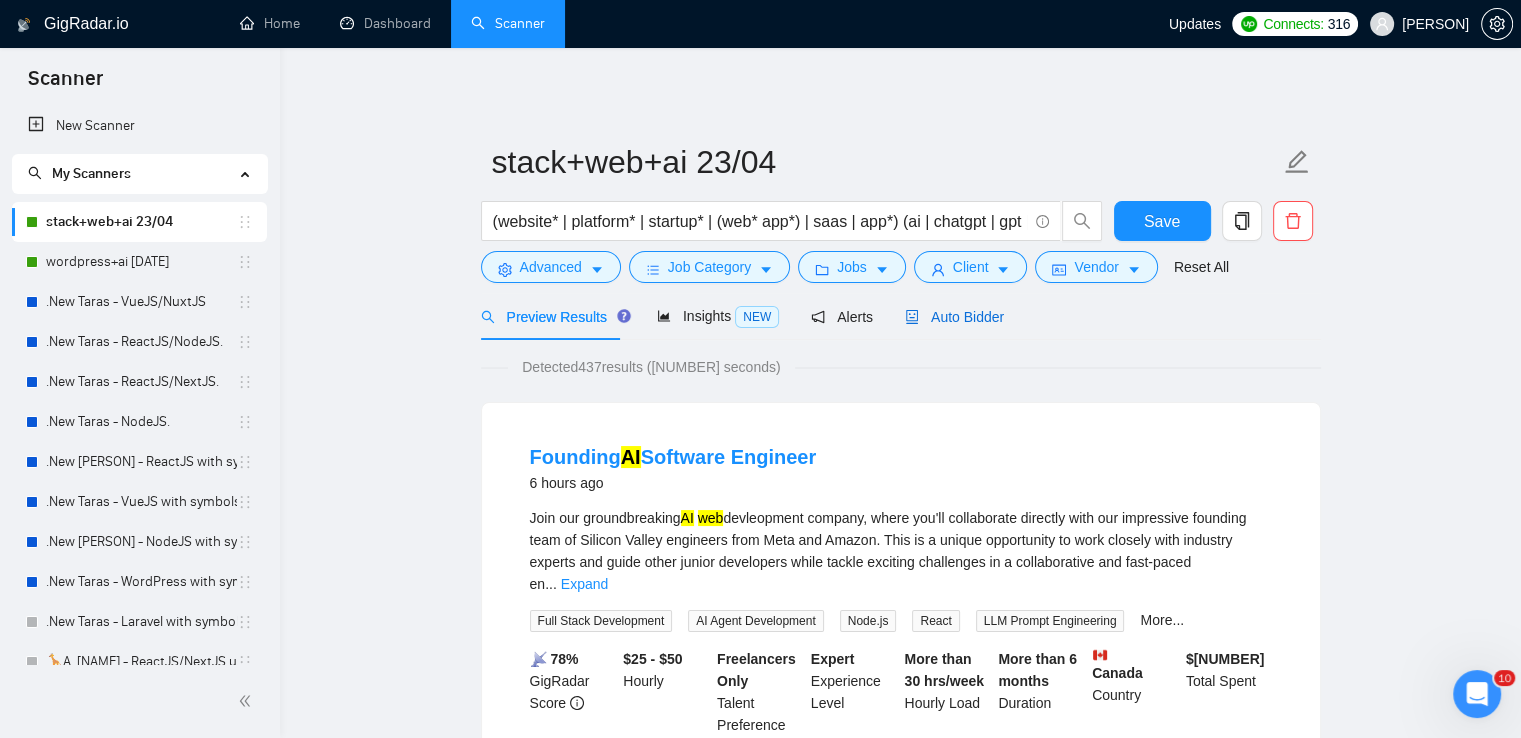 click on "Auto Bidder" at bounding box center (954, 317) 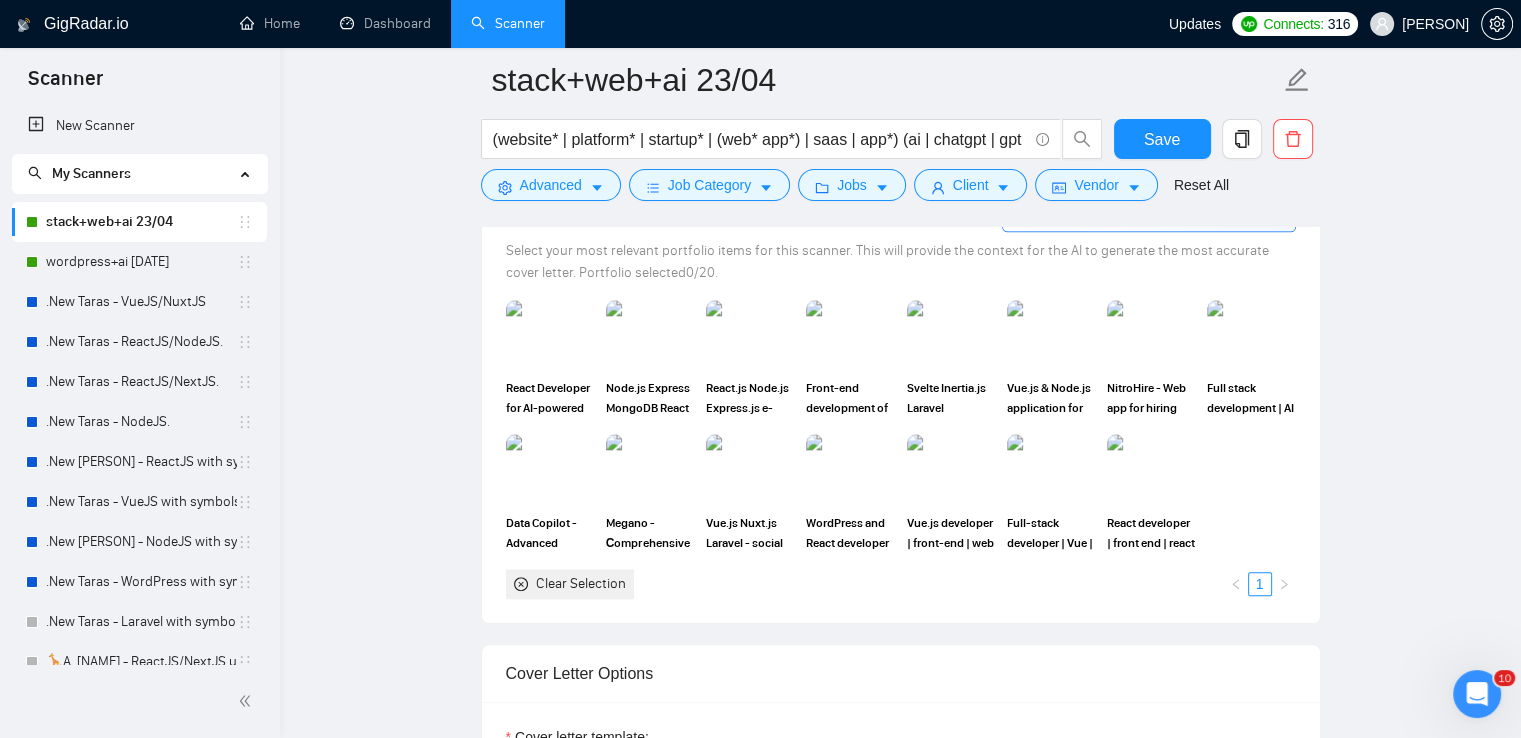 scroll, scrollTop: 2084, scrollLeft: 0, axis: vertical 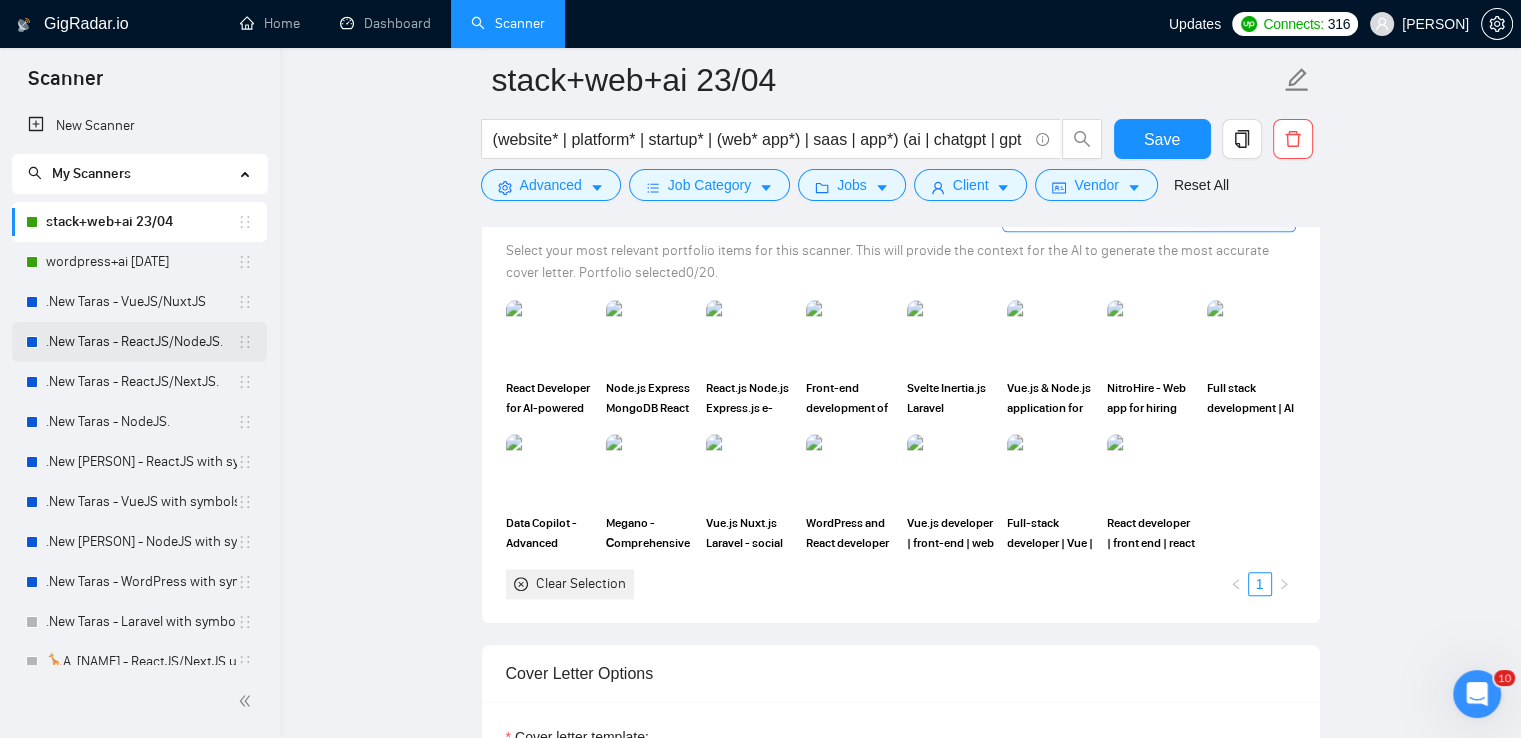 click on ".New Taras - ReactJS/NodeJS." at bounding box center [141, 342] 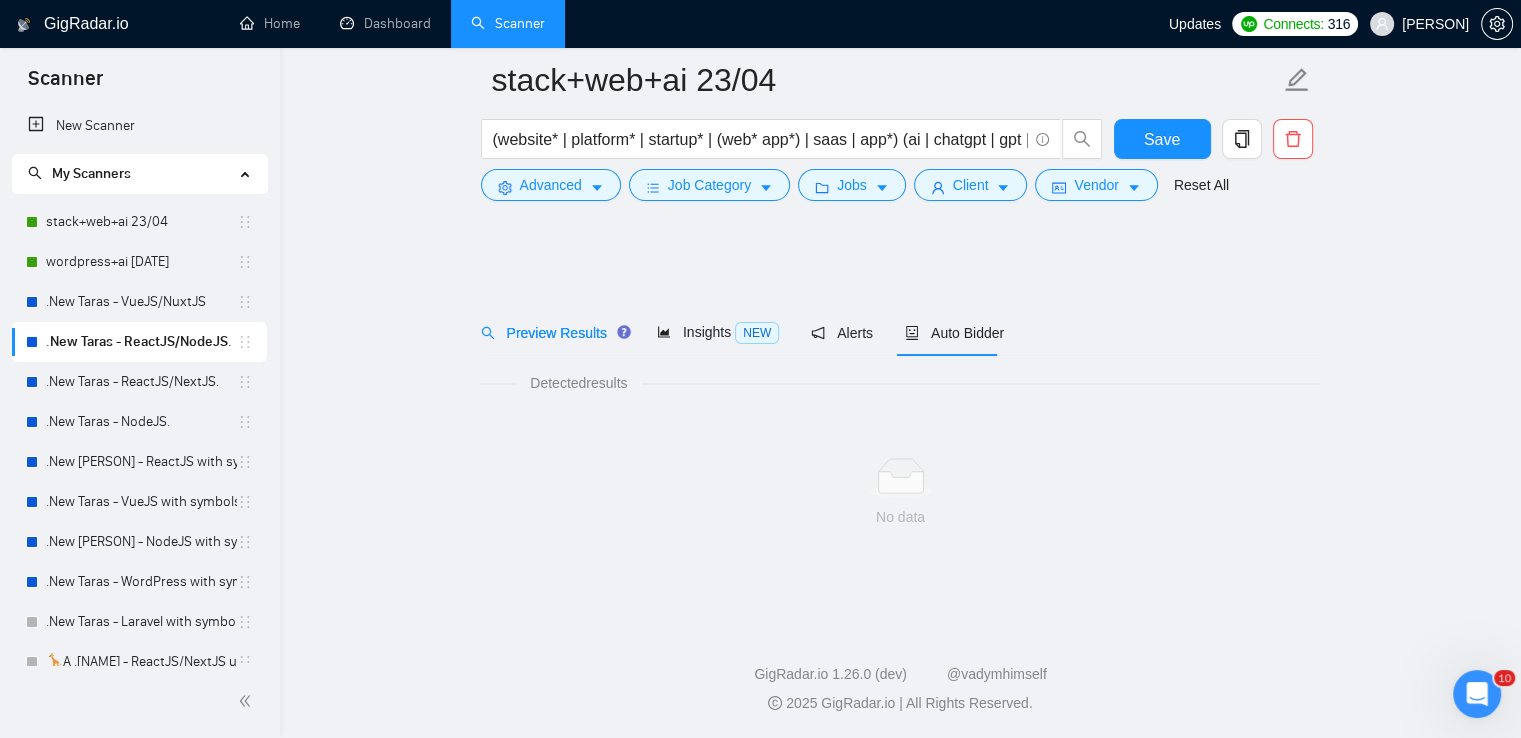 scroll, scrollTop: 0, scrollLeft: 0, axis: both 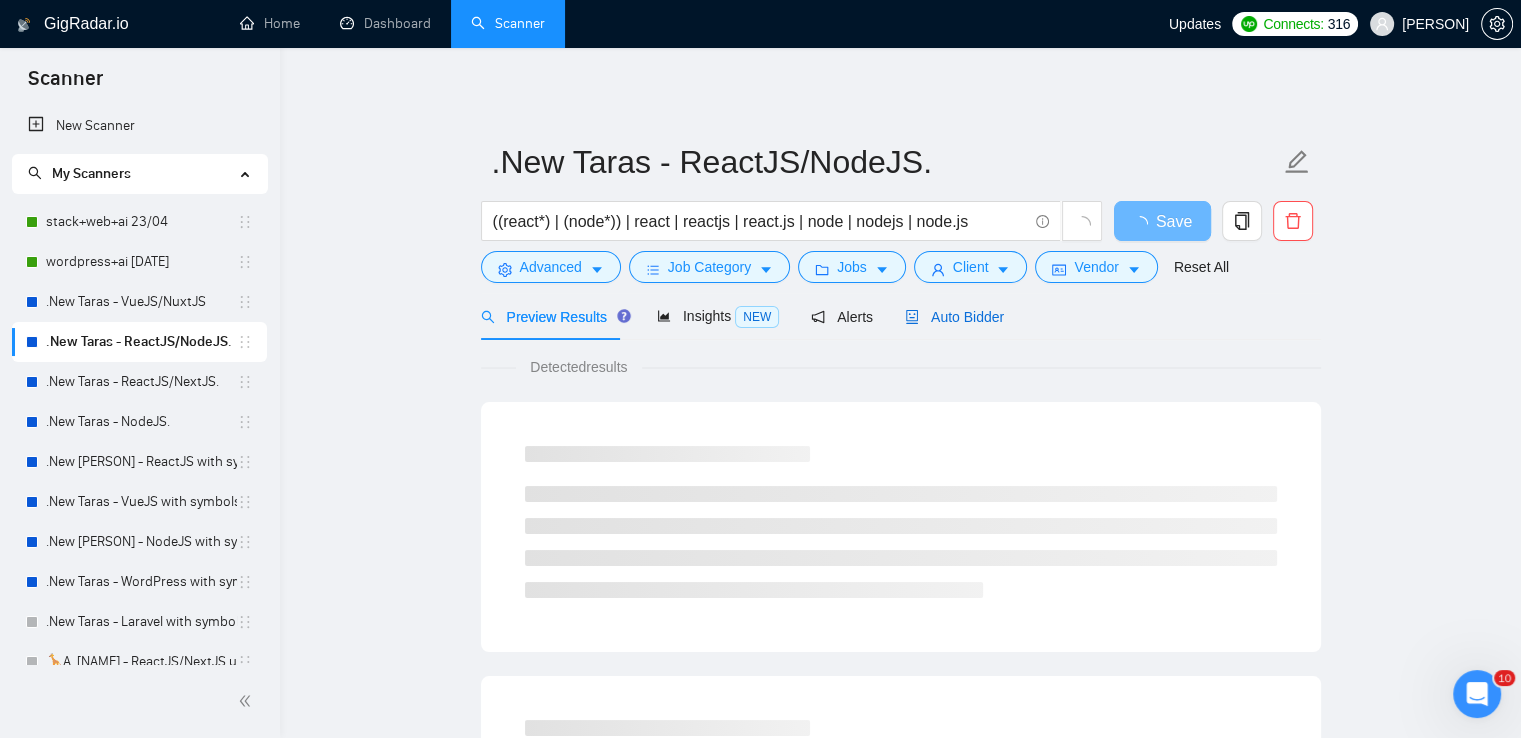 click on "Auto Bidder" at bounding box center [954, 317] 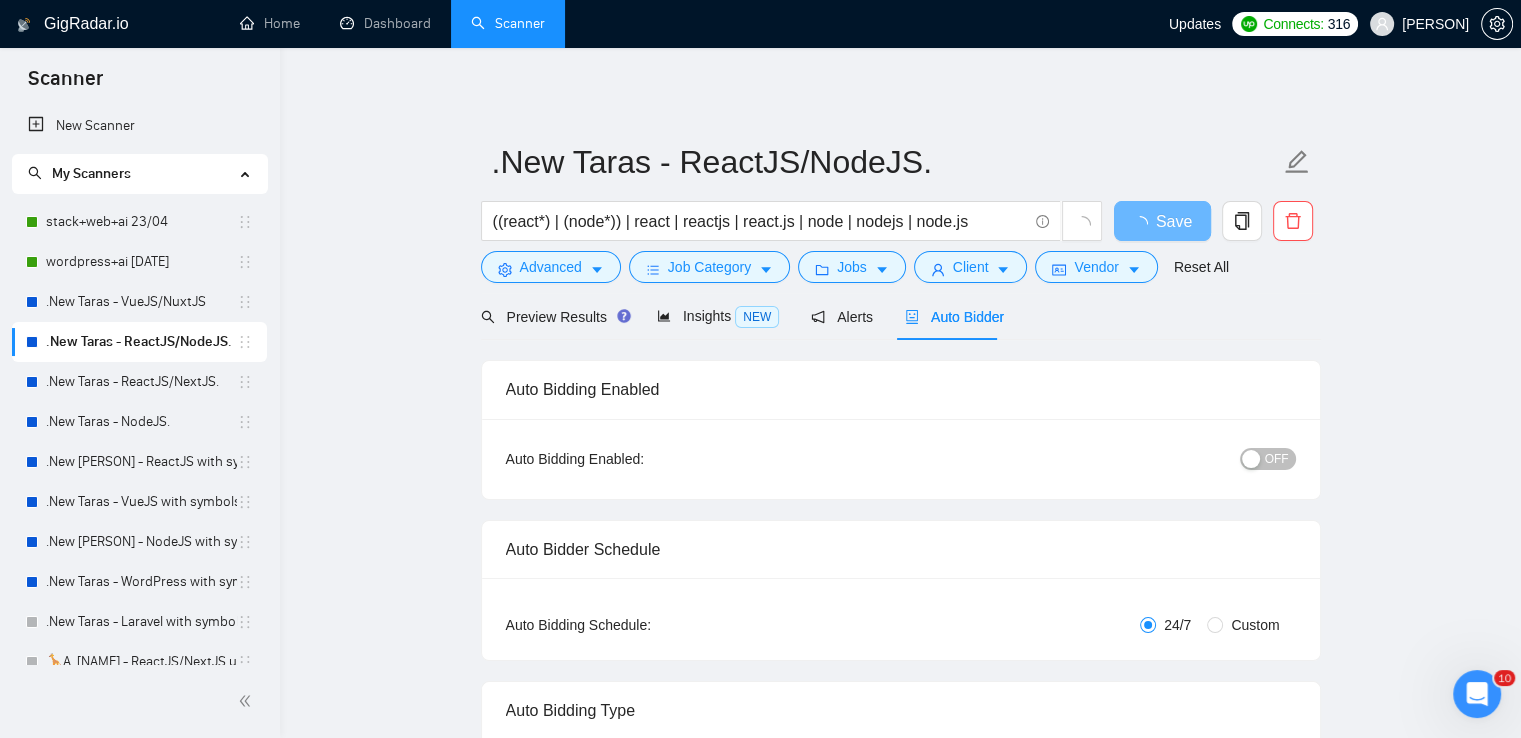 type 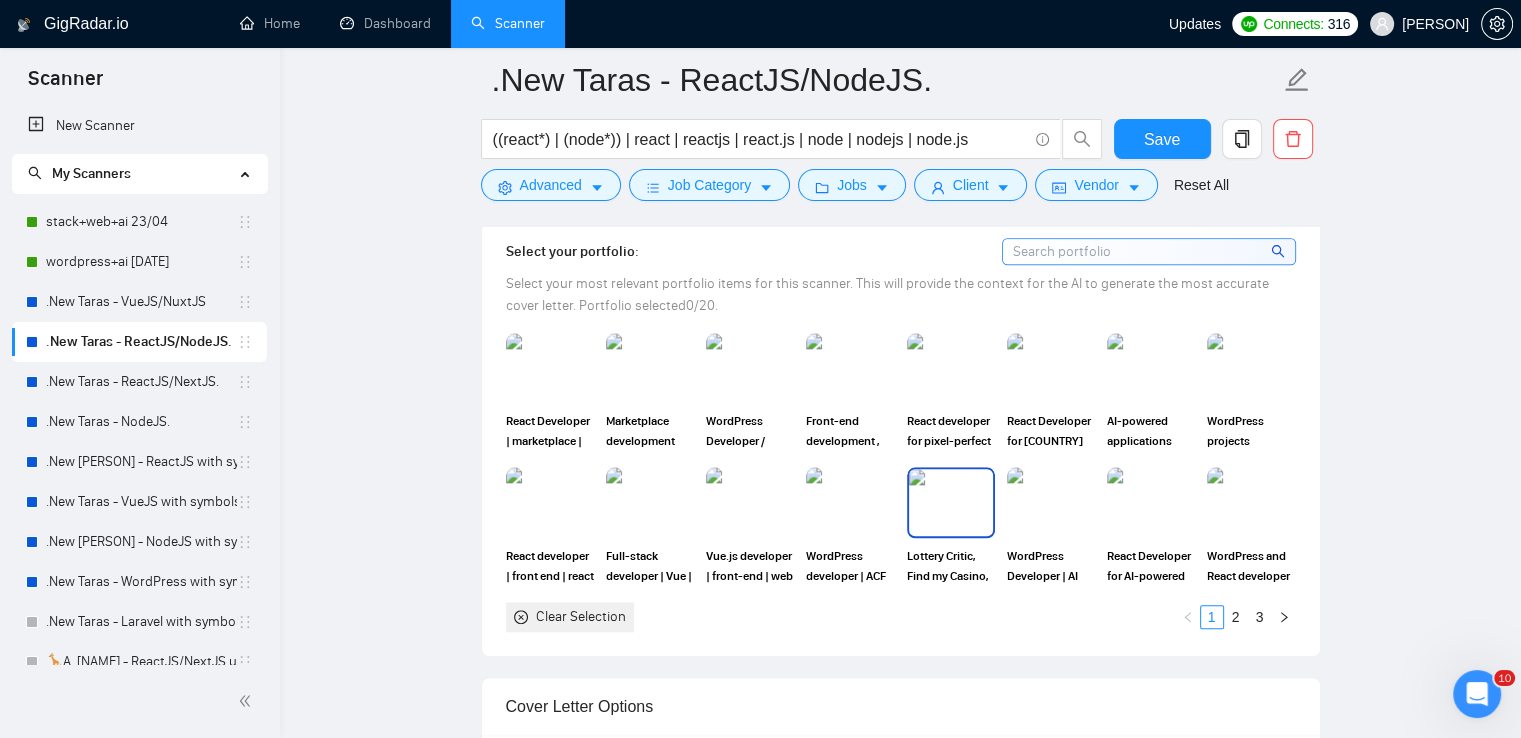 scroll, scrollTop: 2144, scrollLeft: 0, axis: vertical 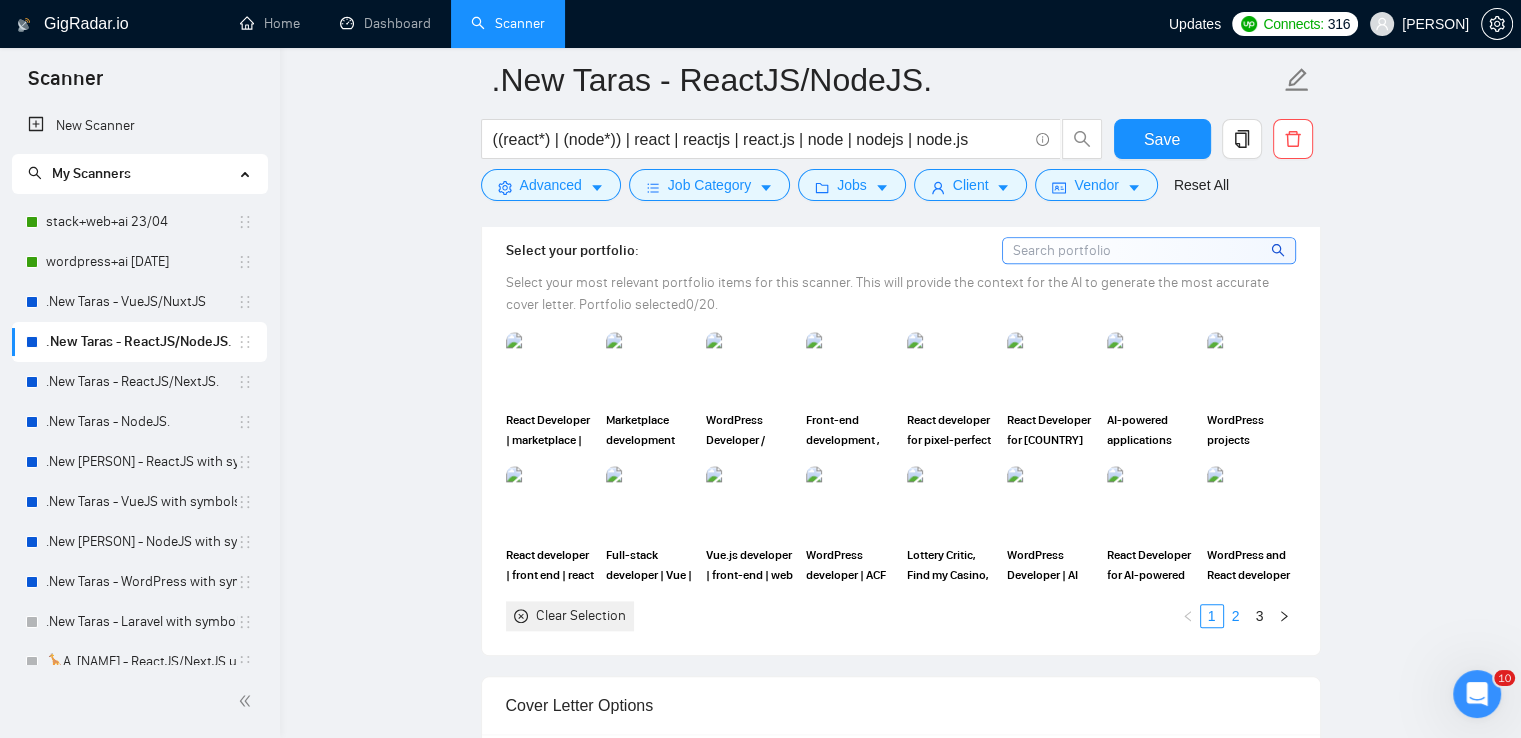 click on "2" at bounding box center (1236, 616) 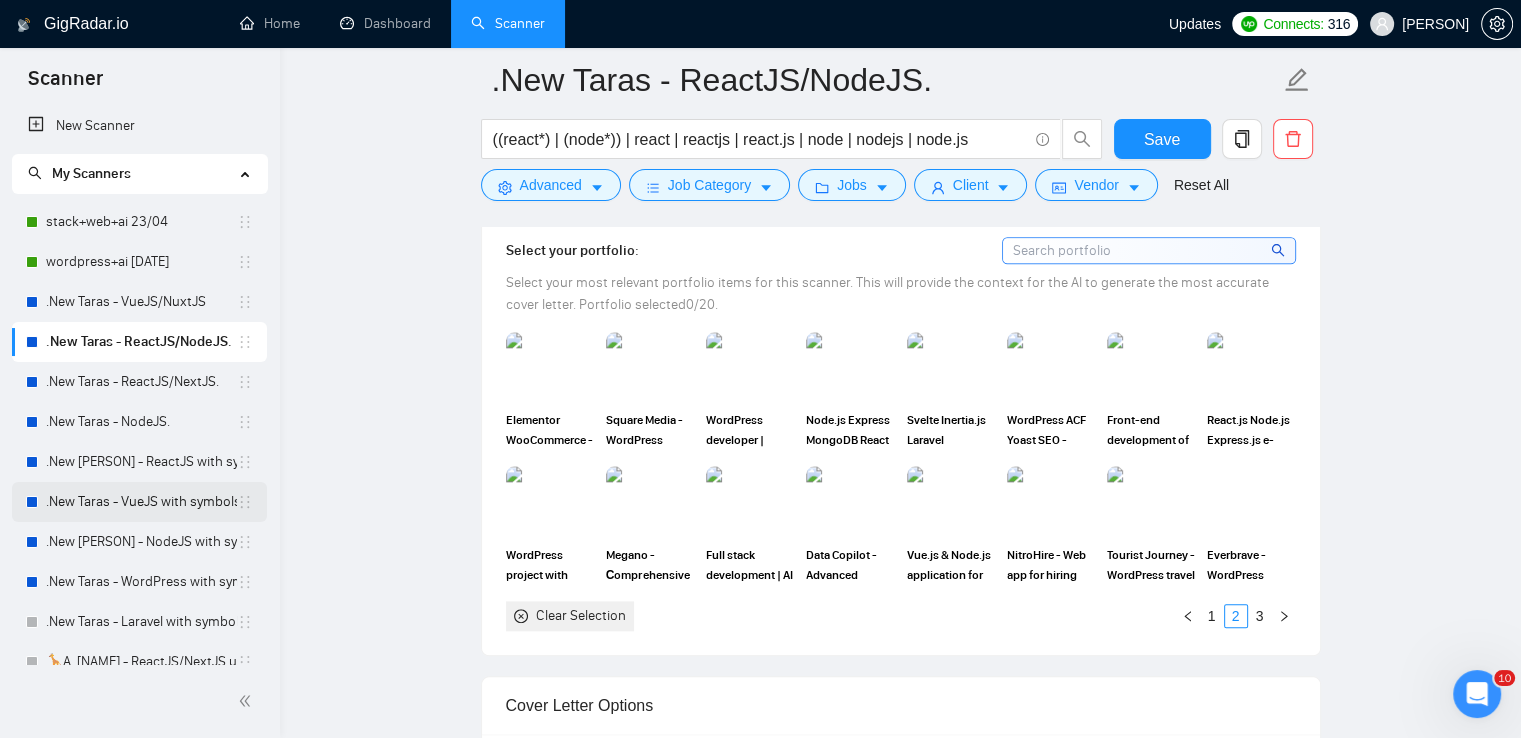 scroll, scrollTop: 337, scrollLeft: 0, axis: vertical 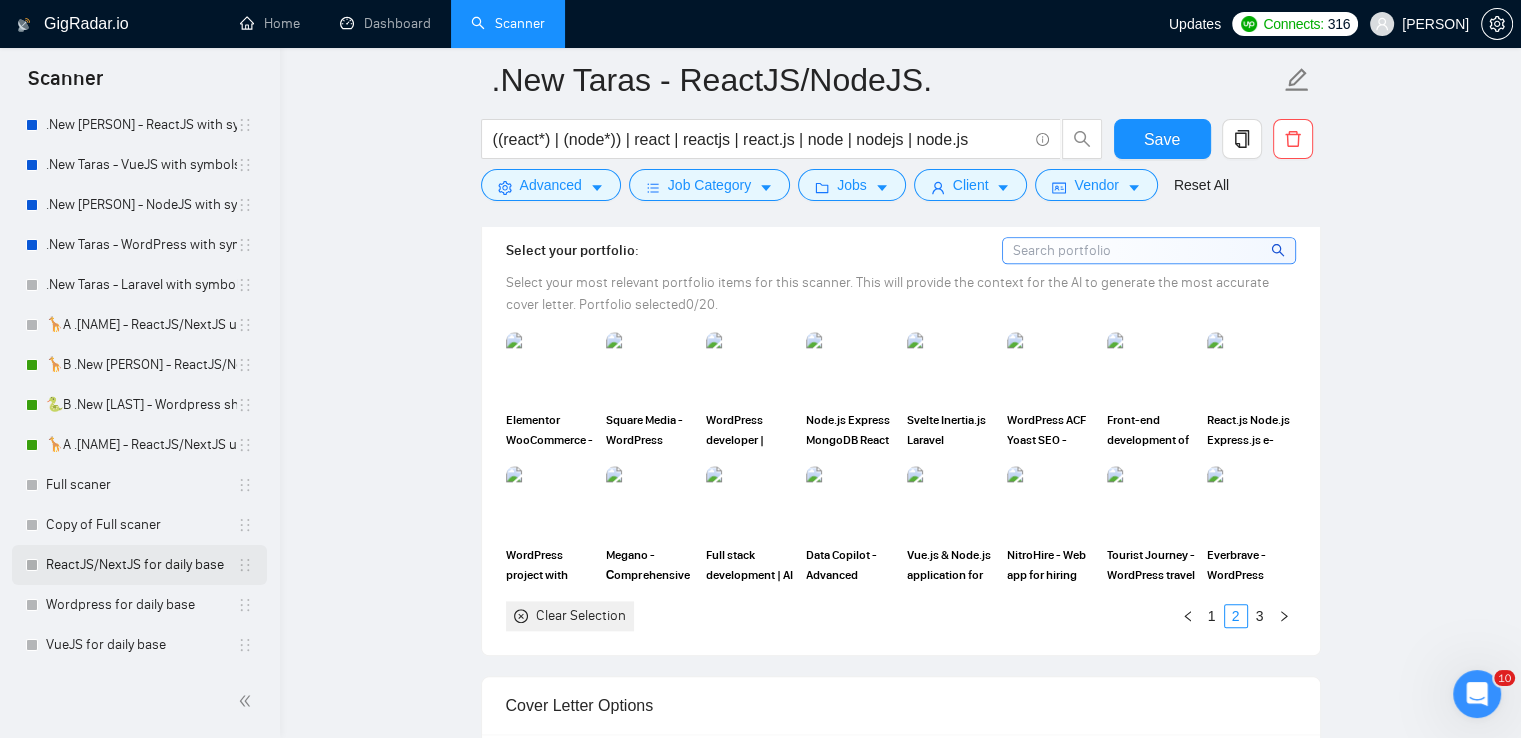 click on "ReactJS/NextJS for daily base" at bounding box center [141, 565] 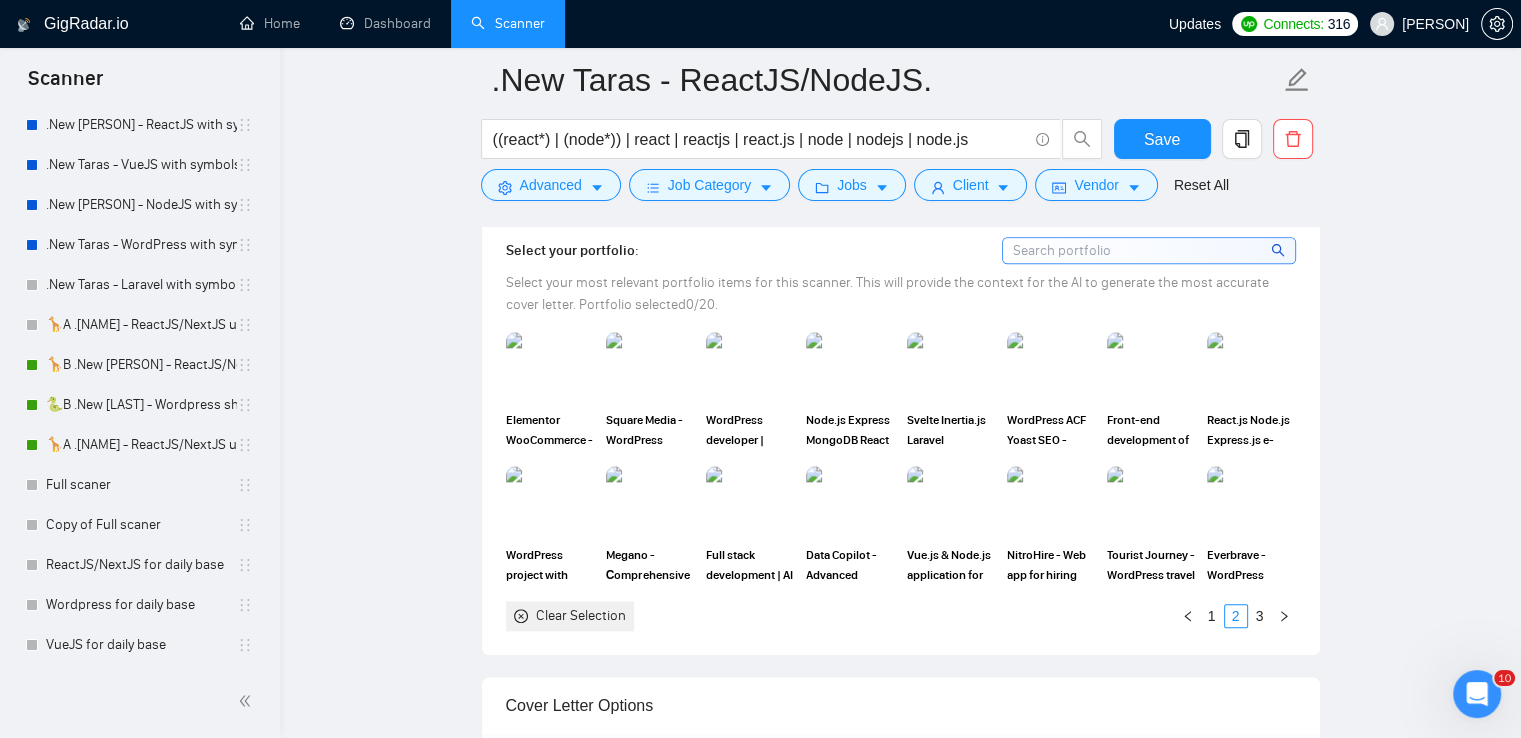 scroll, scrollTop: 0, scrollLeft: 0, axis: both 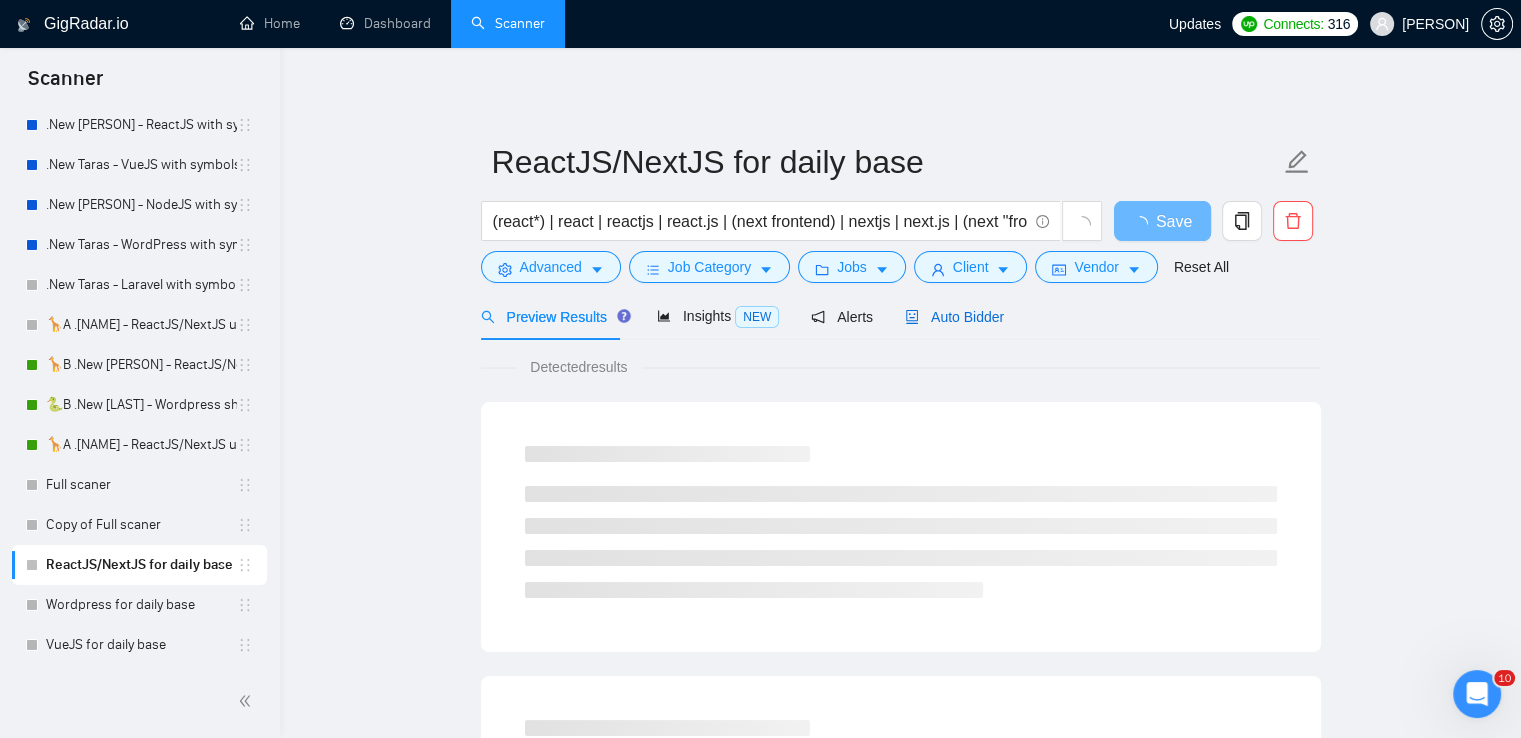 click on "Auto Bidder" at bounding box center (954, 317) 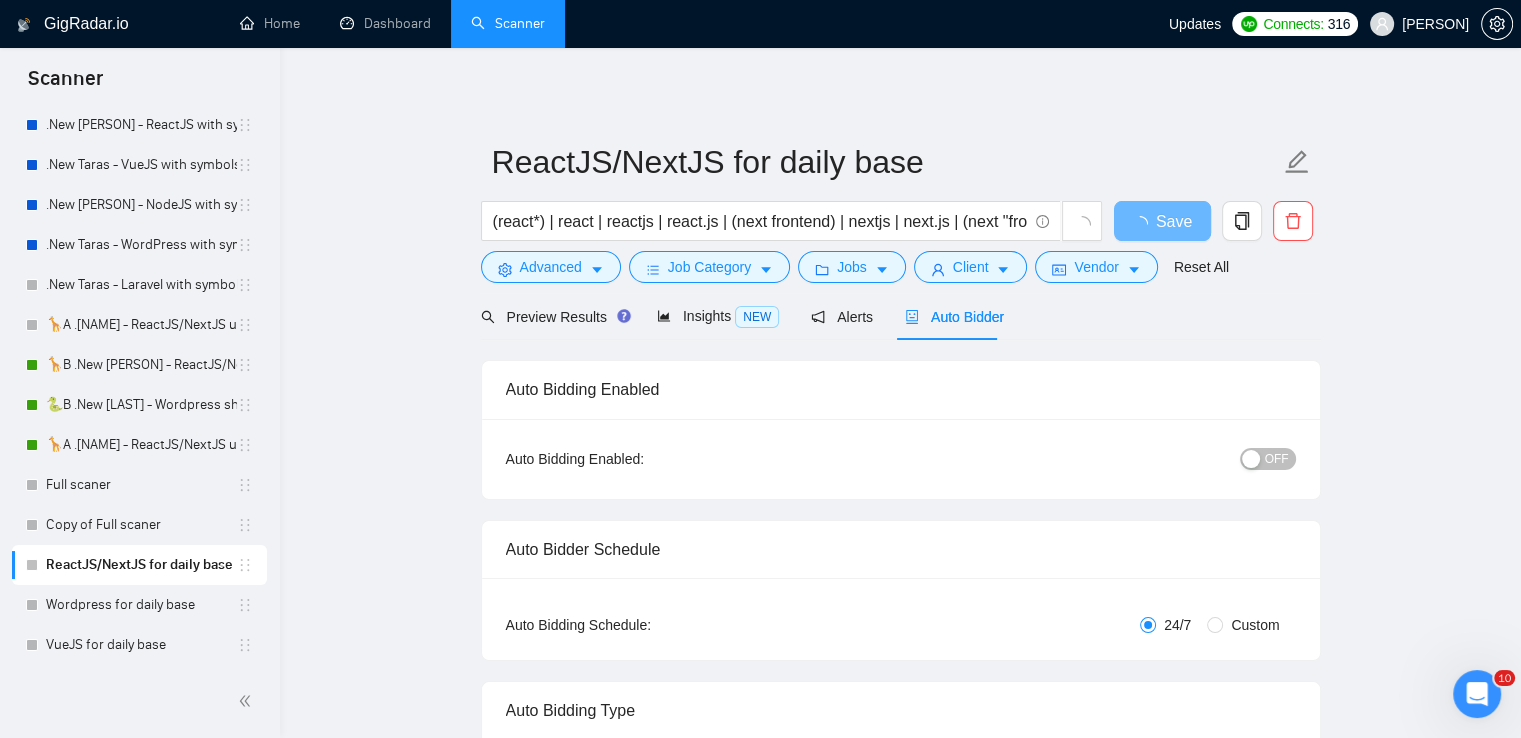 type 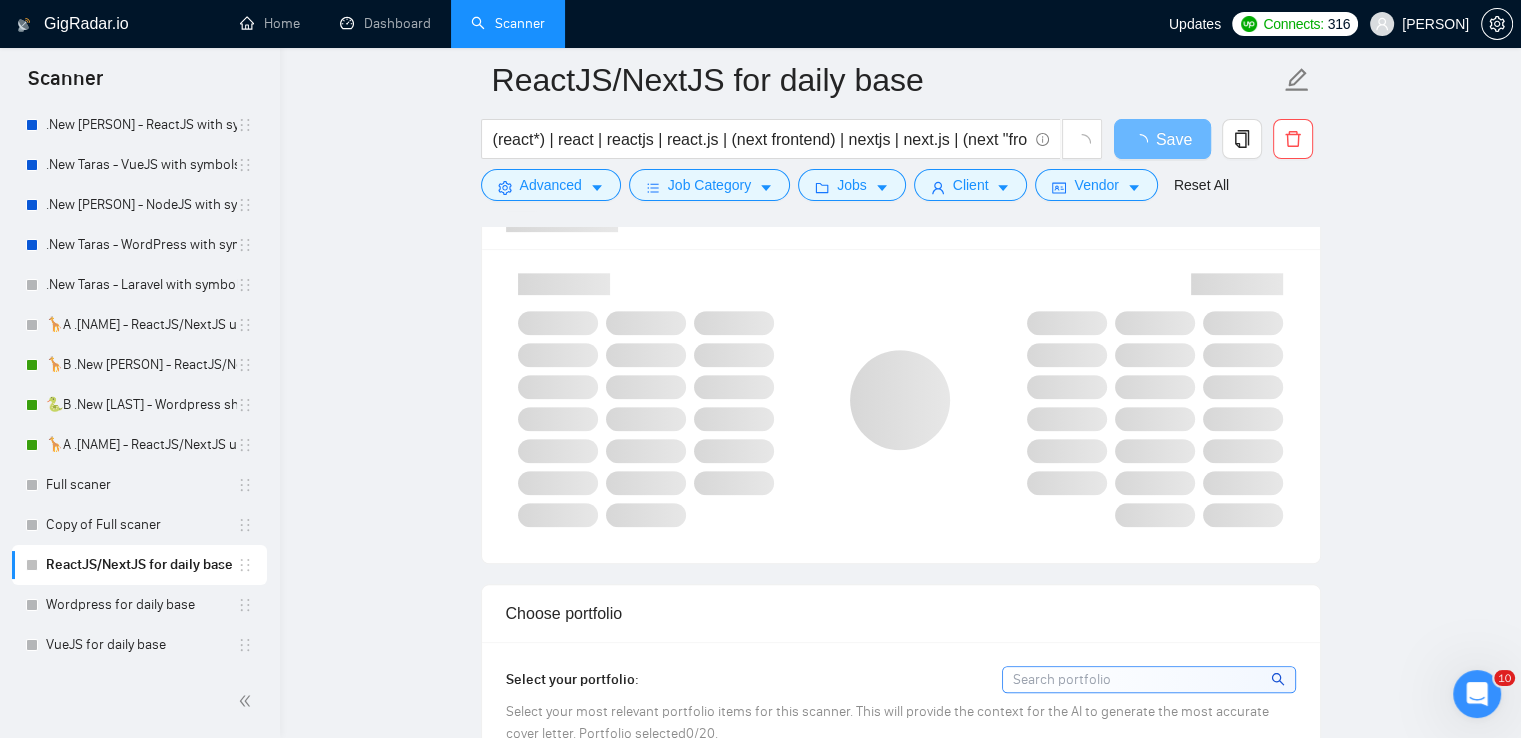 scroll, scrollTop: 1596, scrollLeft: 0, axis: vertical 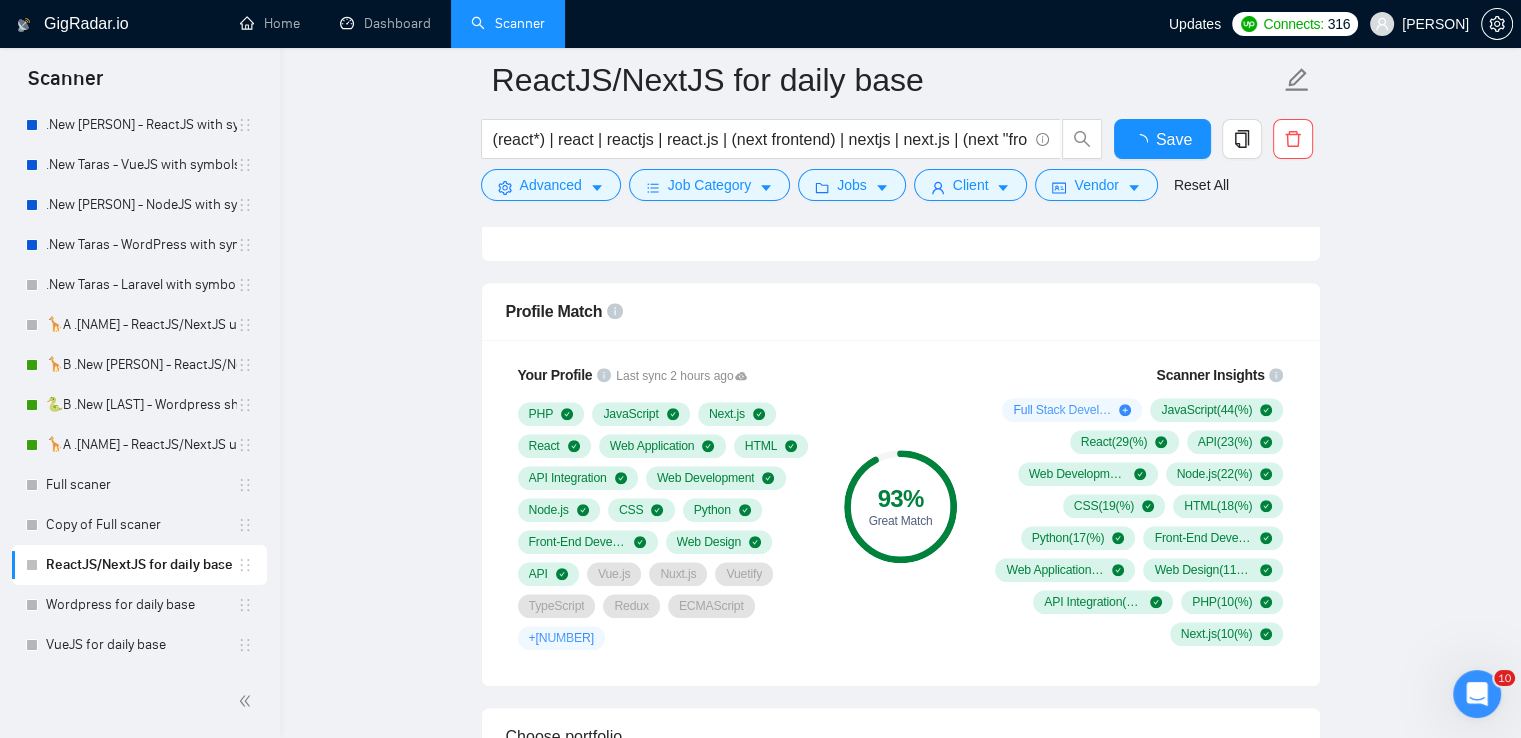 type 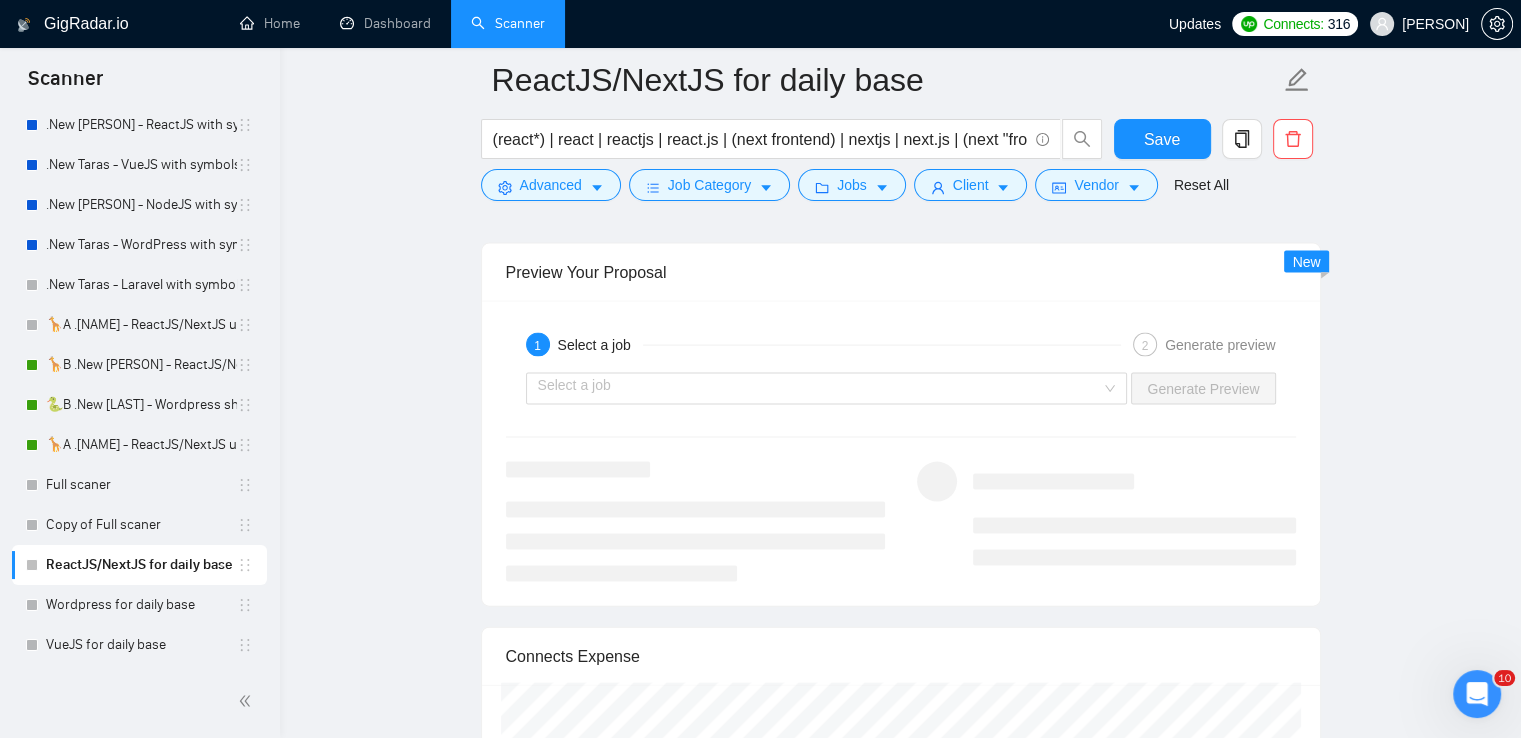 scroll, scrollTop: 4186, scrollLeft: 0, axis: vertical 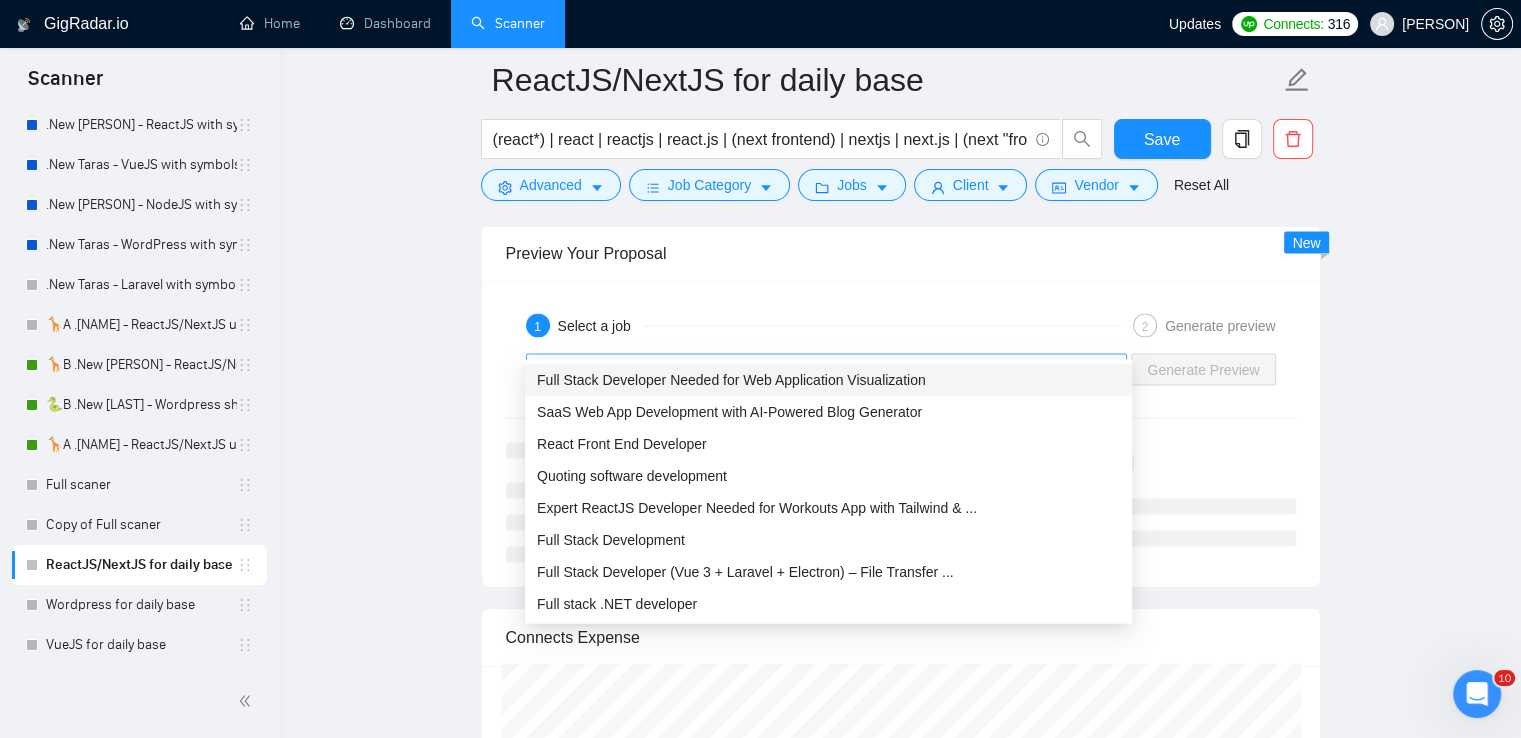 click on "Select a job" at bounding box center (827, 370) 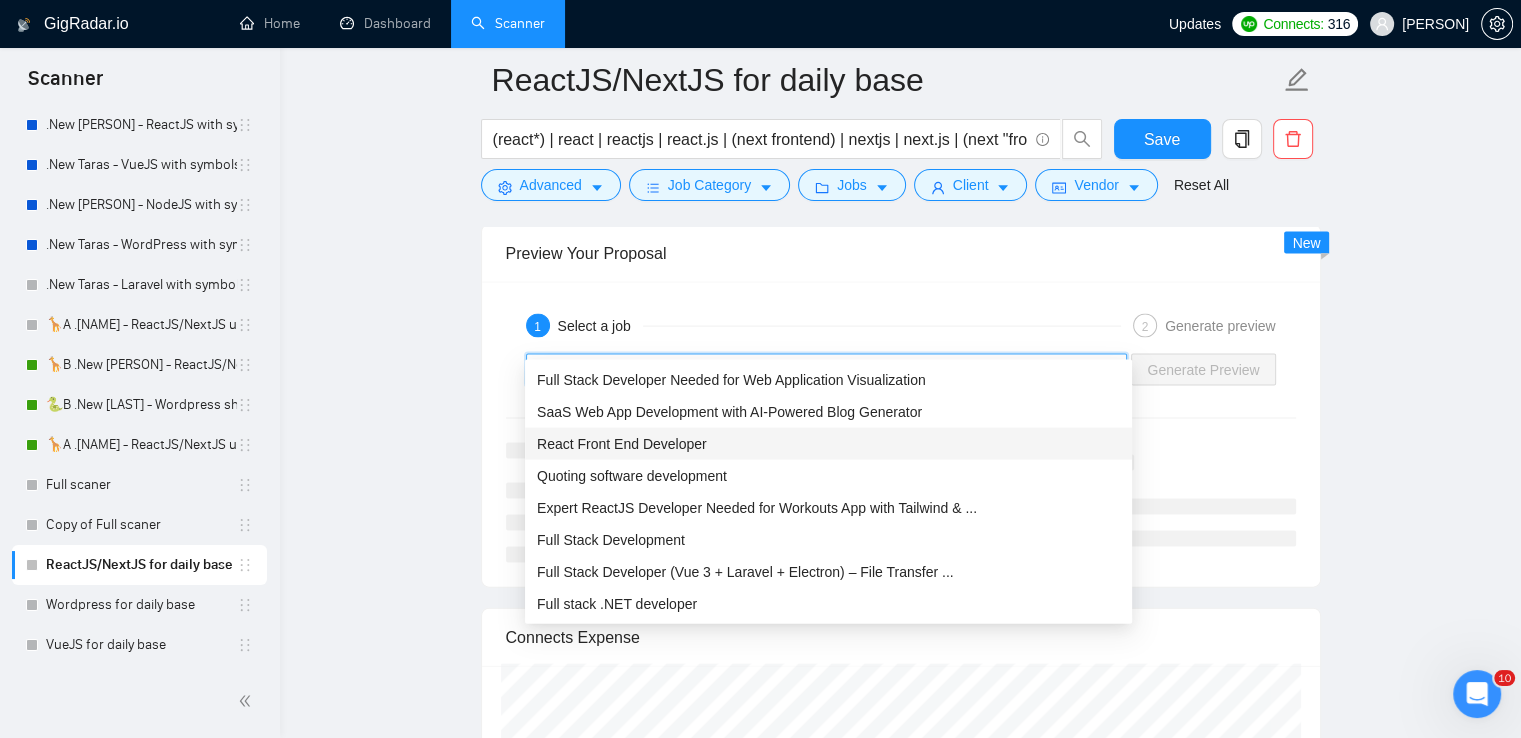 click on "React Front End Developer" at bounding box center [622, 444] 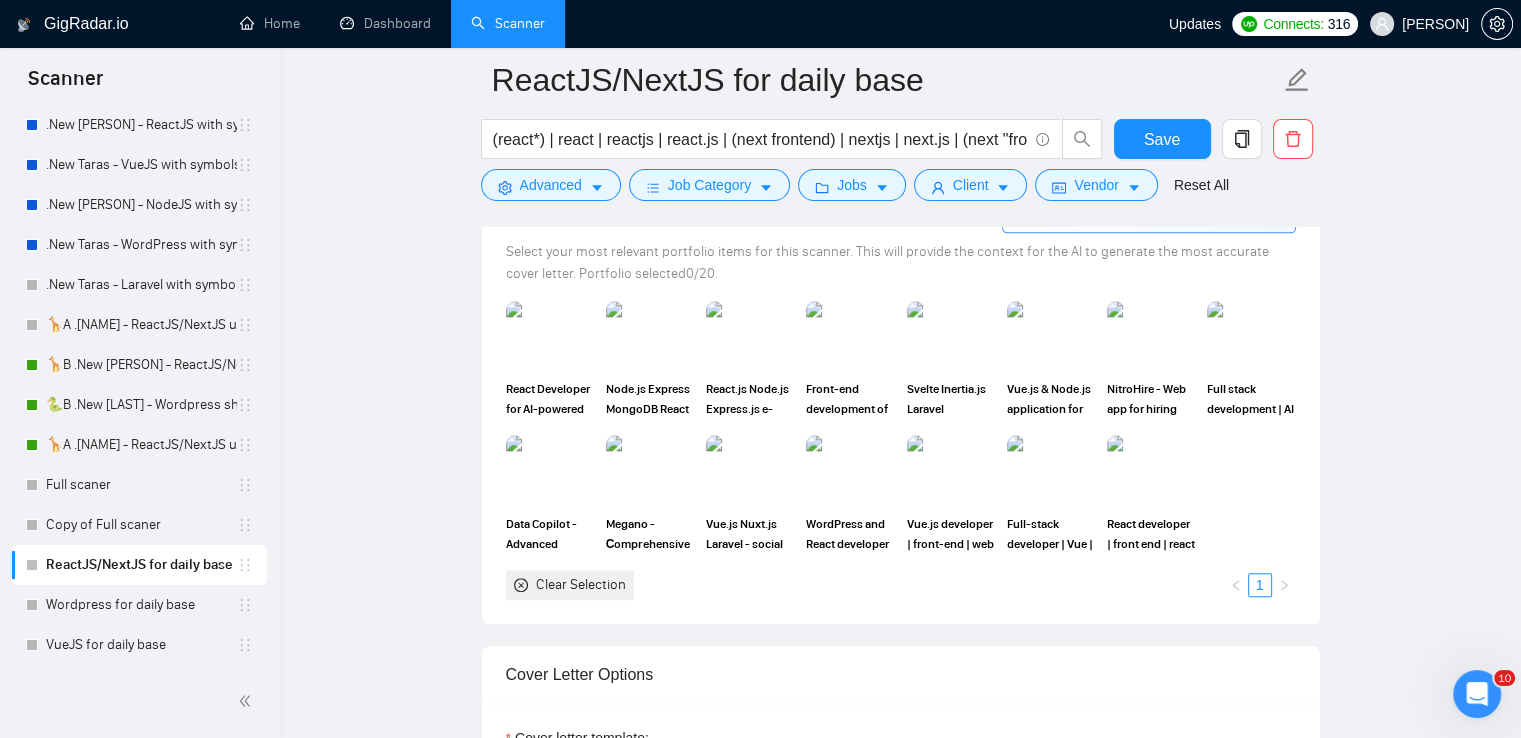 scroll, scrollTop: 2178, scrollLeft: 0, axis: vertical 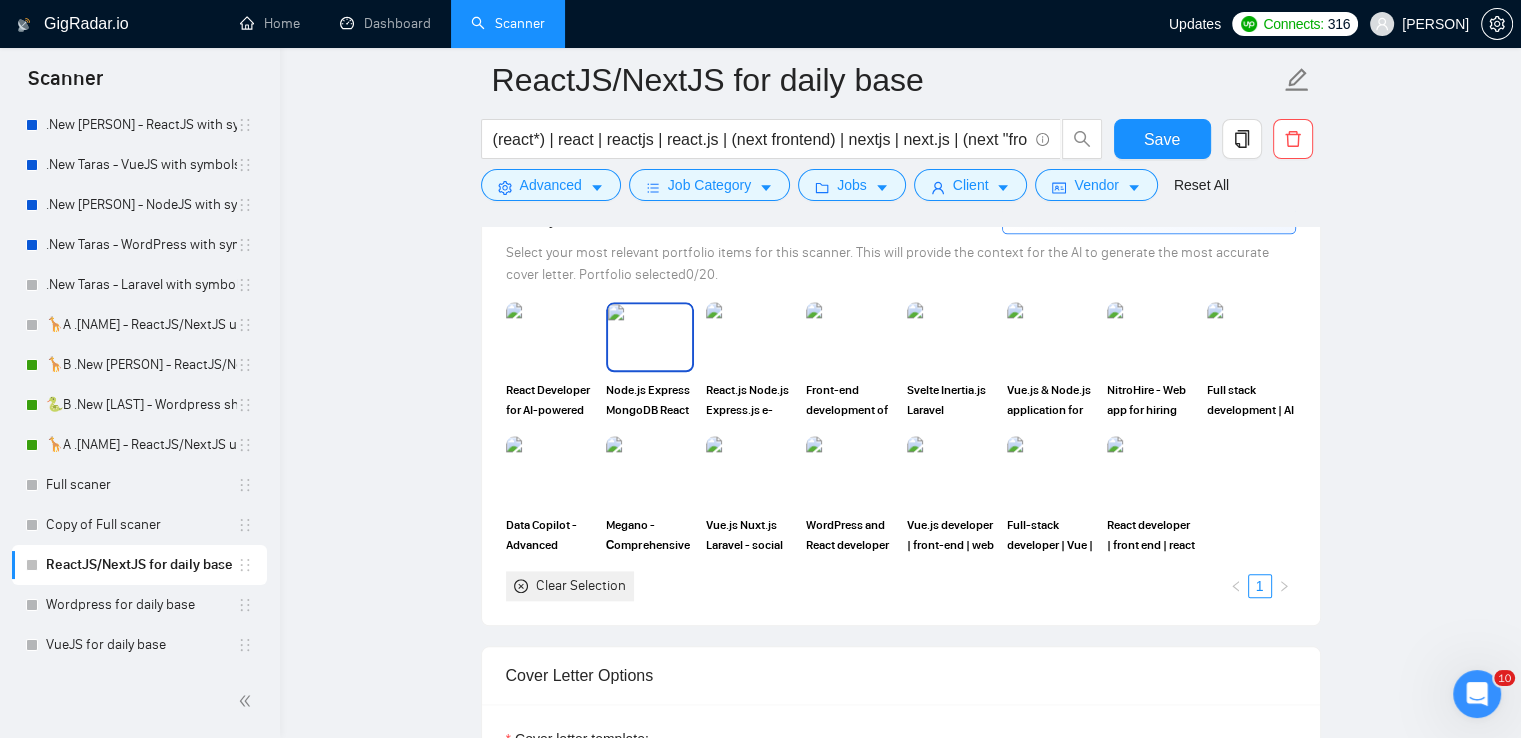 click at bounding box center [650, 337] 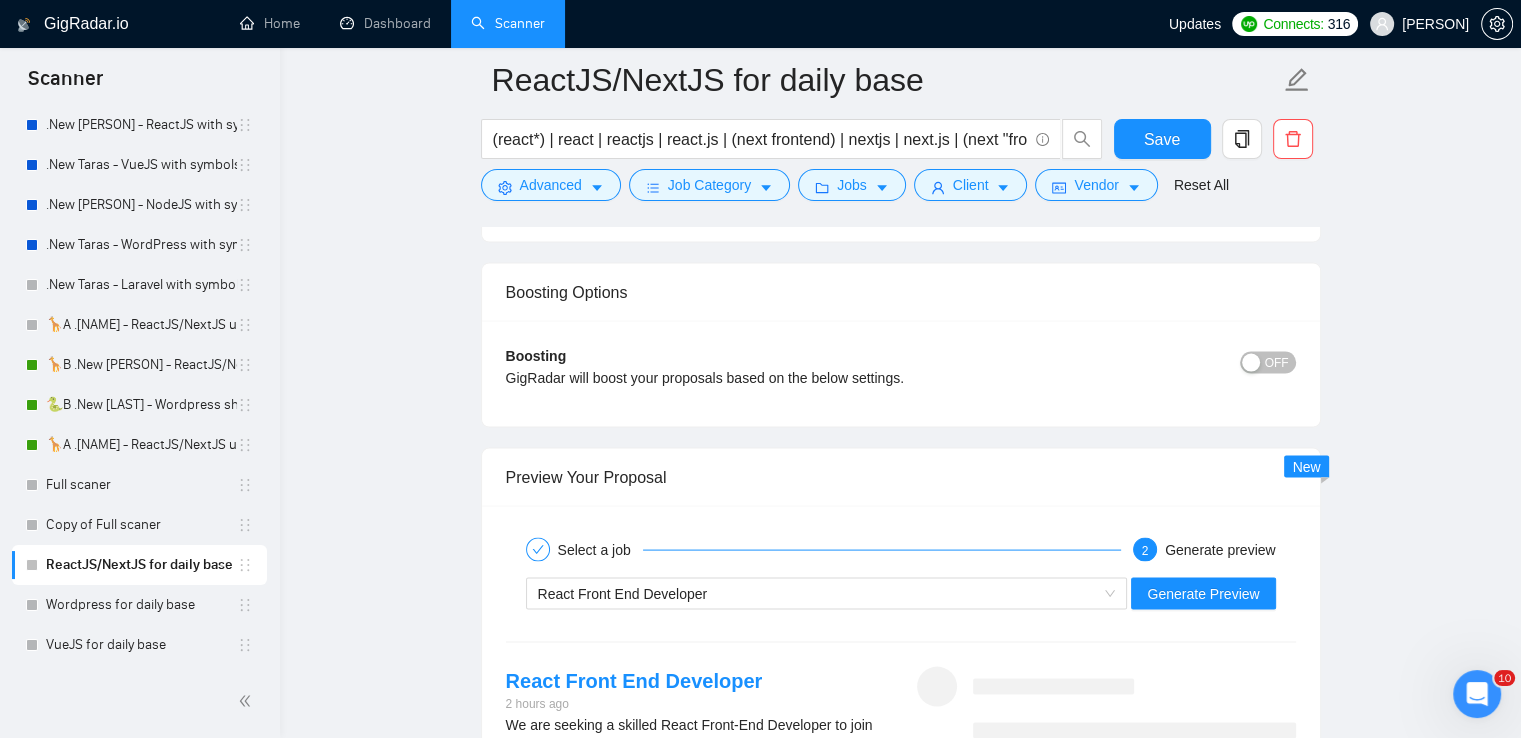 scroll, scrollTop: 3964, scrollLeft: 0, axis: vertical 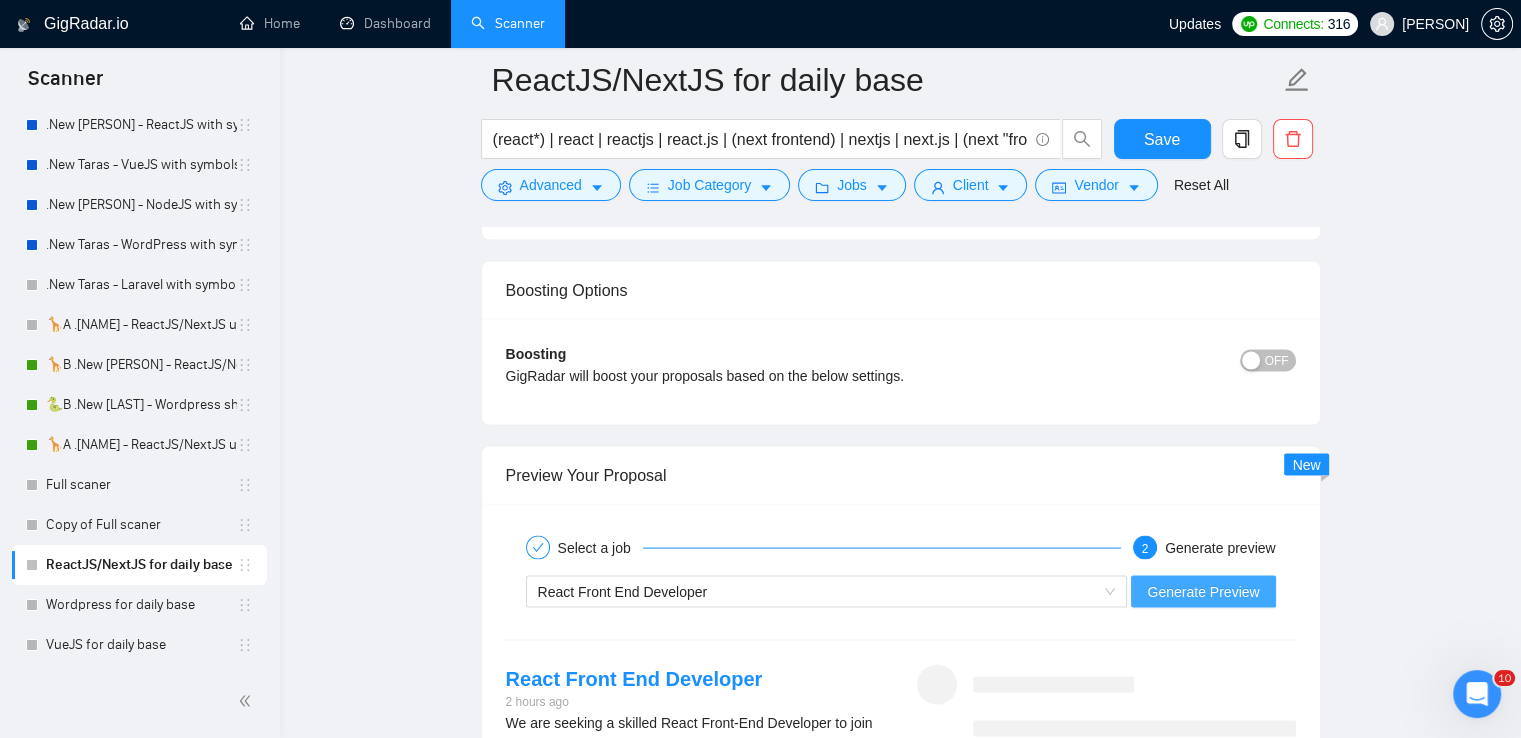 click on "Generate Preview" at bounding box center [1203, 592] 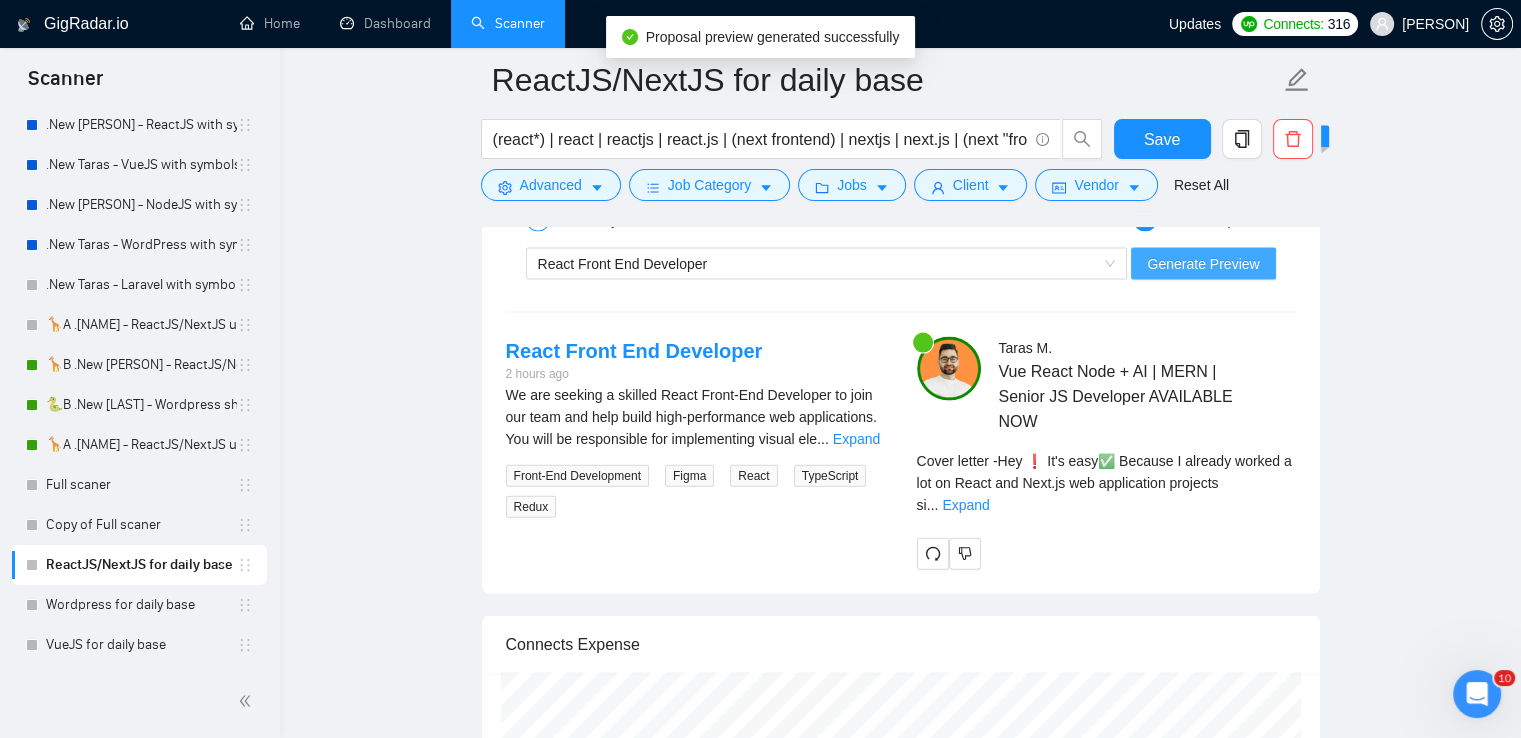 scroll, scrollTop: 4335, scrollLeft: 0, axis: vertical 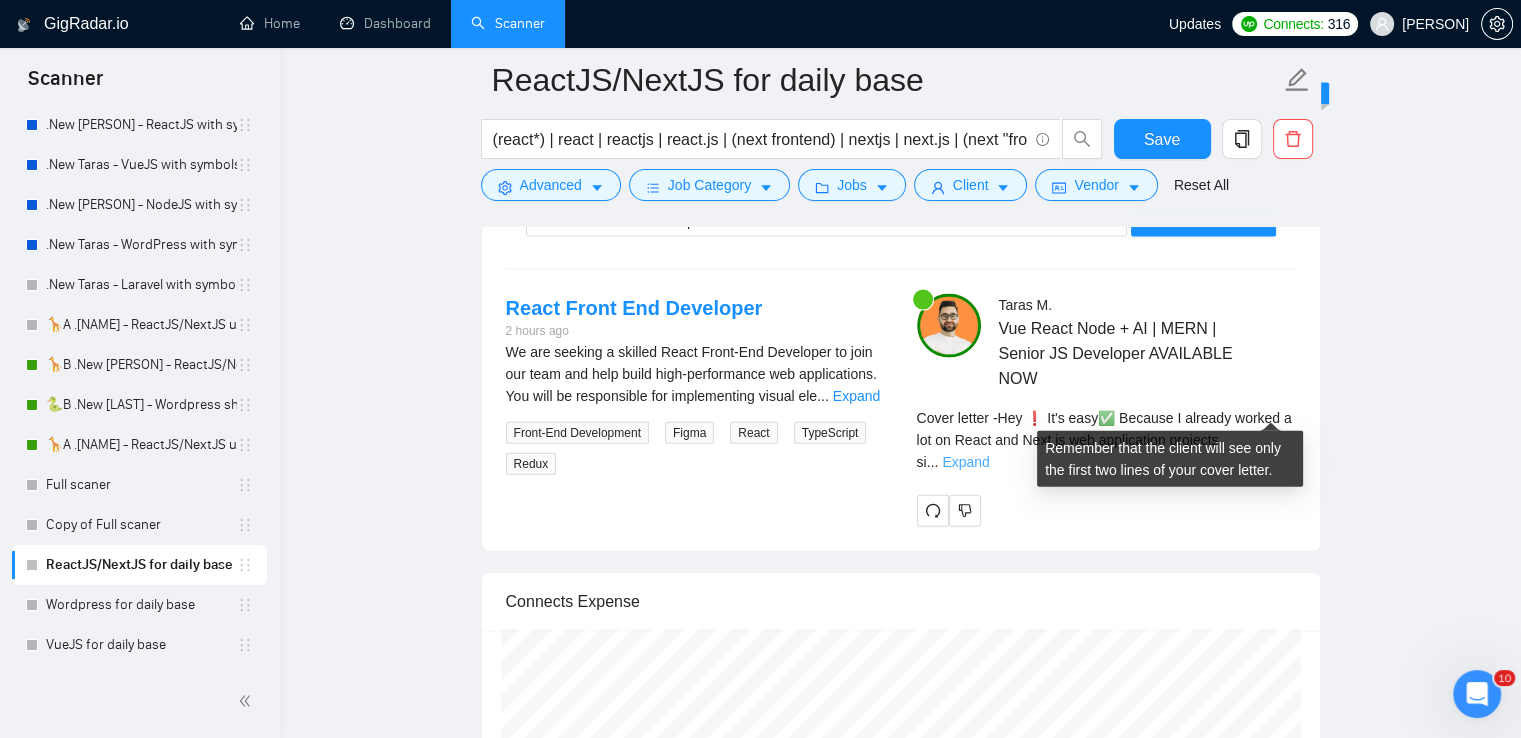 click on "Expand" at bounding box center [965, 462] 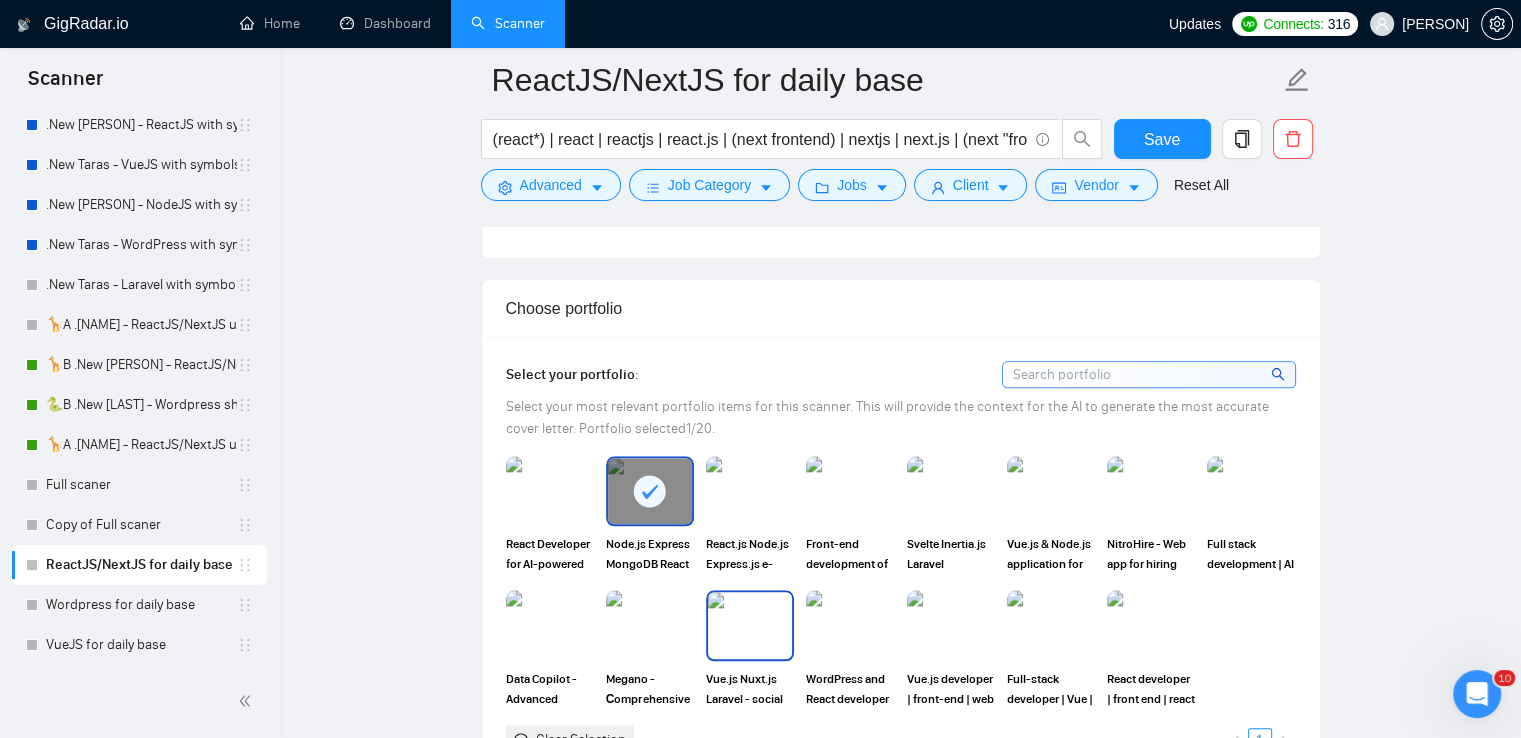 scroll, scrollTop: 2195, scrollLeft: 0, axis: vertical 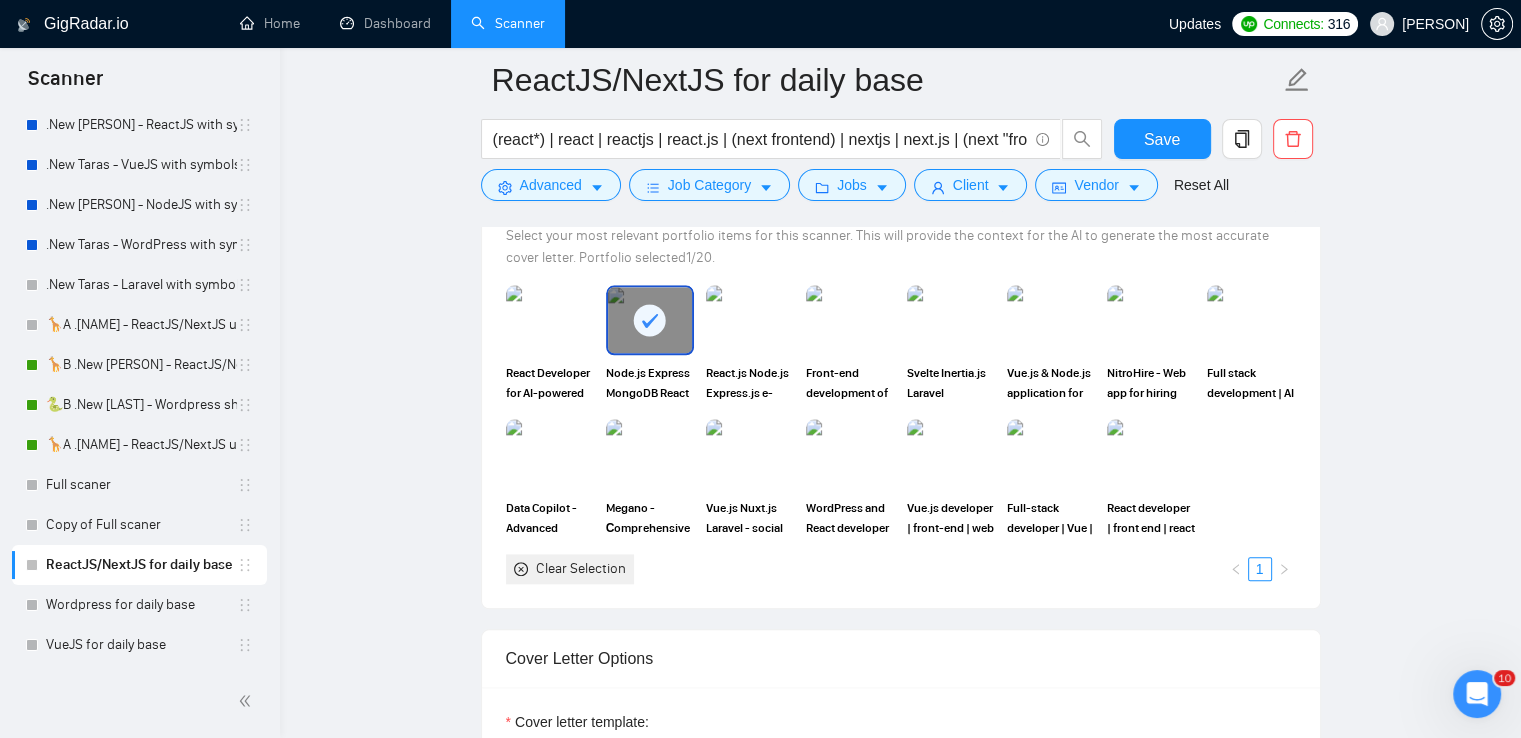 click on "Clear Selection" at bounding box center (581, 569) 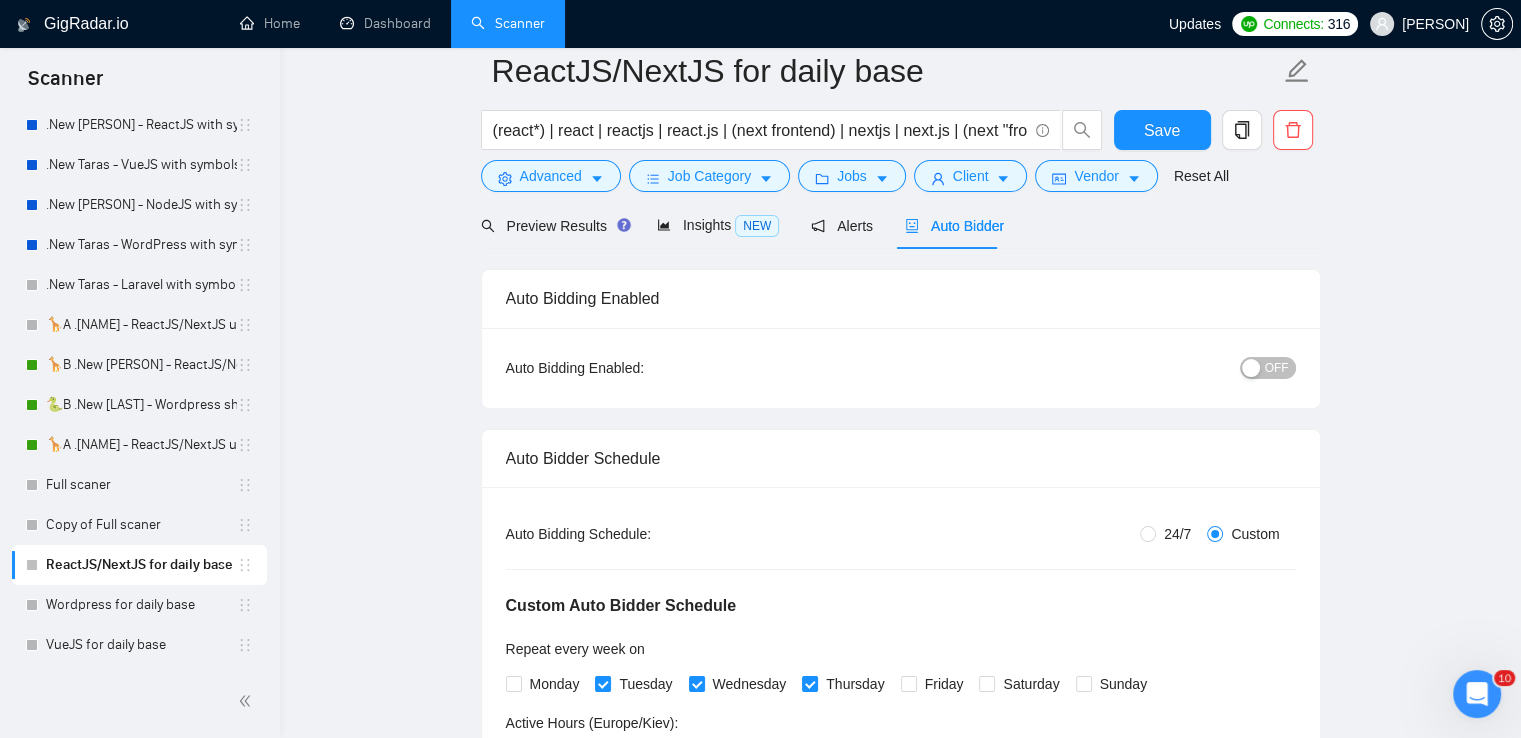scroll, scrollTop: 0, scrollLeft: 0, axis: both 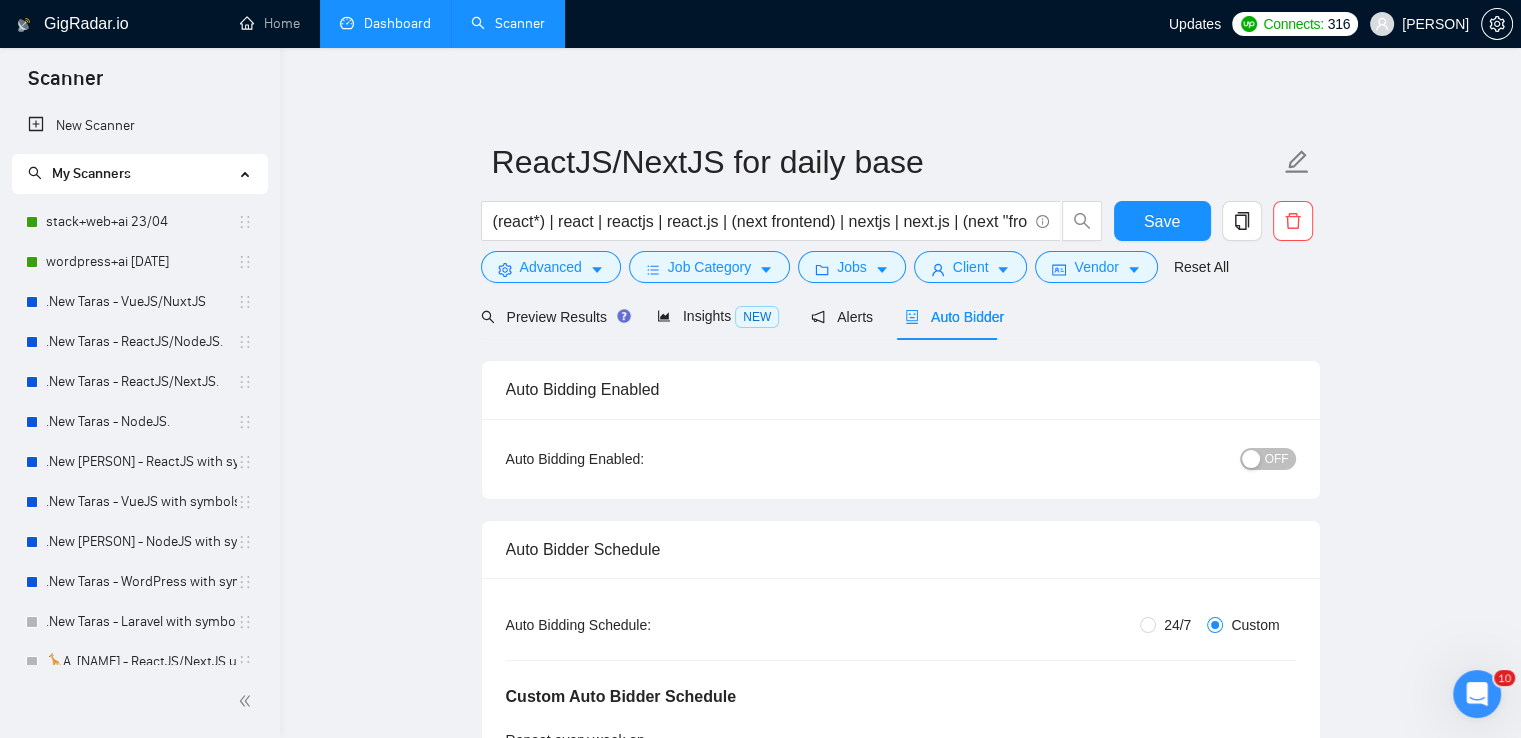 click on "Dashboard" at bounding box center (385, 23) 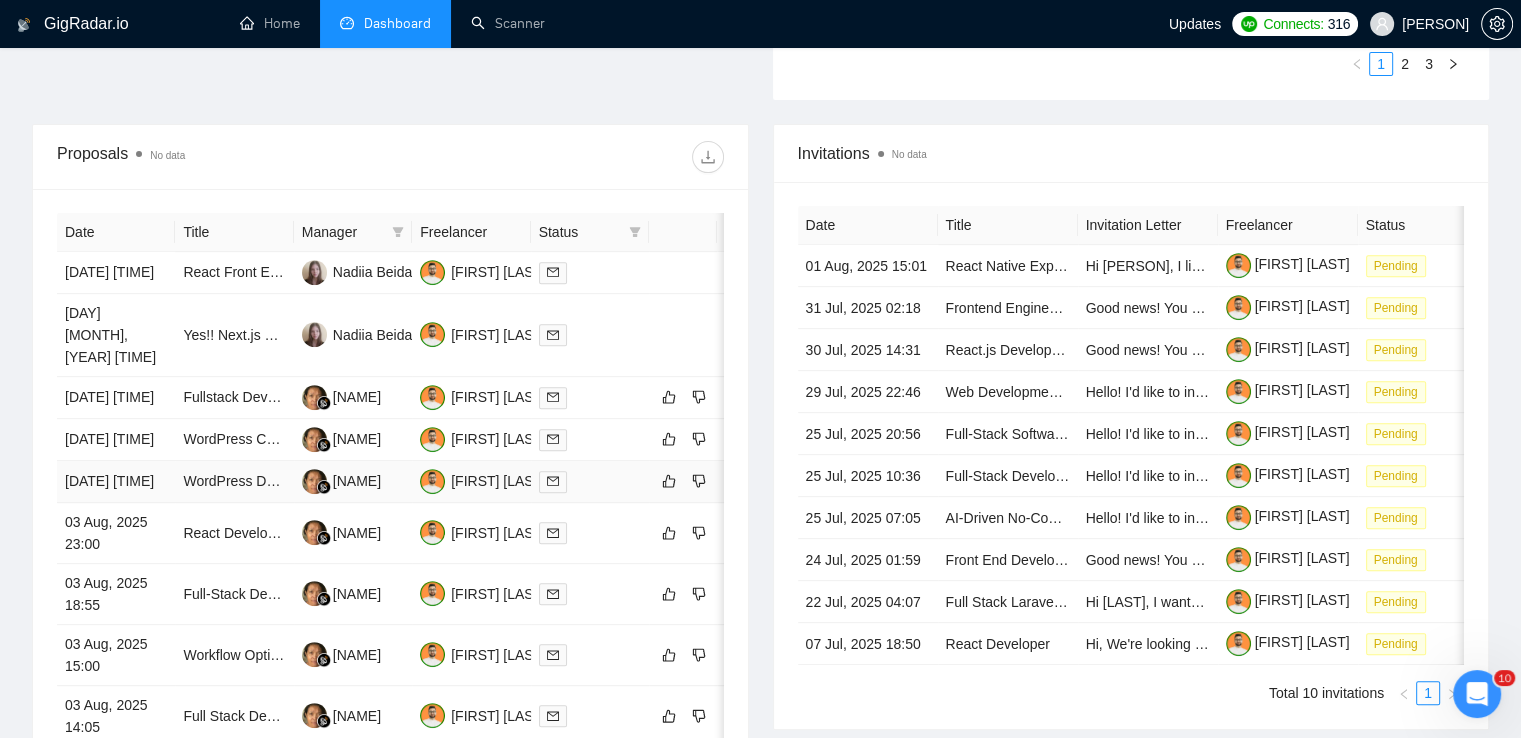 scroll, scrollTop: 738, scrollLeft: 0, axis: vertical 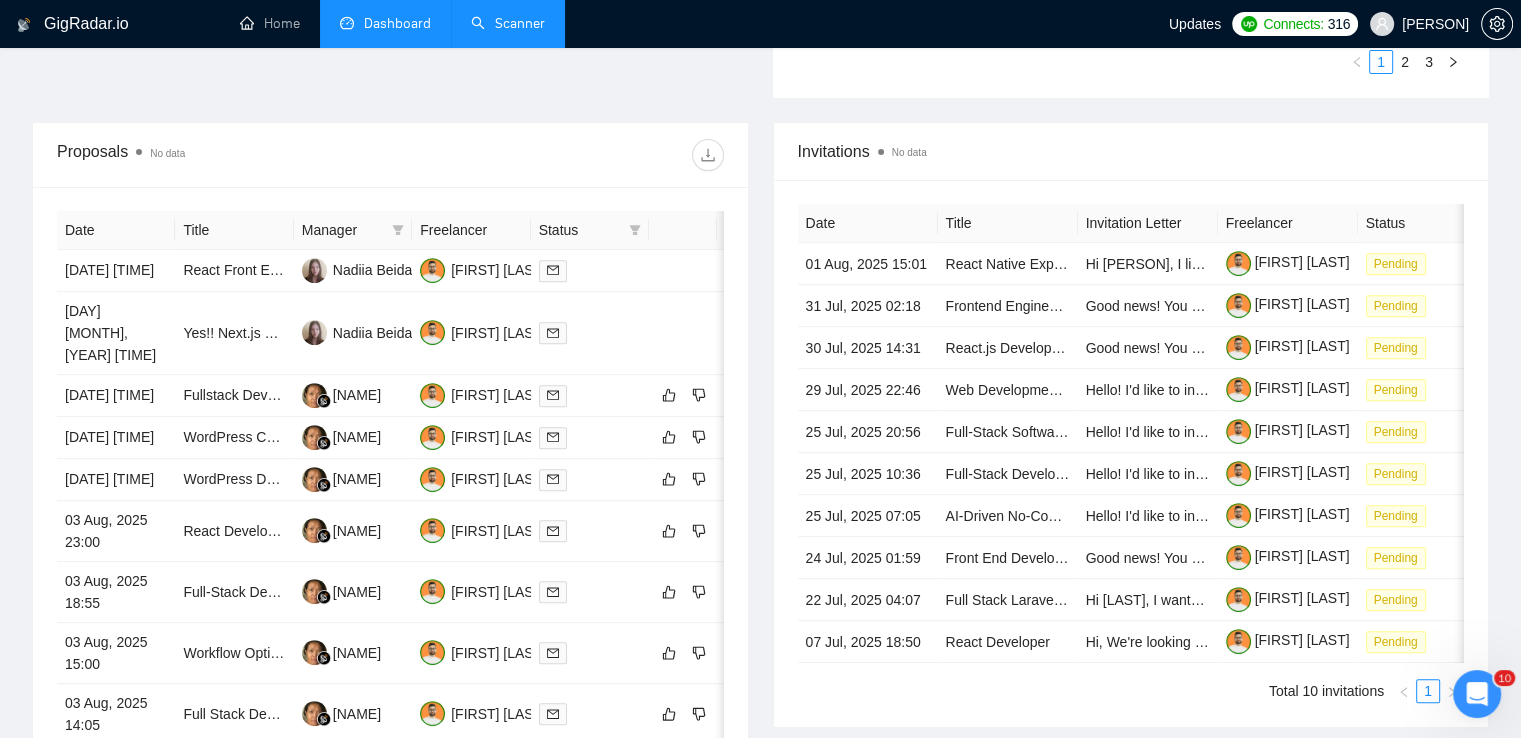 click on "Scanner" at bounding box center (508, 23) 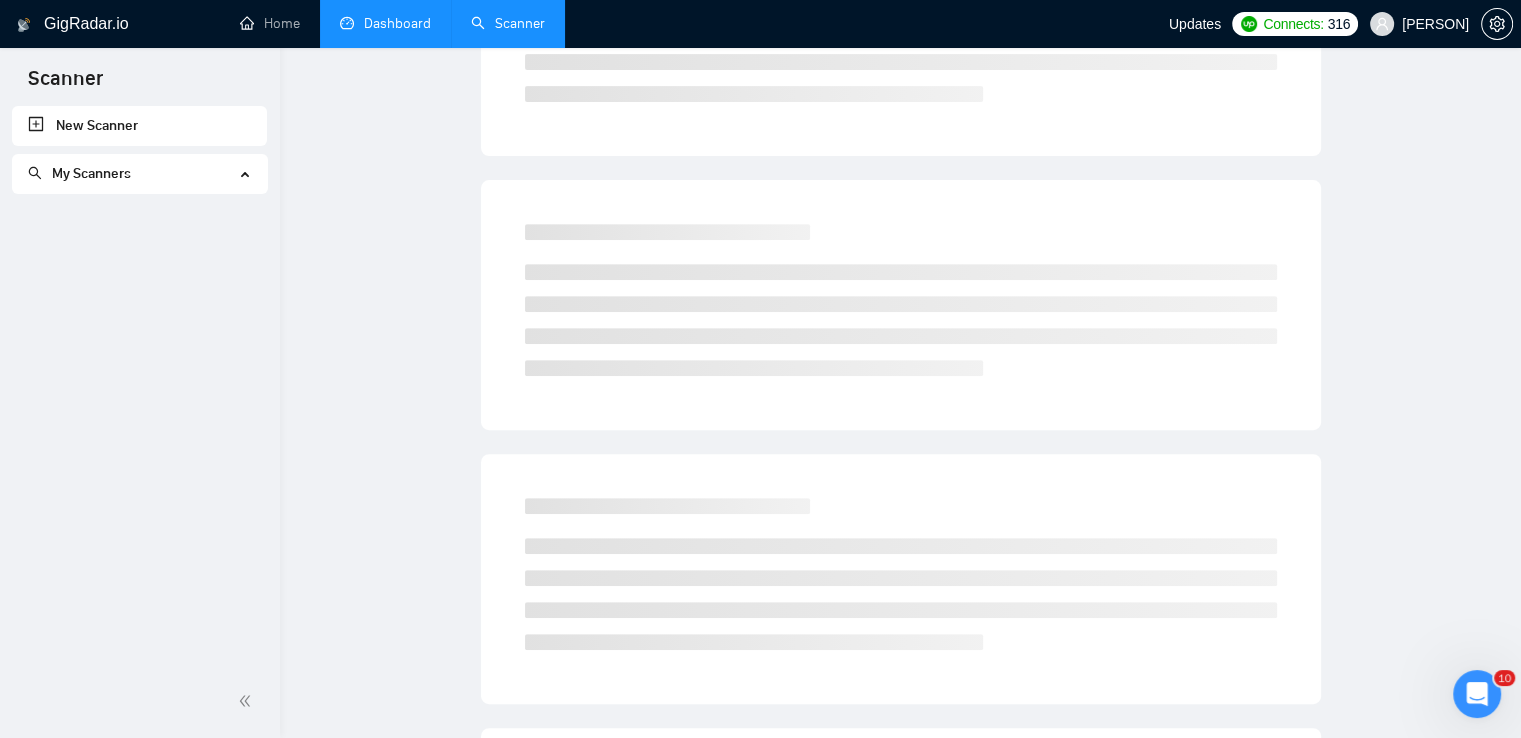 scroll, scrollTop: 0, scrollLeft: 0, axis: both 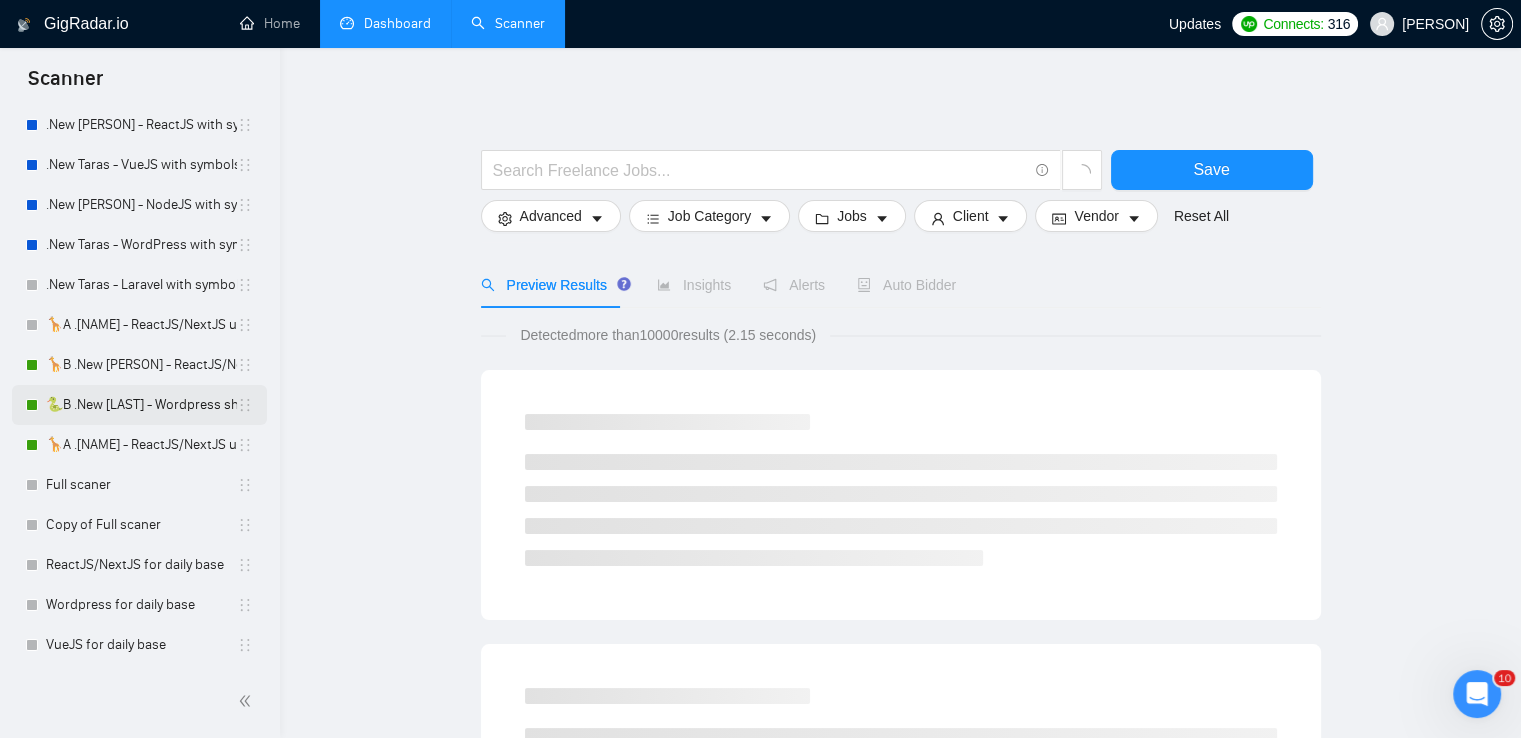 click on "🐍B .New [LAST] - Wordpress short 23/04" at bounding box center [141, 405] 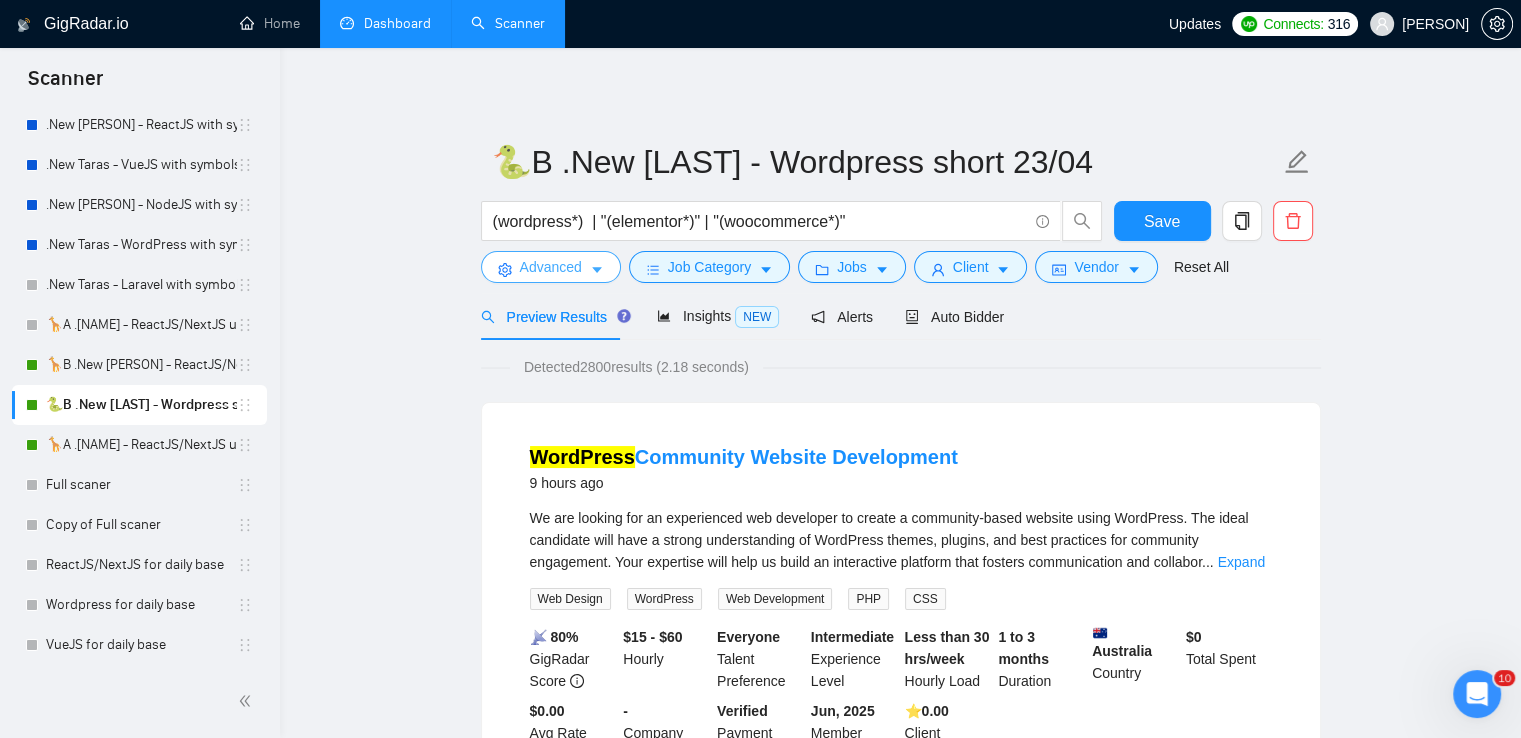 click on "Advanced" at bounding box center [551, 267] 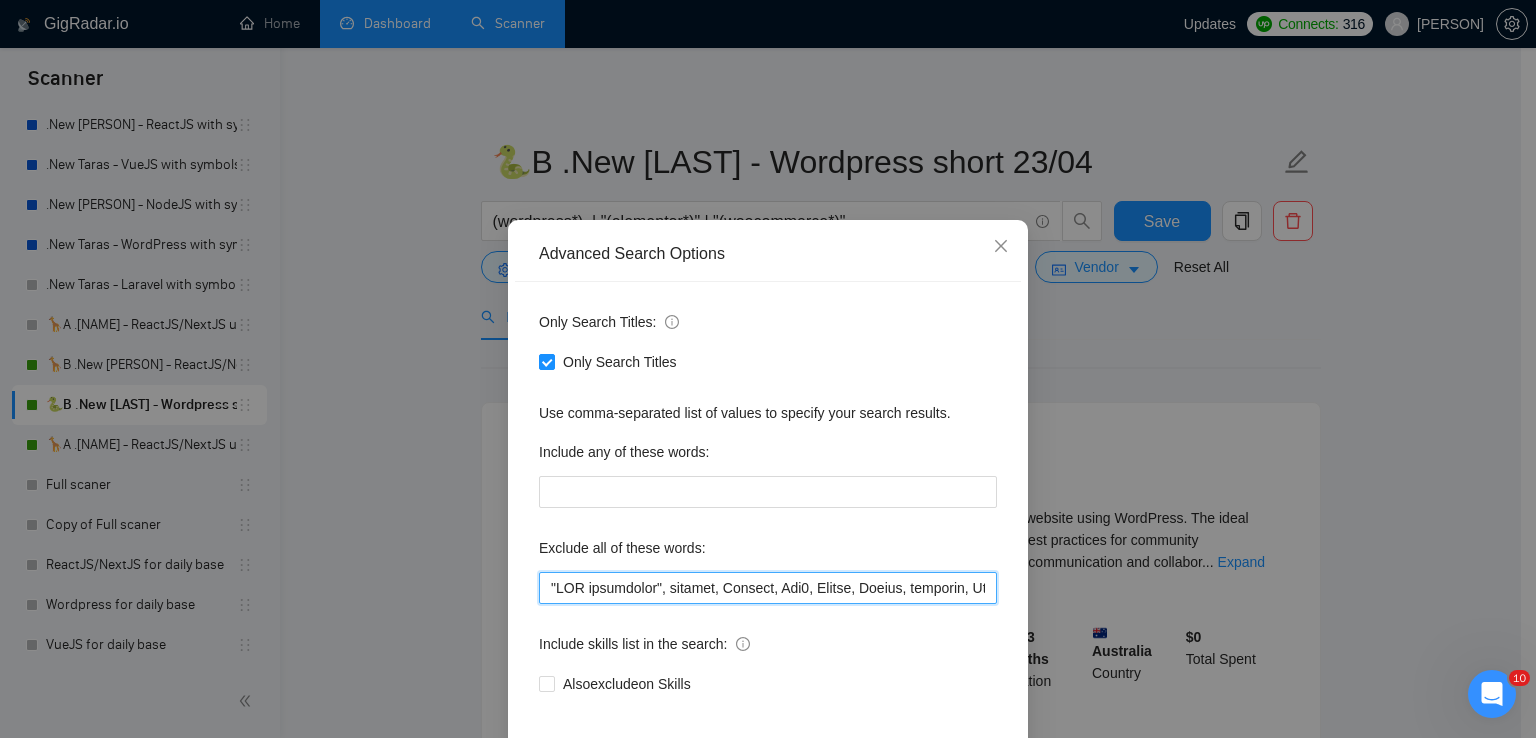 click at bounding box center (768, 588) 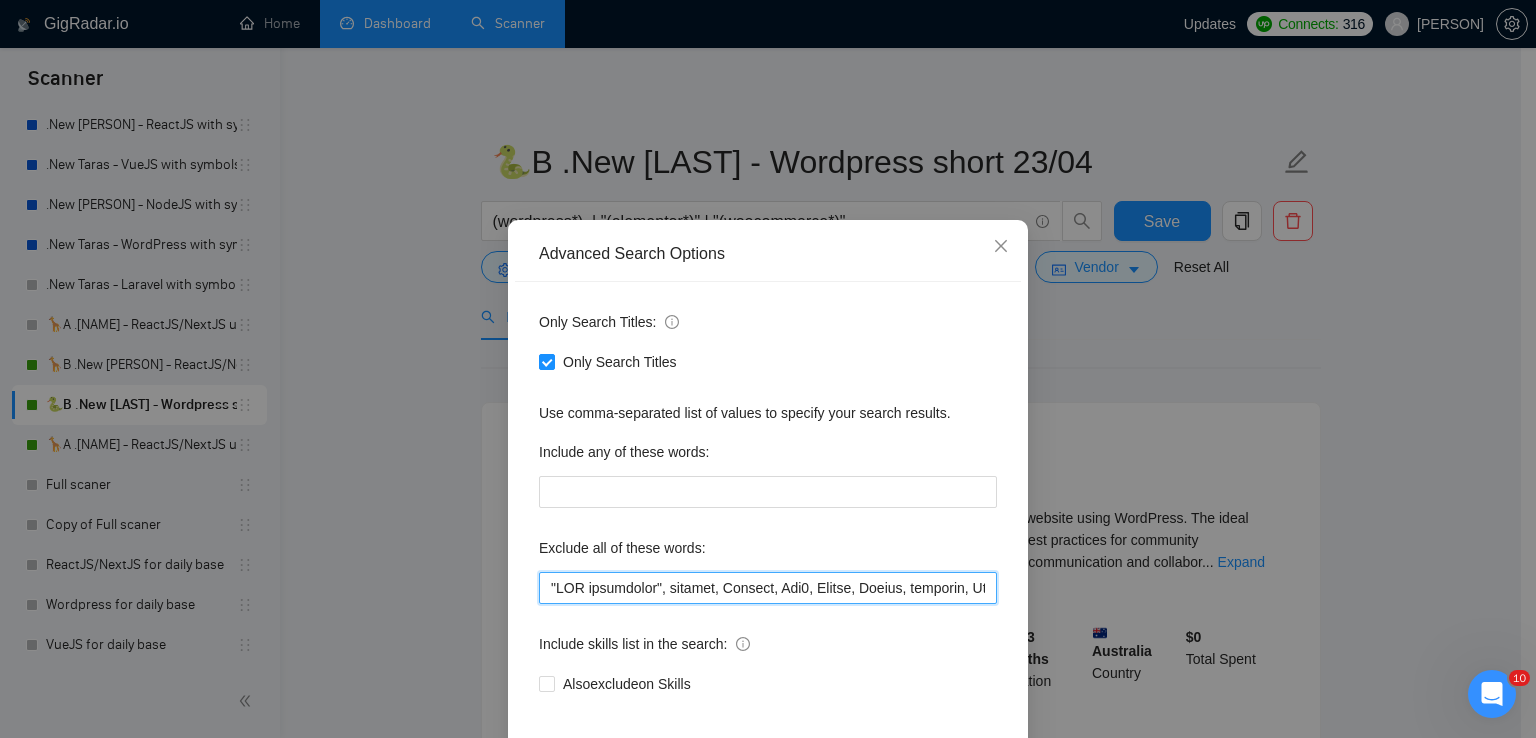 paste on "Mockup" 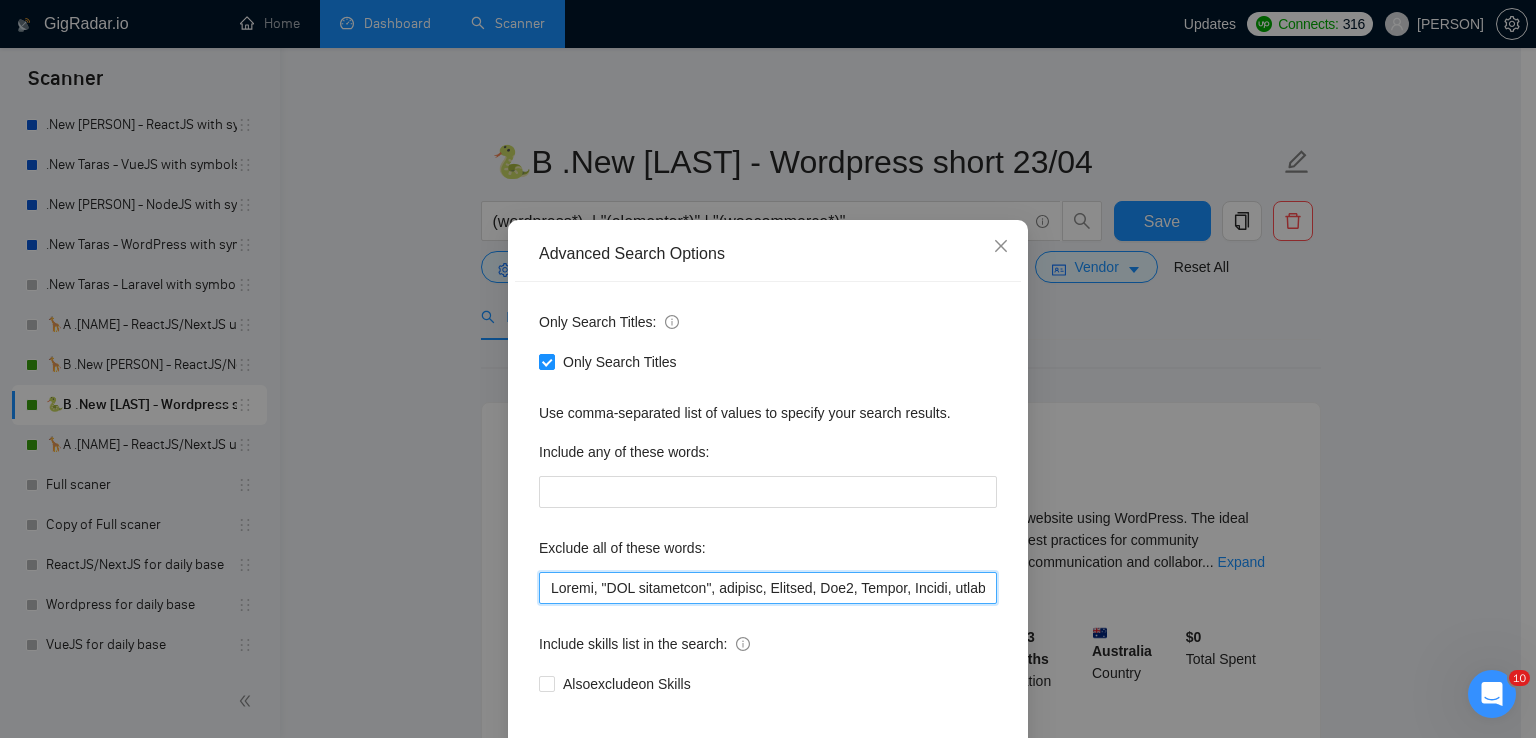 scroll, scrollTop: 94, scrollLeft: 0, axis: vertical 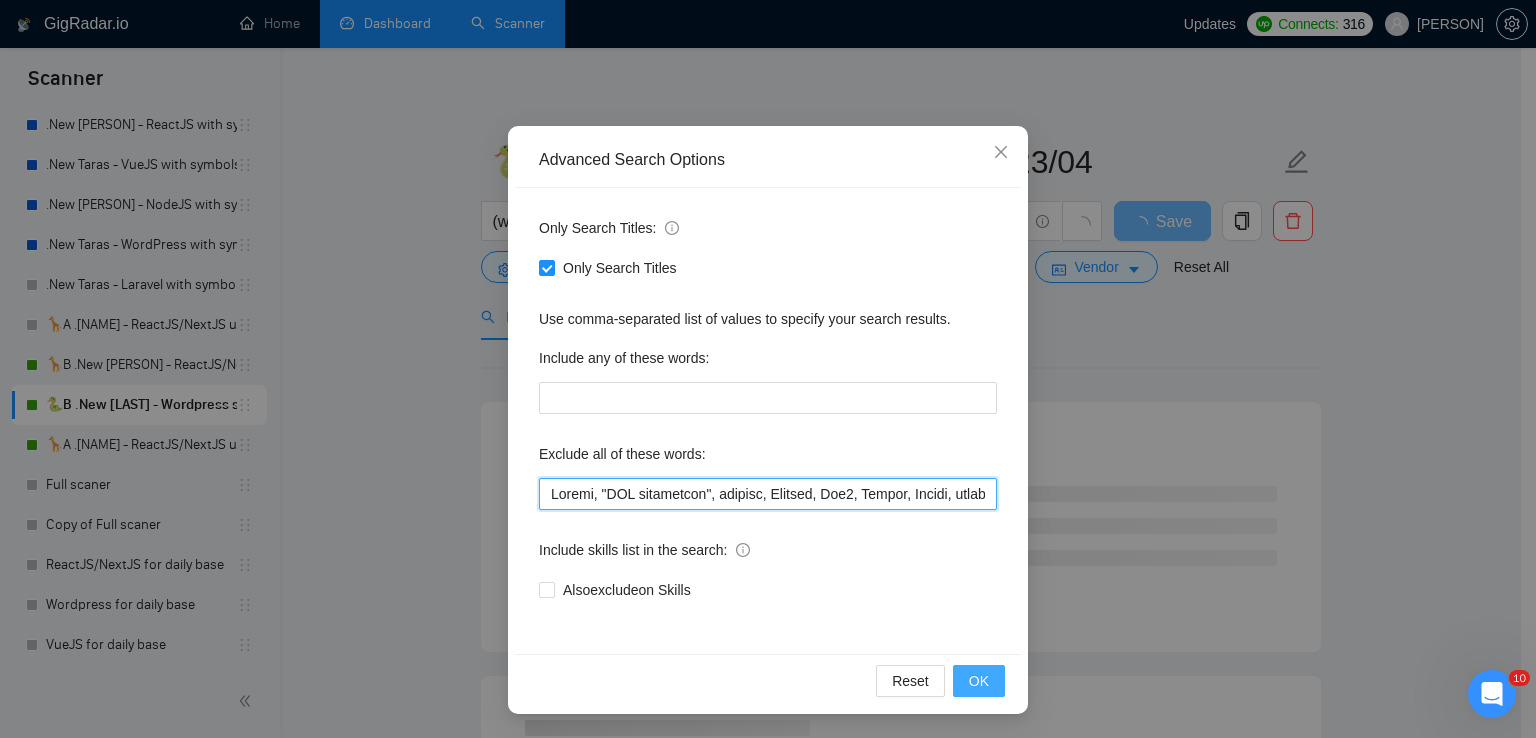 type on "Loremi, "DOL sitametcon", adipisc, Elitsed, Doe4, Tempor, Incidi, utlabore, Etdo, Magnaal, "Enimadm Veniamquis", n0e.ul, "Laborisni aliquipe", Eacomm, Consequatdu, "Auteir i reprehe vo velitesse cillumf null pariatu excep s occae", Cupid, "Nonproi Sunt Culpa", "Quioffi Des Mollit", "Animide Lab", "Persp Und 4 Omni", Istenat, Errorvo, "accus dolore", Laud, Totamr, Aperiameaq, IpSaqua, Abilloinv, Verita, quasi, archi, "beata vi", dictaex, Nemoen, "ipsamqu volupta", "AspeRnatu Aut", "Oditfug Cons", Mag, dolores, "eosratio se nes nequepor quisq", "dolorema nu eiu modit", incidu, magna,  "Quaera.et", "Minussol", "nobiselig optiocumqu", "Nihili Quop Facerep Assume", "Repel", "temp aute", "quibusda of", "dEbitisre necessi sae ev", "vol repudian recu itaq ea hictene", sapi dele.", "reiciend vo mai alias" , "perferendisd asperio rep min", "Nostrum", "exer ullamcorpor", "susc laboriosamali", "Commodicons QuidMaxim Mollitiam Harumq rer Facilis Expedita", "distinct na li tempo", "cu soluta nob eligendi", "optiocumq", ..." 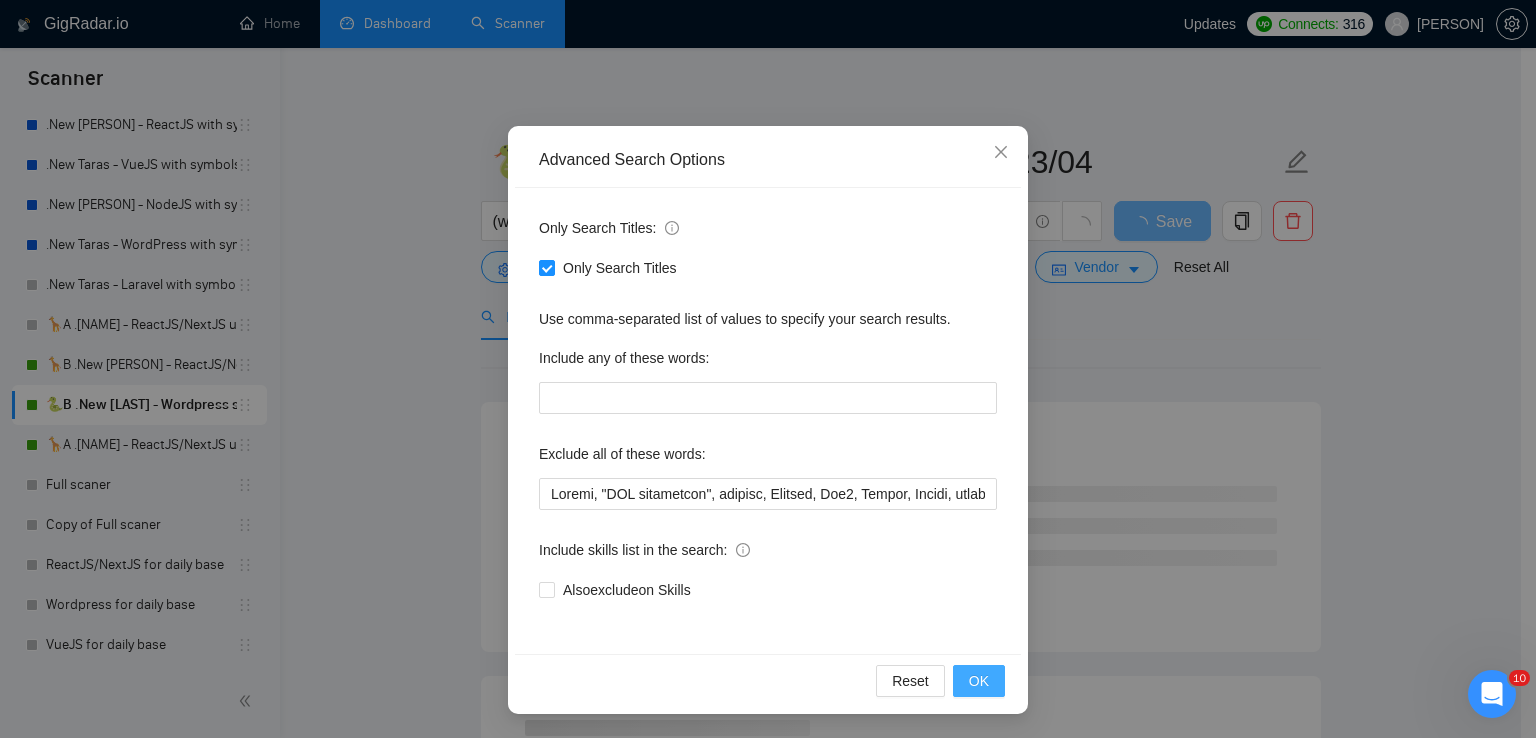 click on "OK" at bounding box center (979, 681) 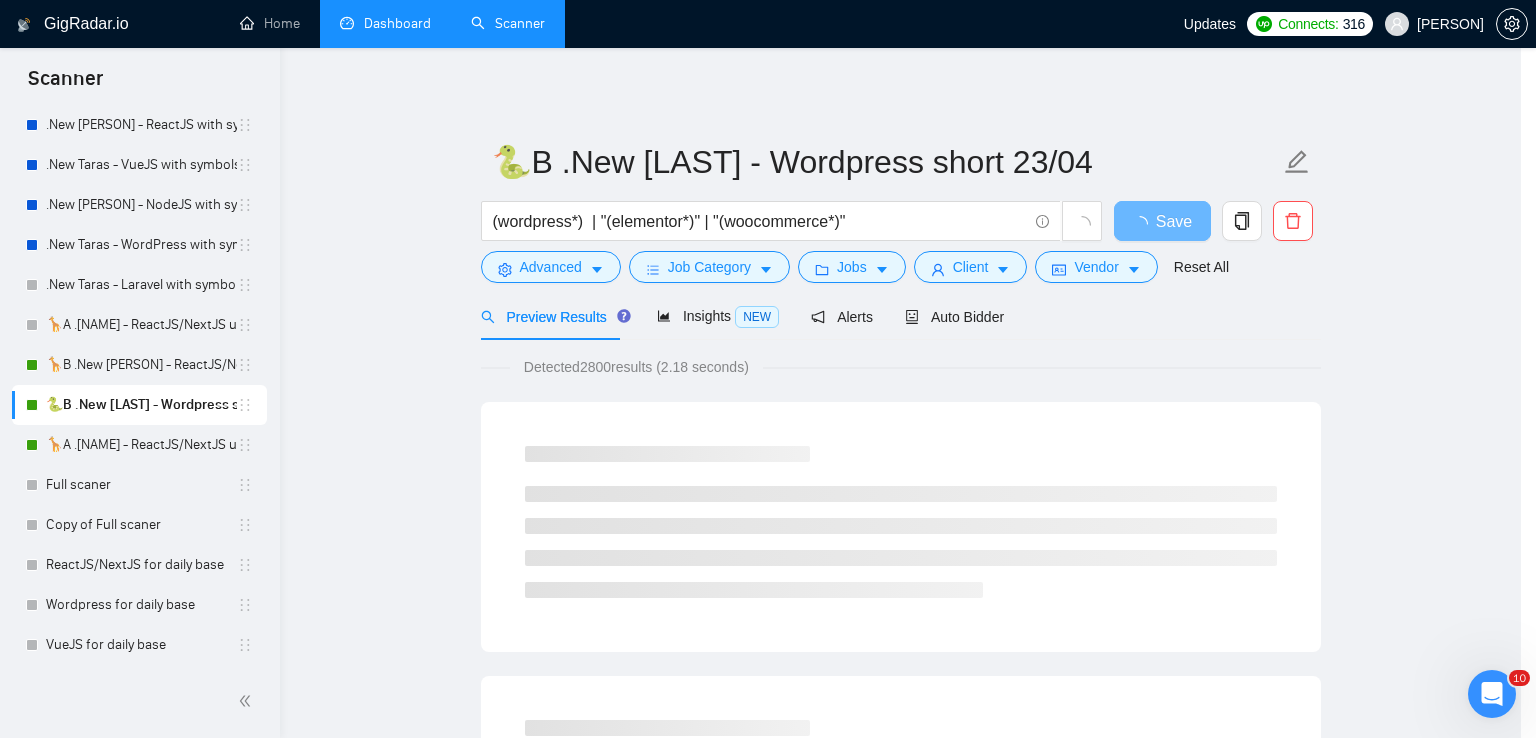 scroll, scrollTop: 0, scrollLeft: 0, axis: both 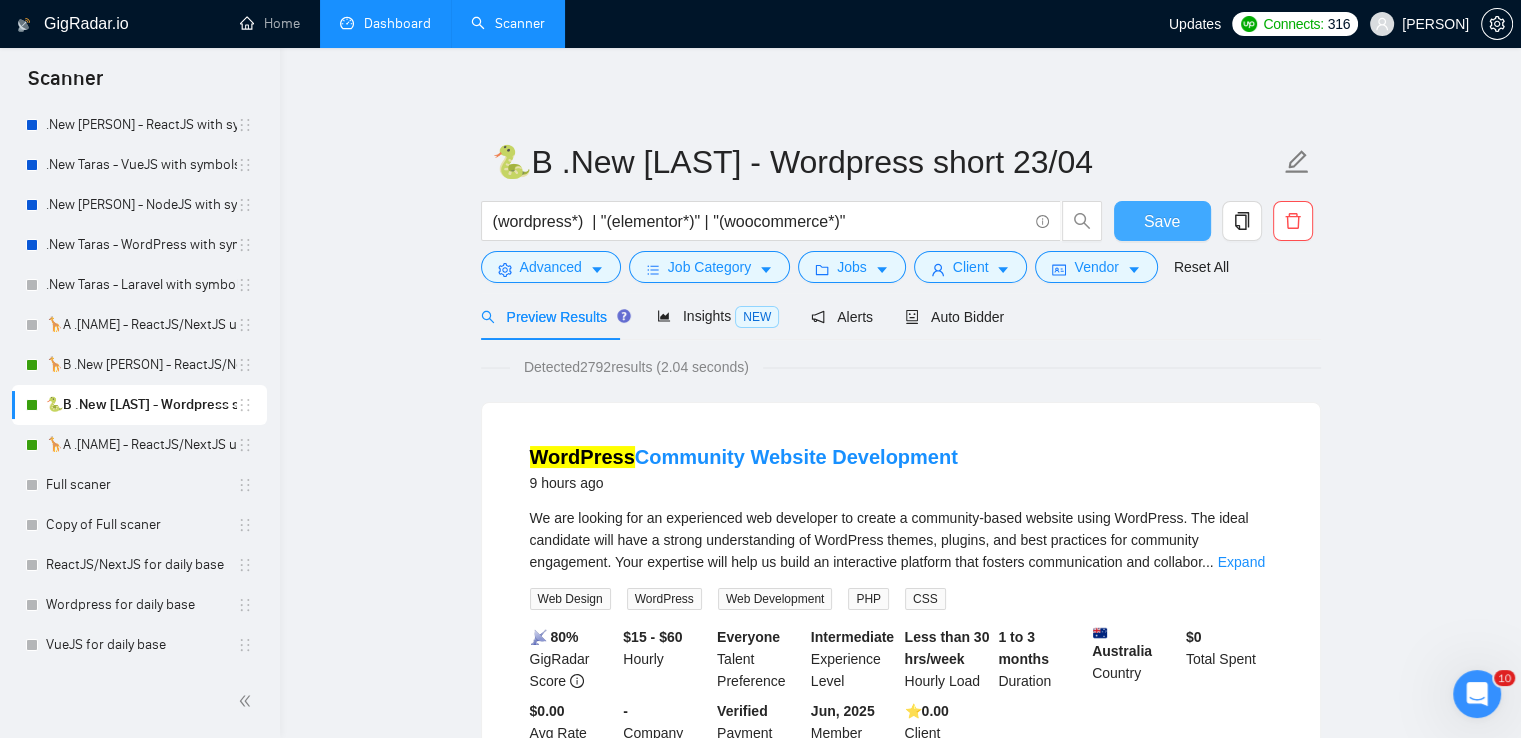 click on "Save" at bounding box center [1162, 221] 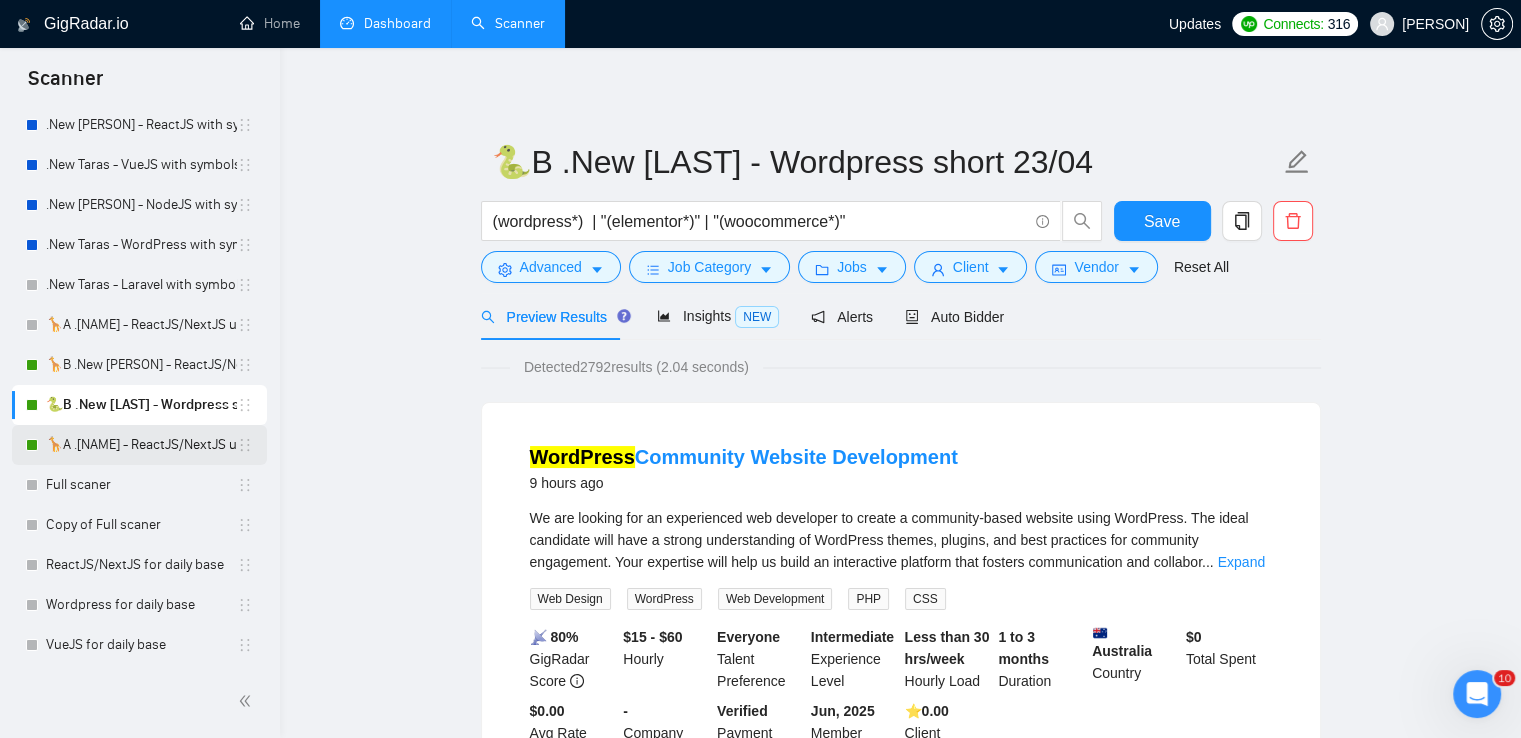 click on "🦒A .[NAME] - ReactJS/NextJS usual [DATE]" at bounding box center [141, 445] 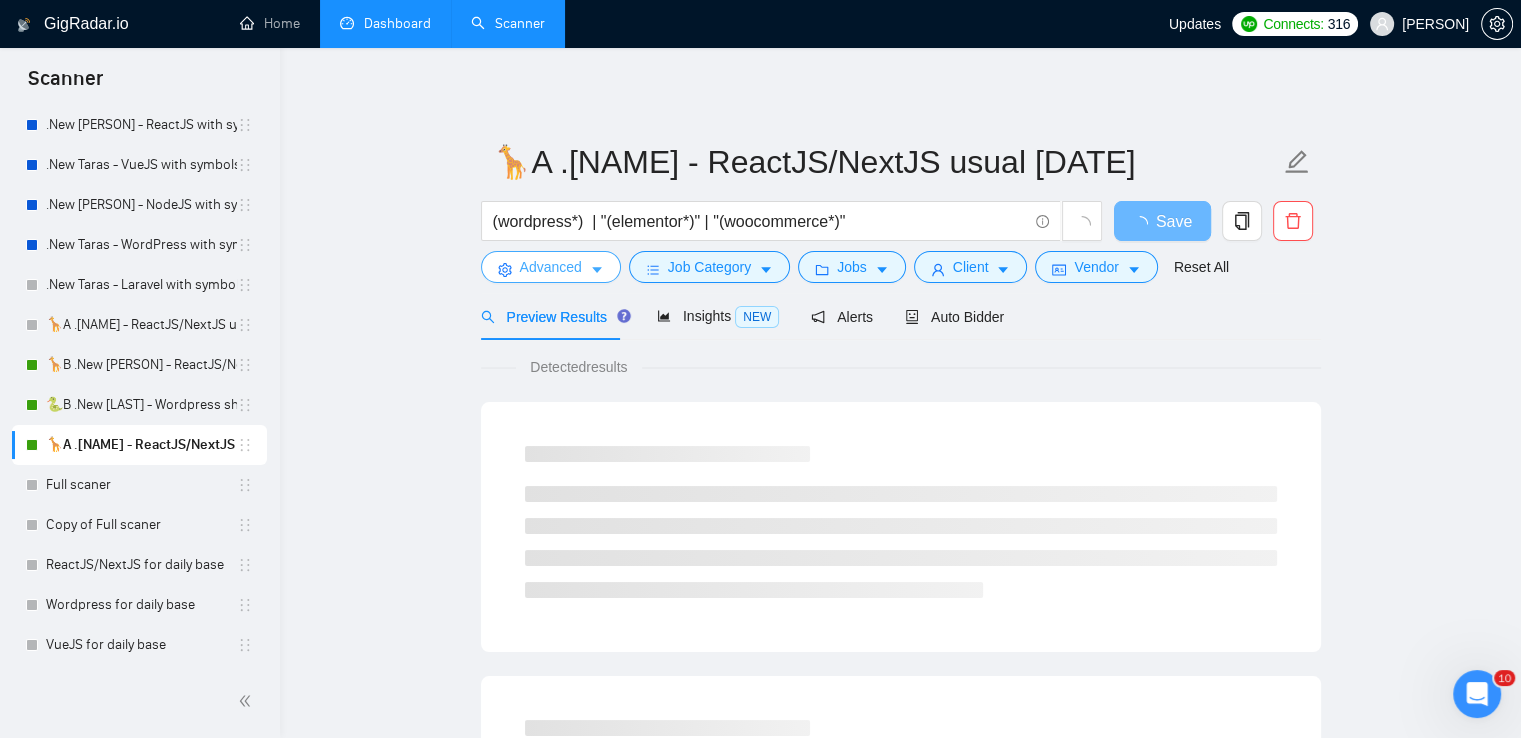 click on "Advanced" at bounding box center (551, 267) 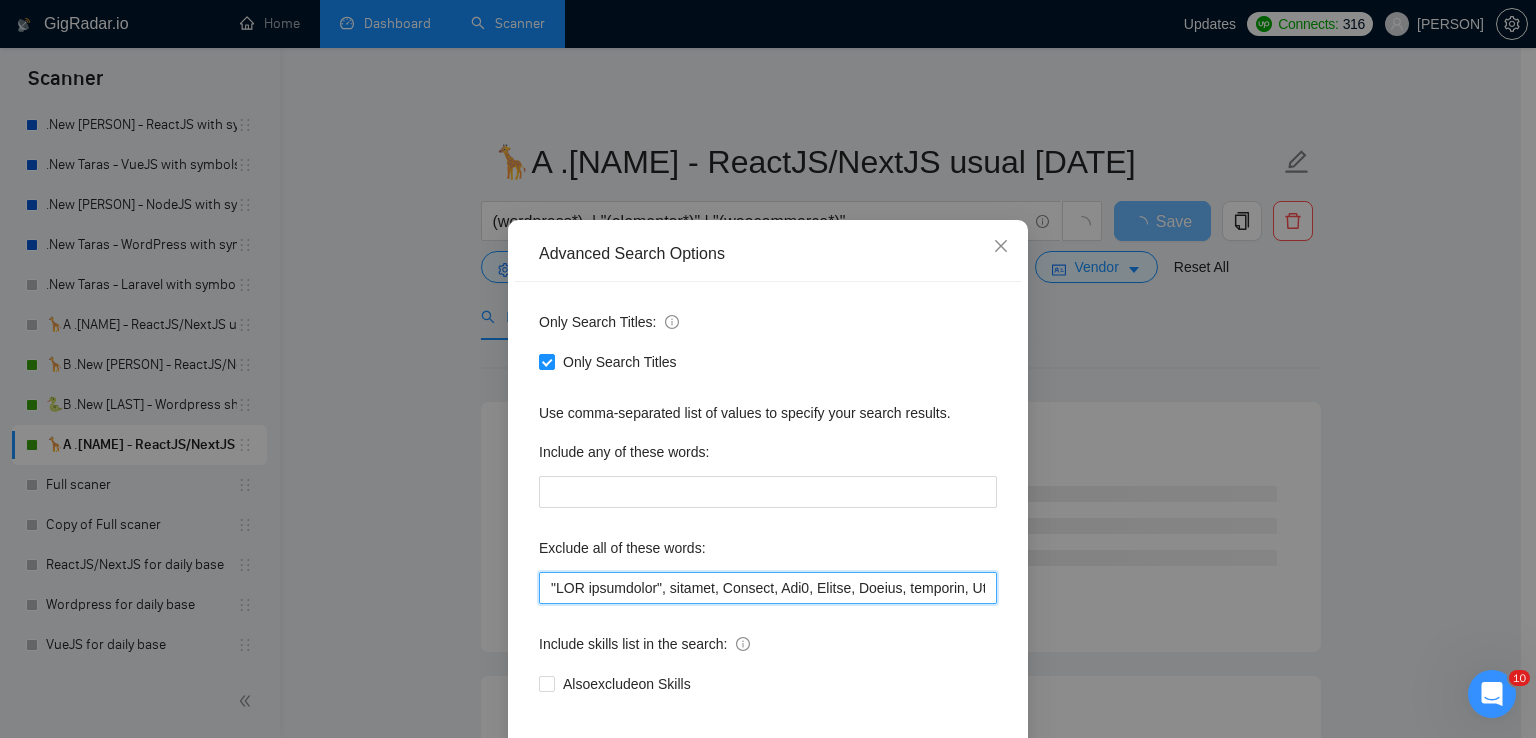 click at bounding box center [768, 588] 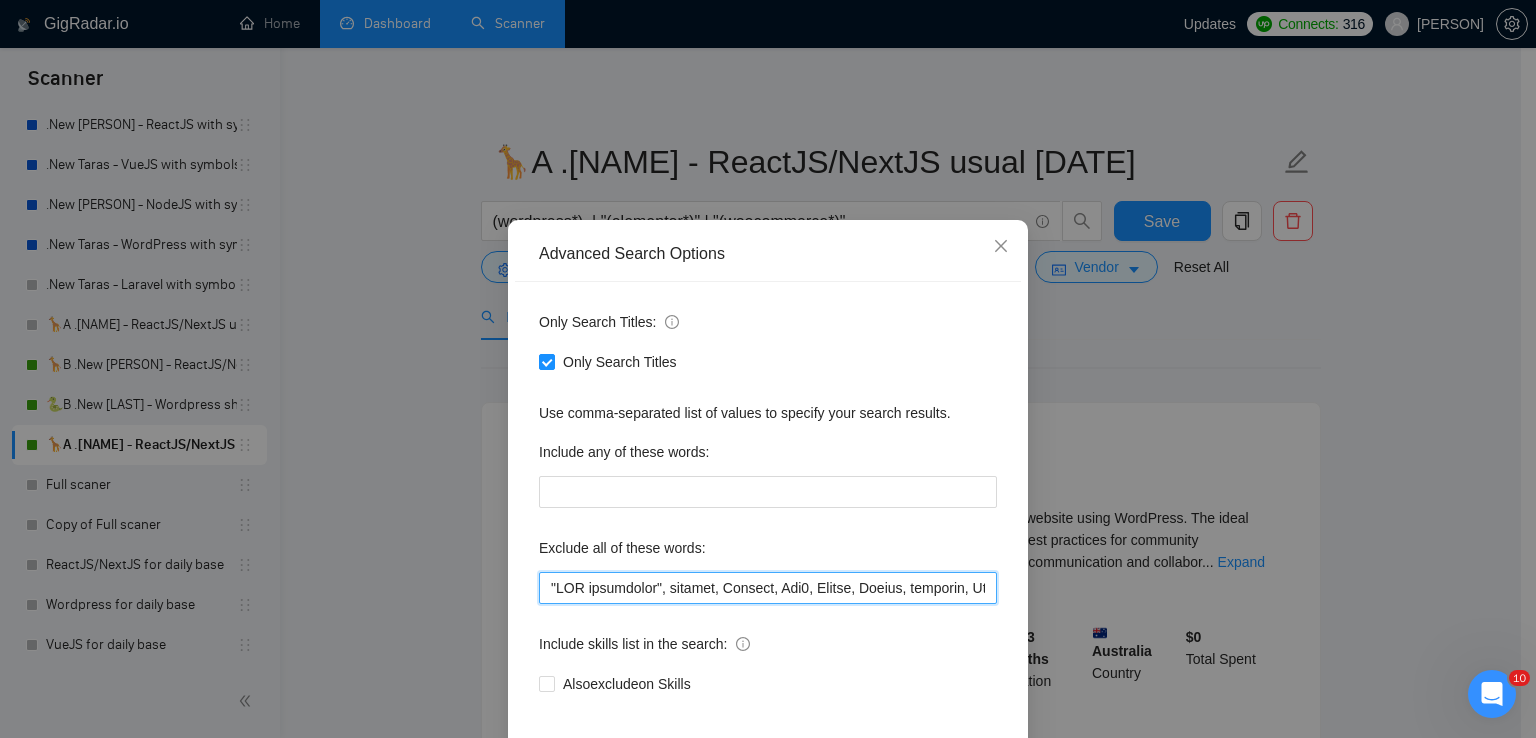 paste on "Mockup" 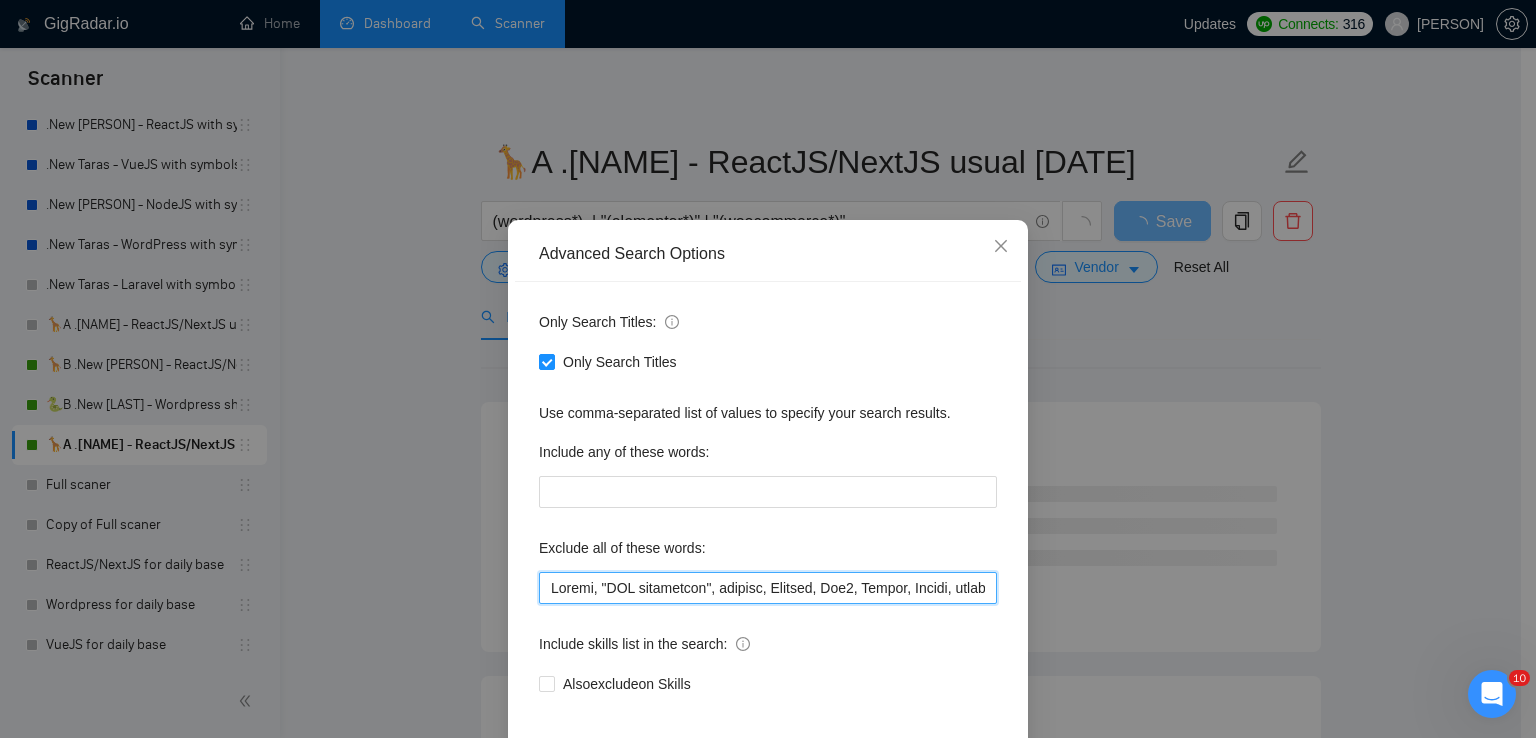 scroll, scrollTop: 94, scrollLeft: 0, axis: vertical 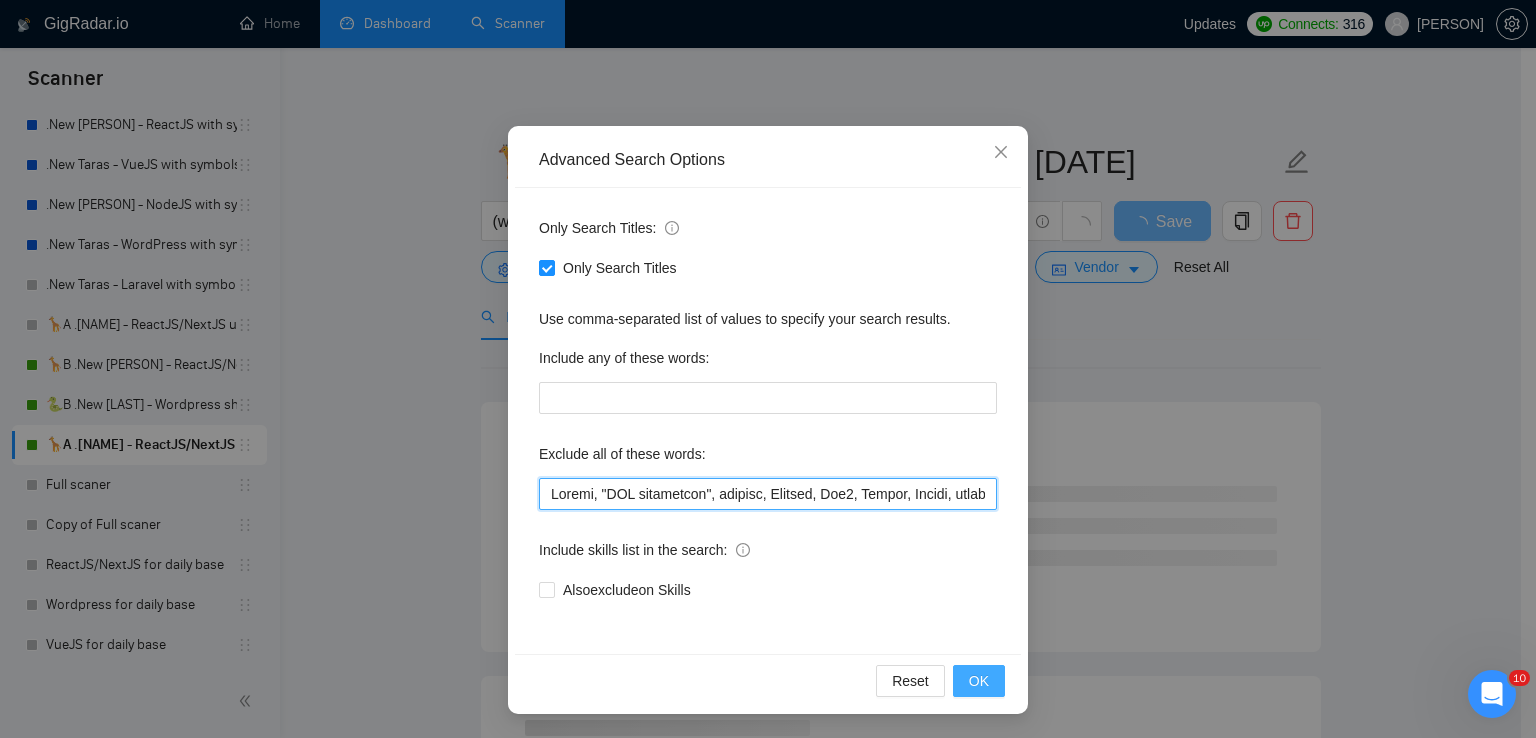 type on "Loremi, "DOL sitametcon", adipisc, Elitsed, Doe4, Tempor, Incidi, utlabore, Etdo, Magnaal, "Enimadm Veniamquis", n0e.ul, "Laborisni aliquipe", Eacomm, Consequatdu, "Auteir i reprehe vo velitesse cillumf null pariatu excep s occae", Cupid, "Nonproi Sunt Culpa", "Quioffi Des Mollit", "Animide Lab", "Persp Und 4 Omni", Istenat, Errorvo, "accus dolore", Laud, Totamr, Aperiameaq, IpSaqua, Abilloinv, Verita, quasi, archi, "beata vi", dictaex, Nemoen, "ipsamqu volupta", "AspeRnatu Aut", "Oditfug Cons", Mag, dolores, "eosratio se nes nequepor quisq", "dolorema nu eiu modit", incidu, magna,  "Quaera.et", "Minussol", "nobiselig optiocumqu", "Nihili Quop Facerep Assume", "Repel", "temp aute", "quibusda of", "dEbitisre necessi sae ev", "vol repudian recu itaq ea hictene", sapi dele.", "reiciend vo mai alias" , "perferendisd asperio rep min", "Nostrum", "exer ullamcorpor", "susc laboriosamali", "Commodicons QuidMaxim Mollitiam Harumq rer Facilis Expedita", "distinct na li tempo", "cu soluta nob eligendi", "optiocumq", ..." 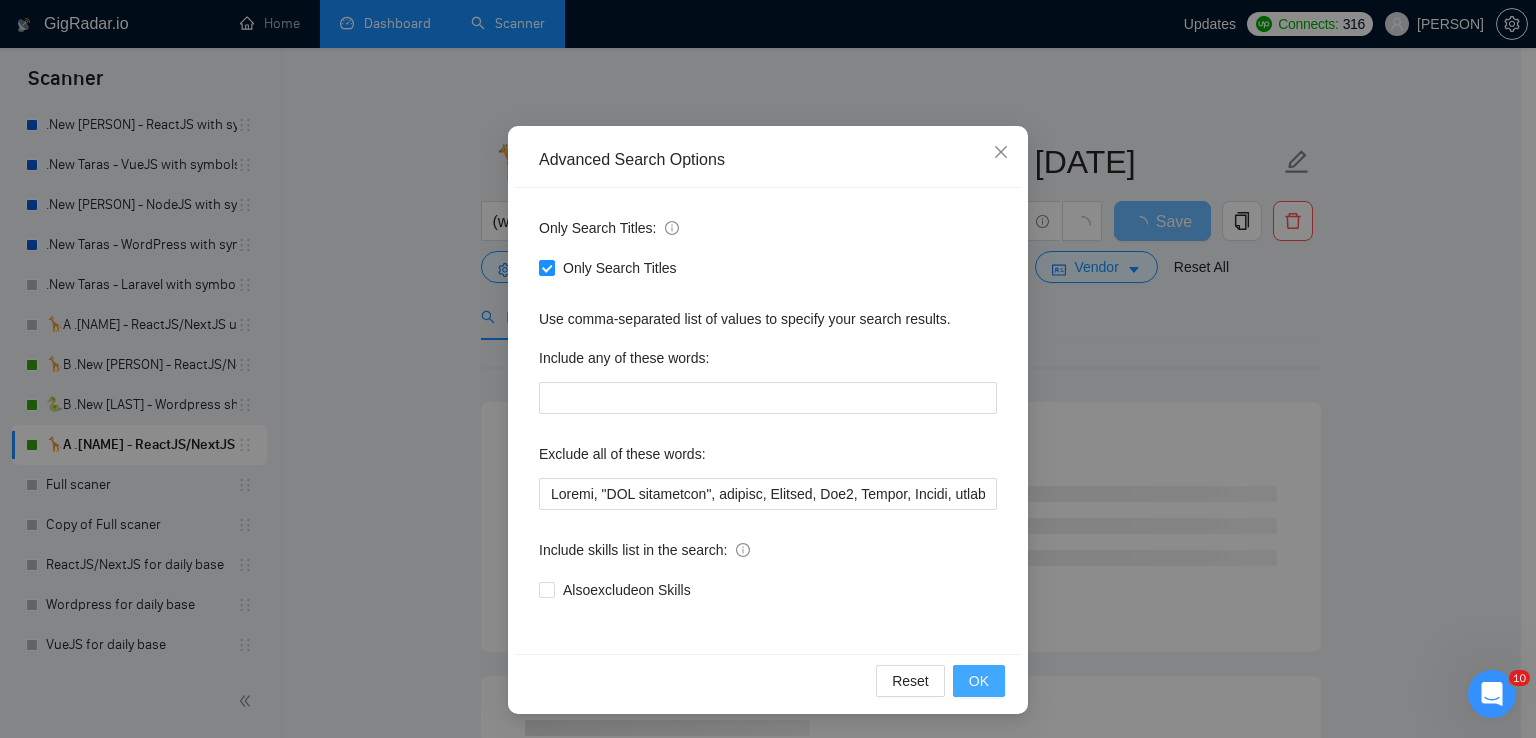 click on "OK" at bounding box center [979, 681] 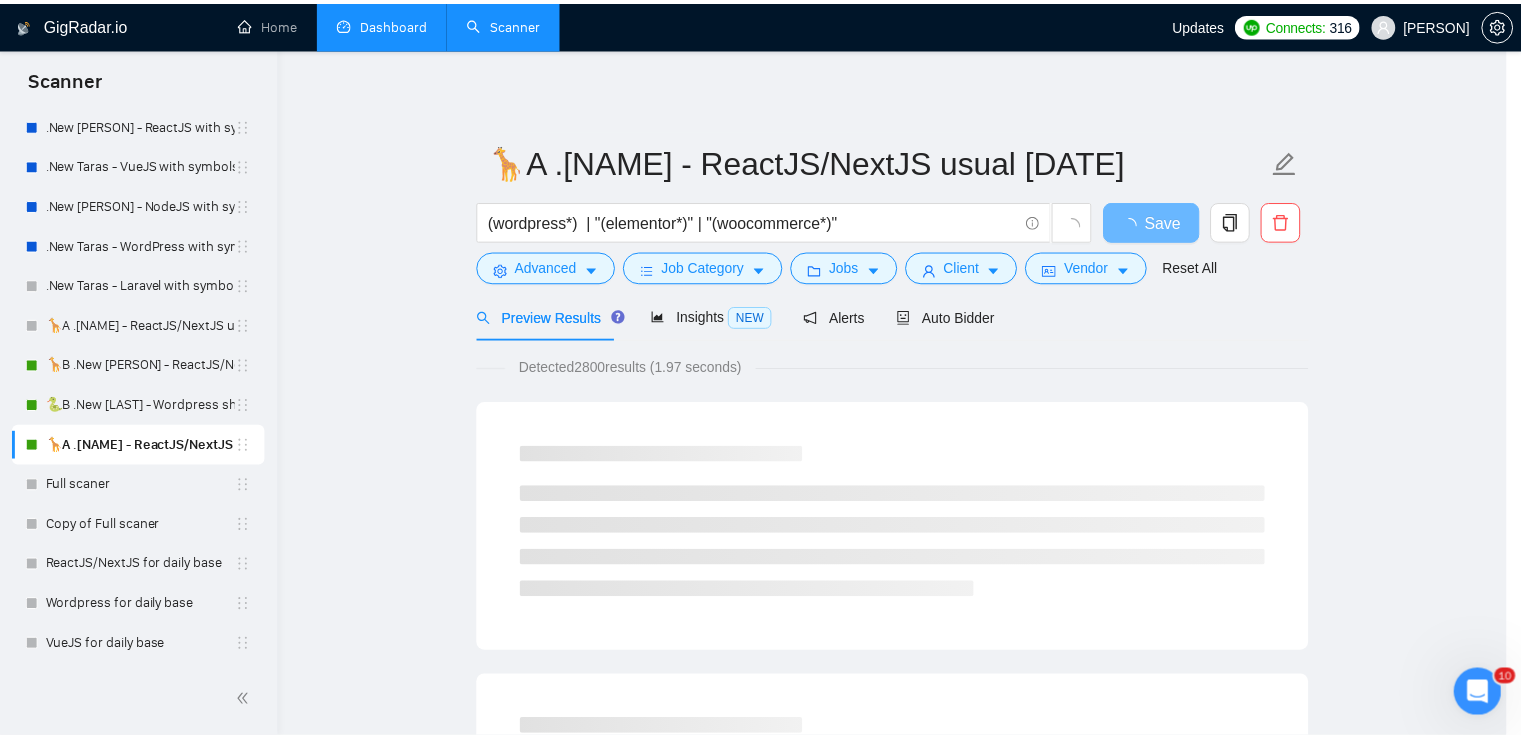 scroll, scrollTop: 0, scrollLeft: 0, axis: both 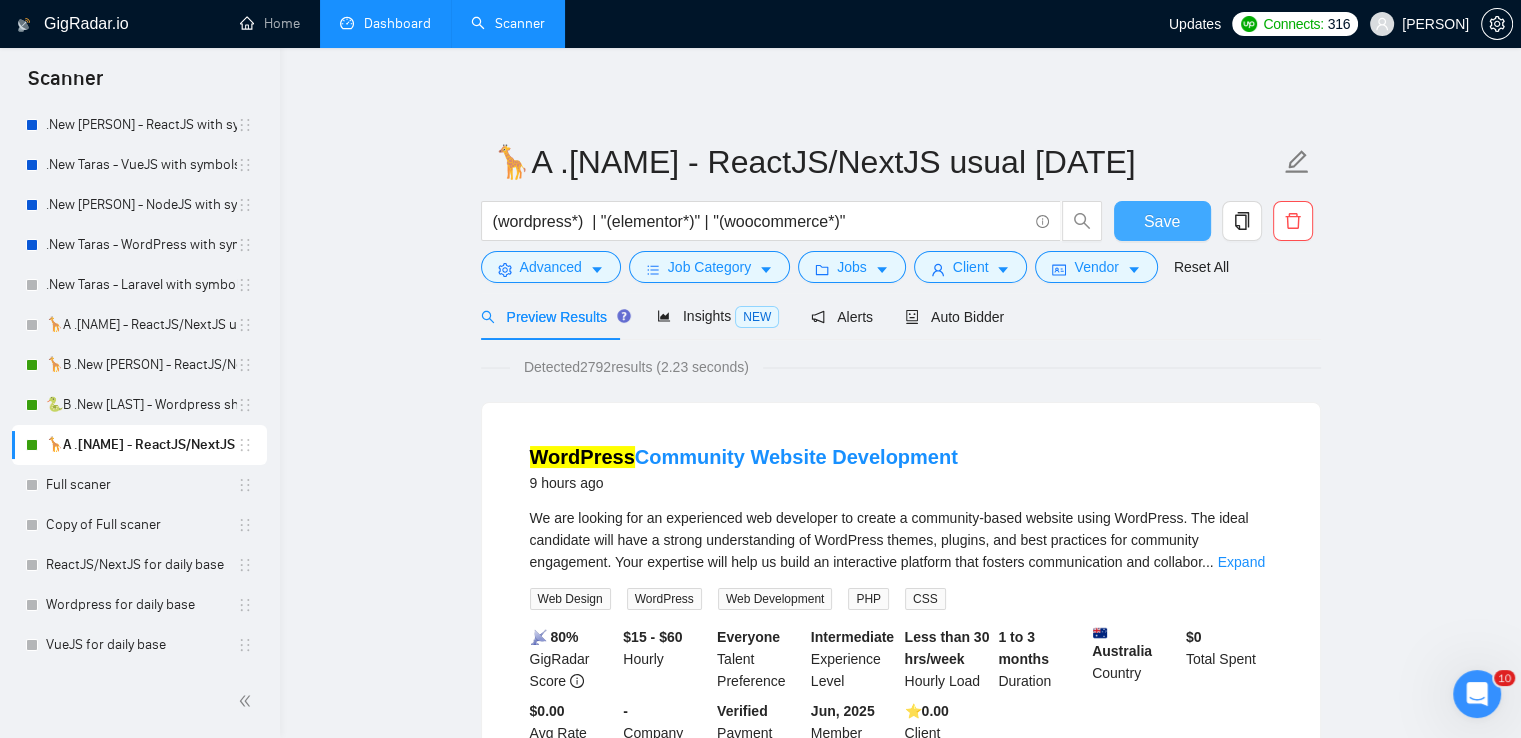 click on "Save" at bounding box center [1162, 221] 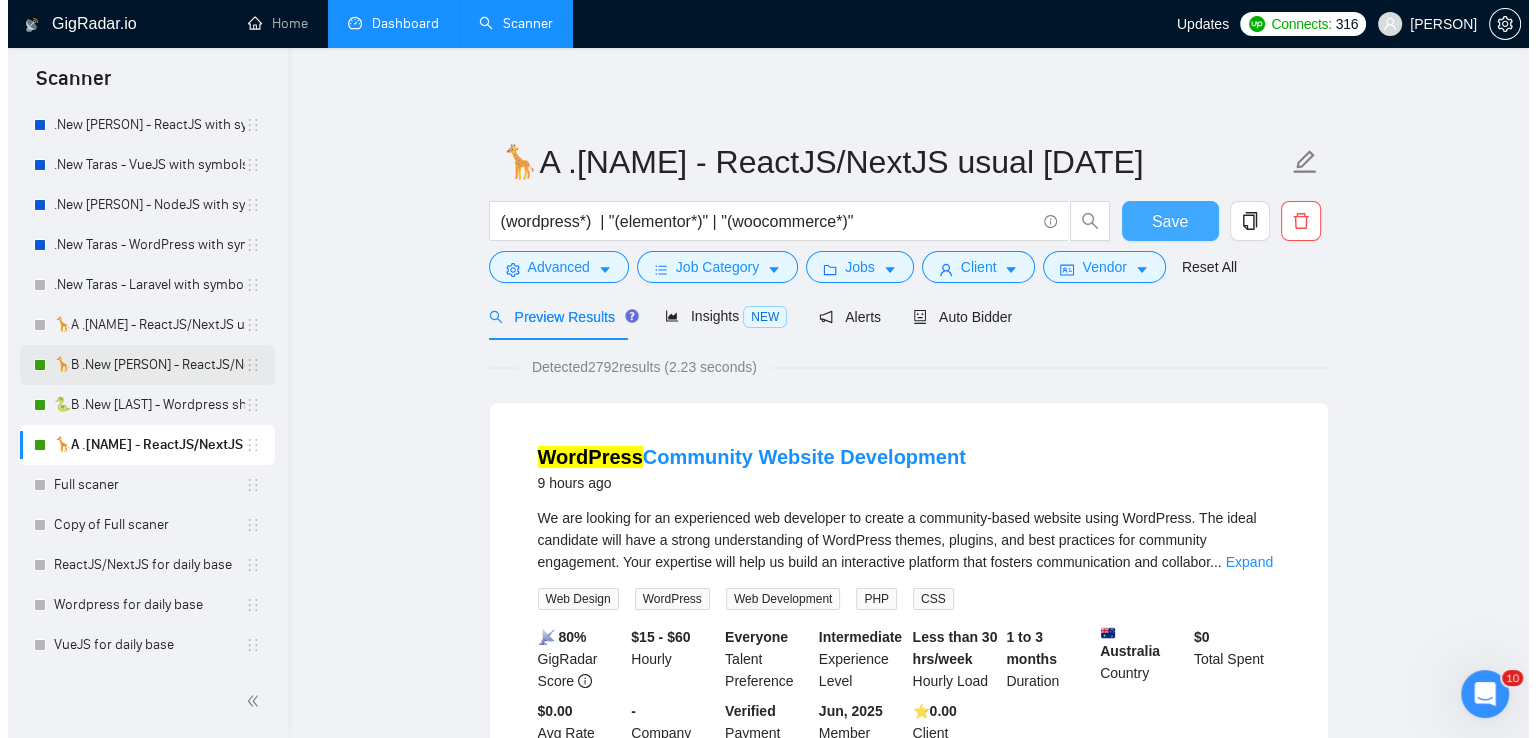 scroll, scrollTop: 0, scrollLeft: 0, axis: both 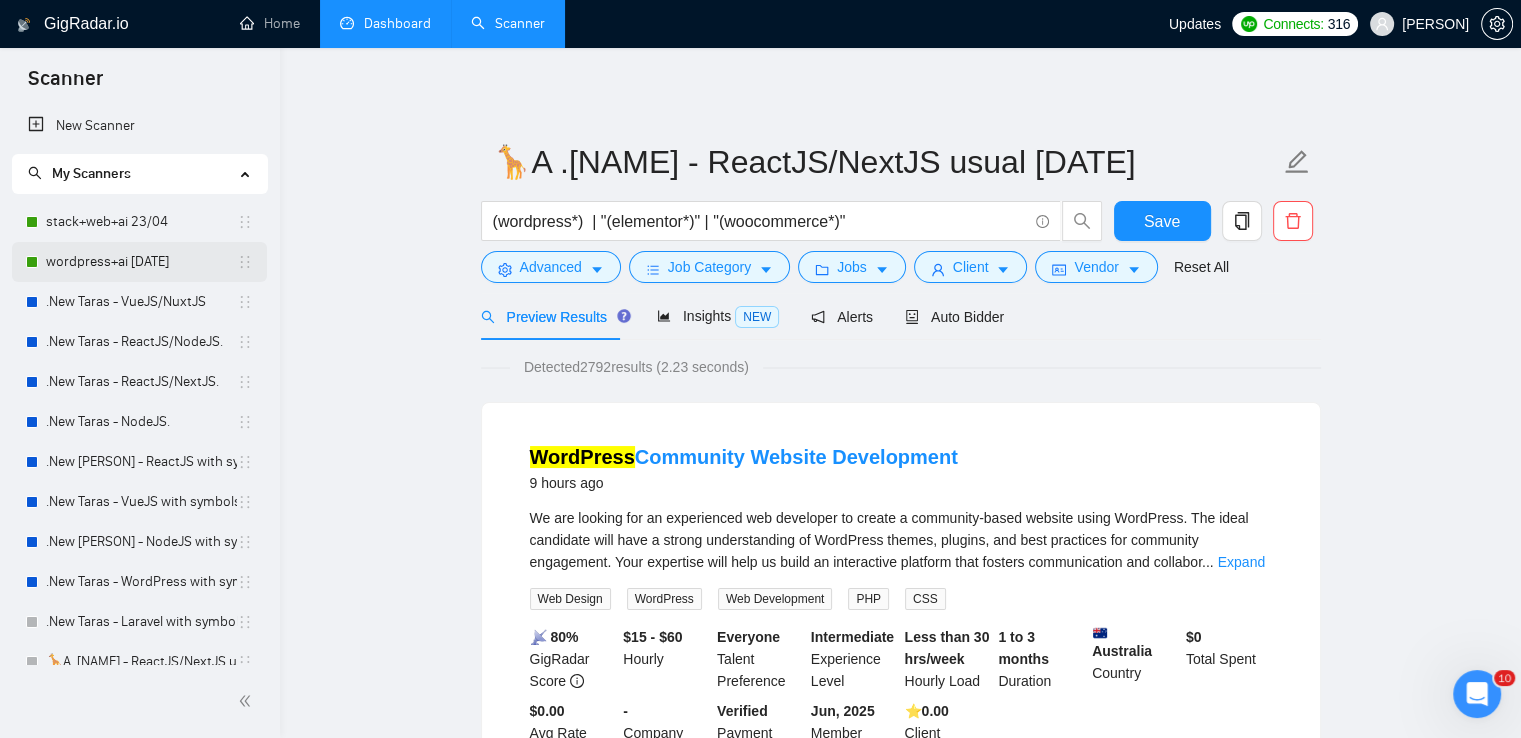click on "wordpress+ai [DATE]" at bounding box center [141, 262] 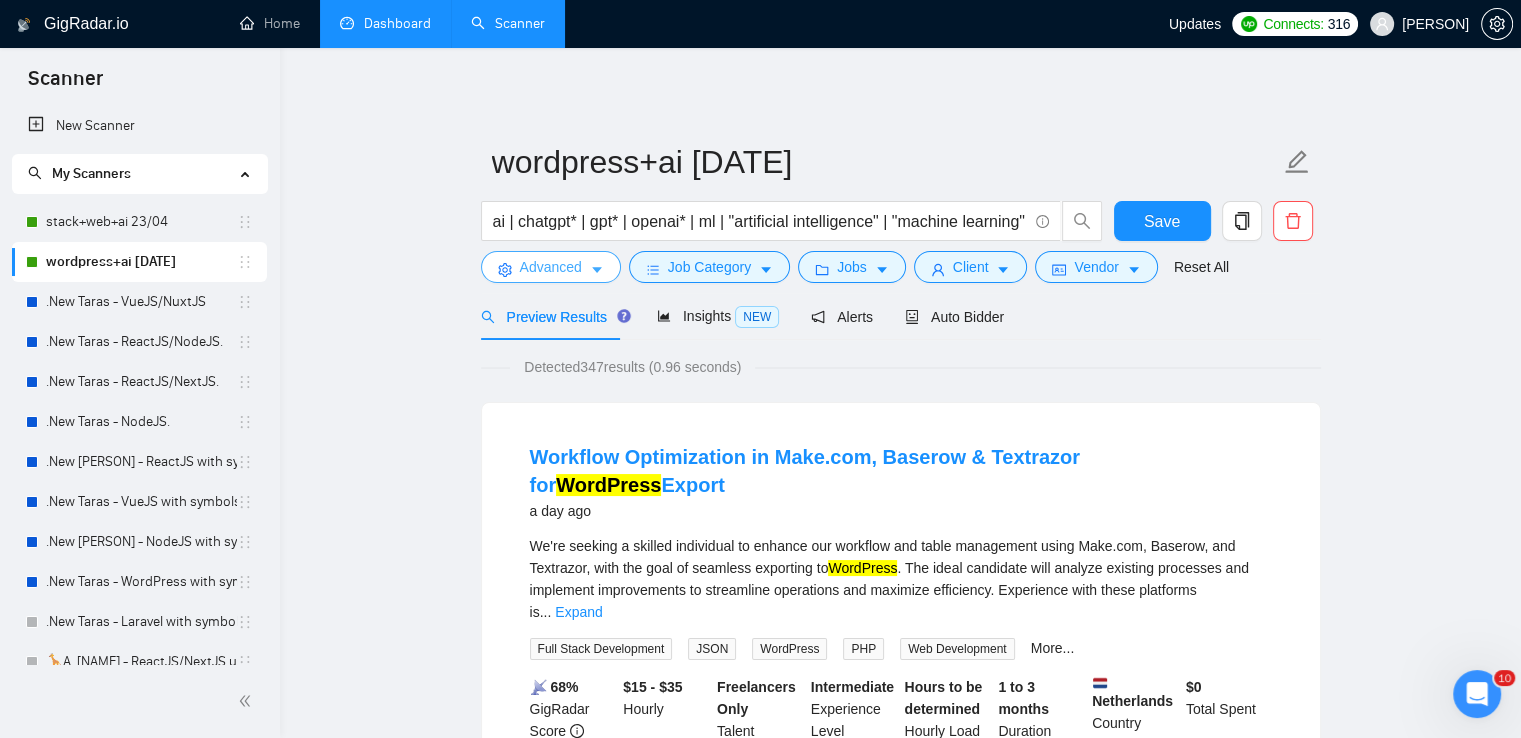 click on "Advanced" at bounding box center [551, 267] 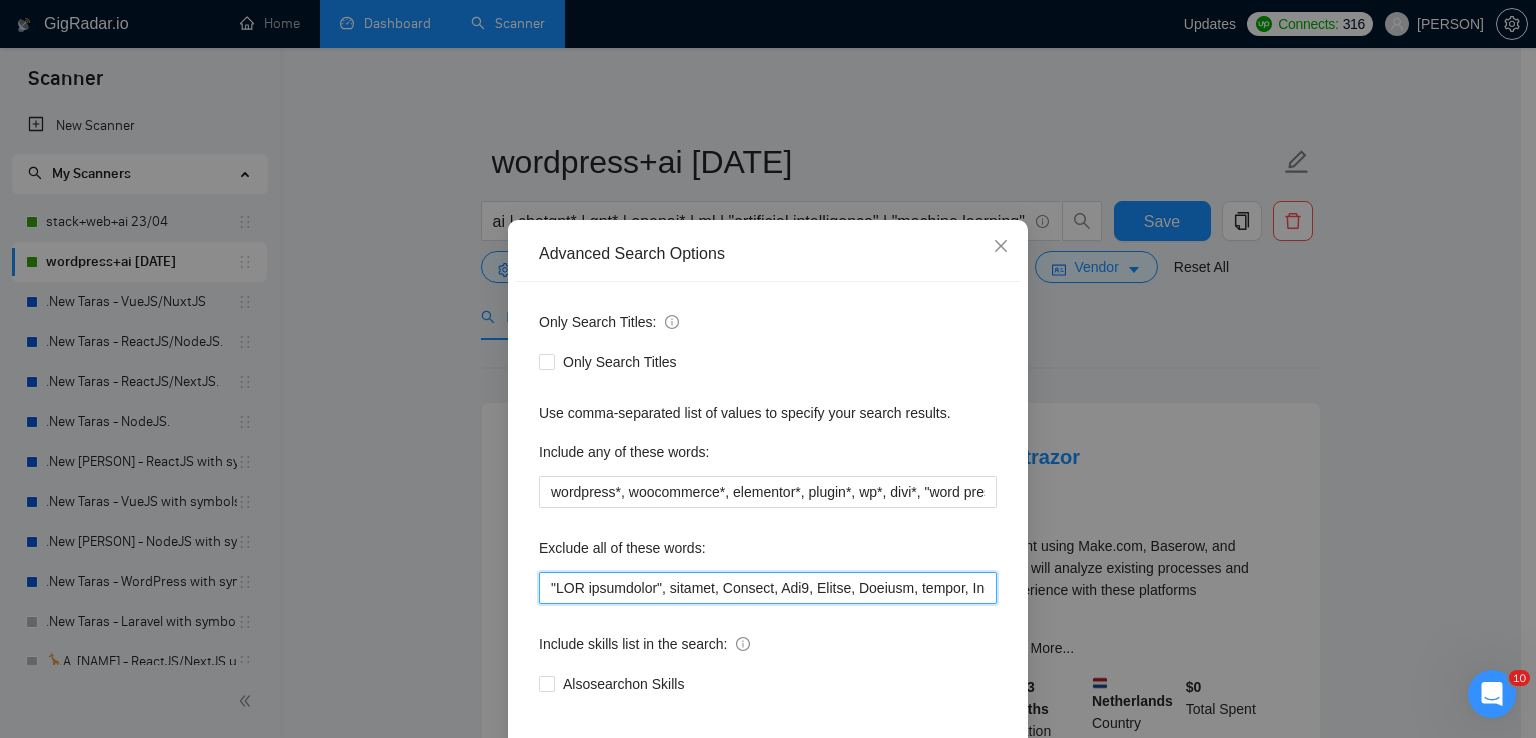 click at bounding box center [768, 588] 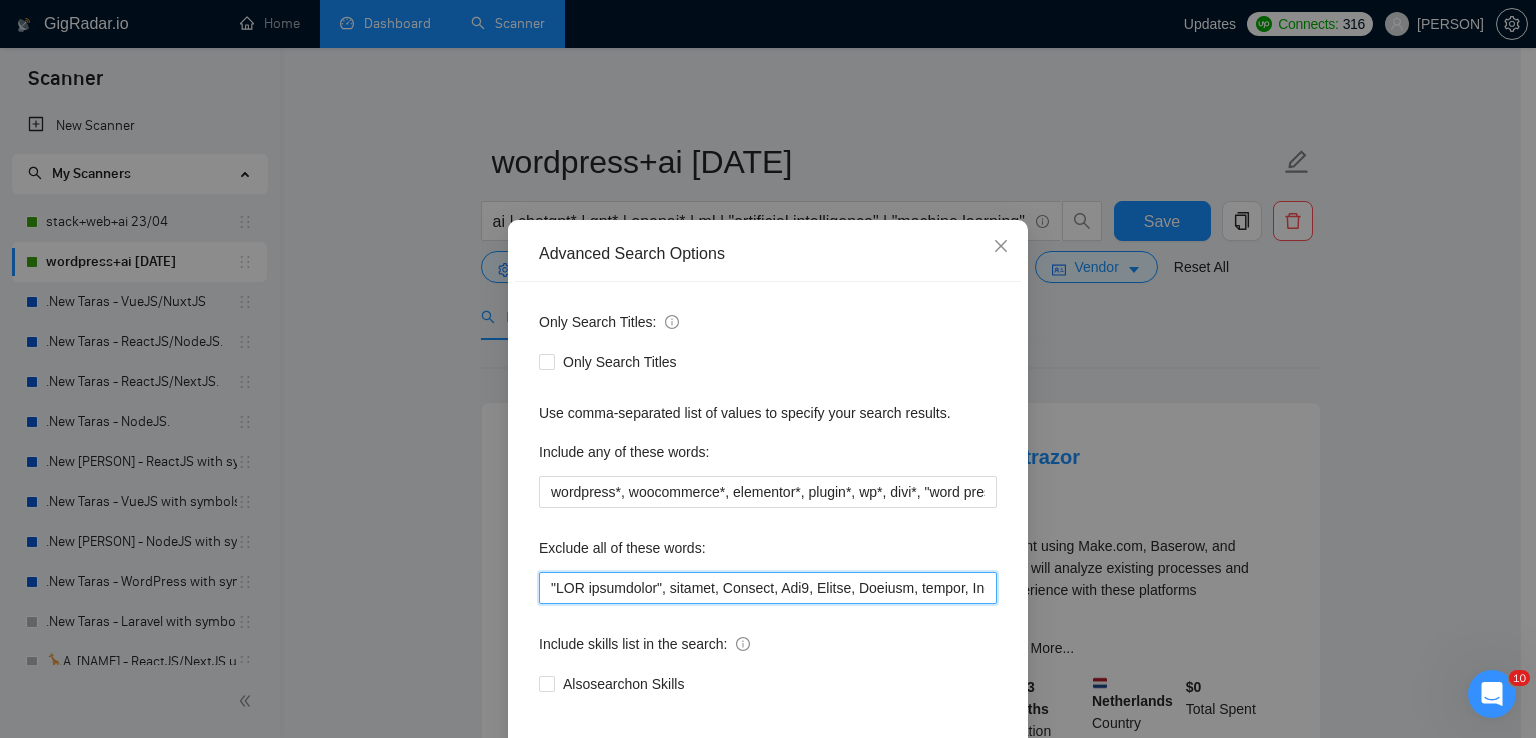 paste on "Mockup" 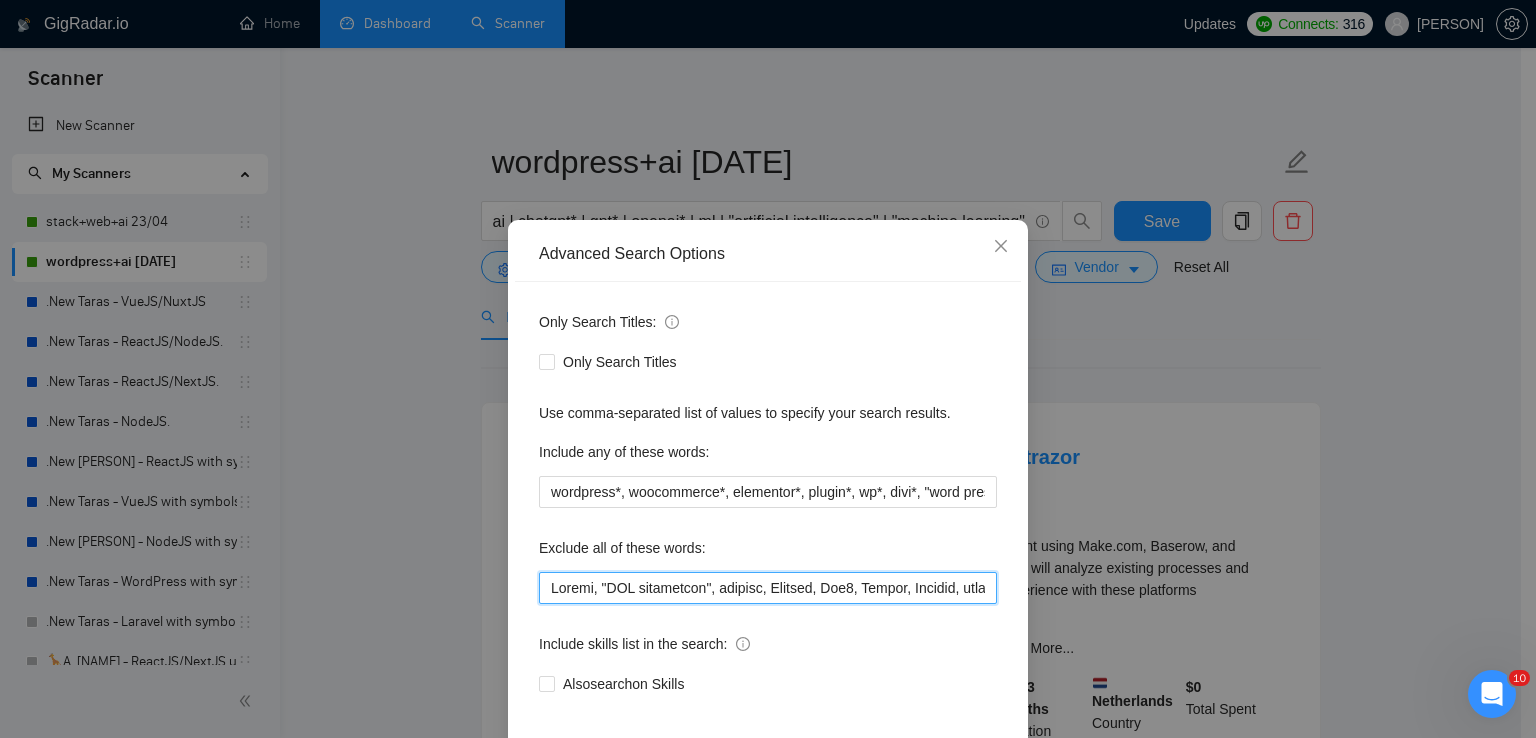 scroll, scrollTop: 94, scrollLeft: 0, axis: vertical 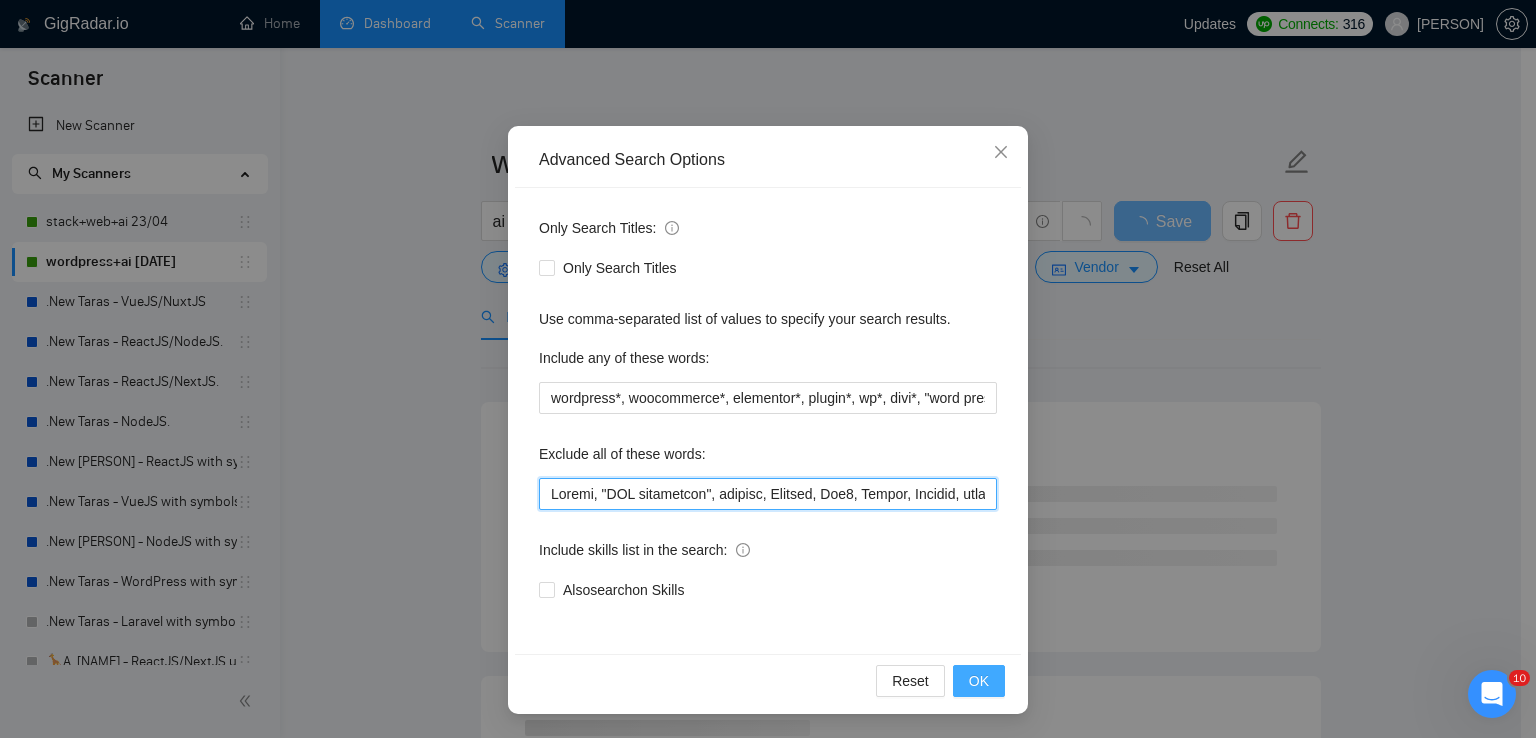 type on "Mockup, "SEO specialist", consult, Cleanup, Web3, Solana, Shopify, design, Designer, Zapier, (n8n), Copy, Convert, "Content Specialist", n8n.io, Refresh, Vercel, Update, cracked design, Reactivate, Revamp, Reactflow, reactivation, Lexical WYSIWYG Editor, tidy, tidy up, Project manager, convert, Advisor, troubleshoot error, React Native, Flutter, (React Native or Flutter), SMTP, "Geometry Nodes Setup for Abstract Sphere in Blender", "Yocto", "React-Native", "small websites", "update our website", "update our websites", "Python", "migration", "extractor", "advise", "optimise my", "Wix", "Wix plugin", "tailored to our specific needs", "pretty simple", "updating our existing website", "diagnose and resolve an issue", "my business site", "Salesforce", "professional website for our", "estimates", "completed asap", "Consultation", "WordPress Fix", "professional website tailored to our needs", "new module", "Webflow", "Equity in a revenue , revenue sharing", "Need database optimized", "ReactNative",  "optimize a W..." 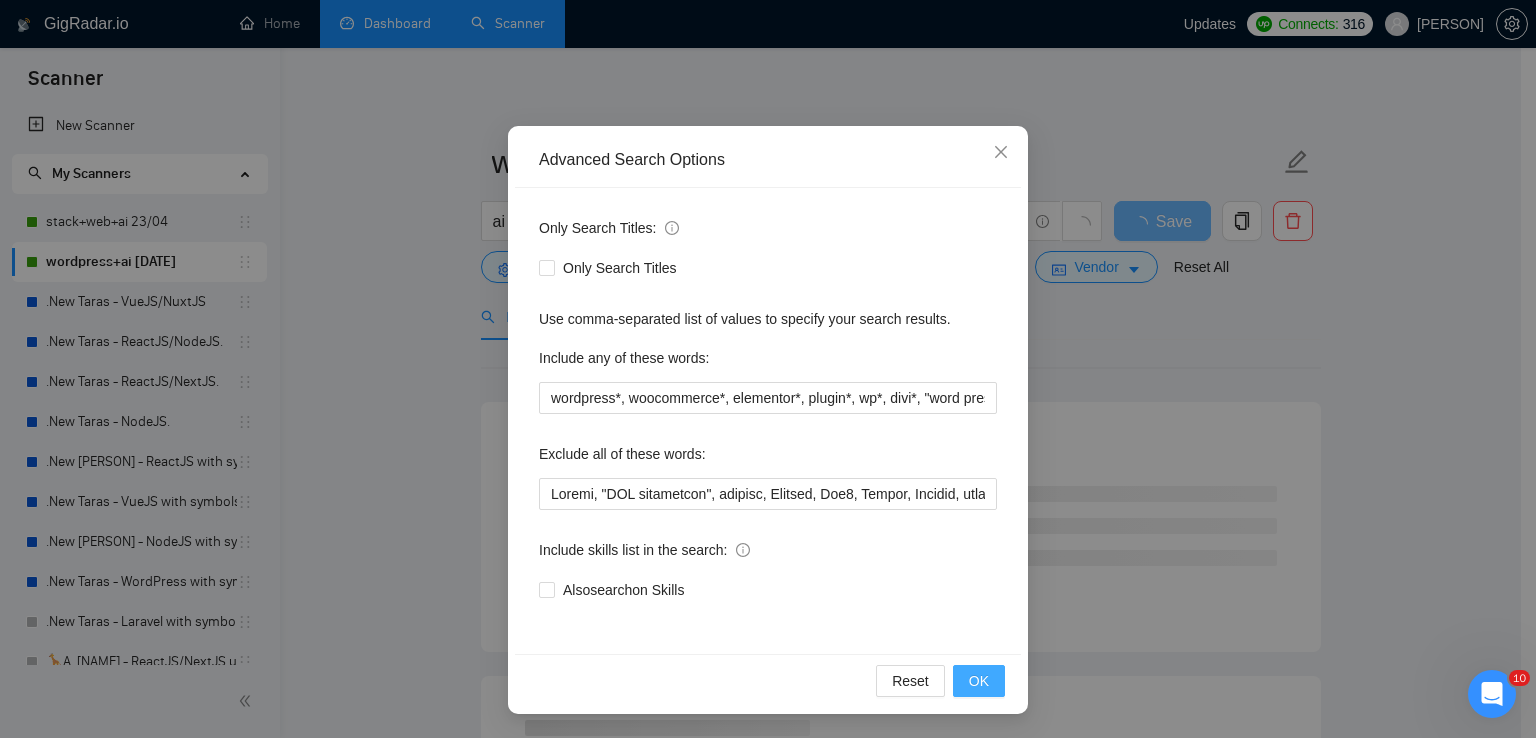 click on "OK" at bounding box center (979, 681) 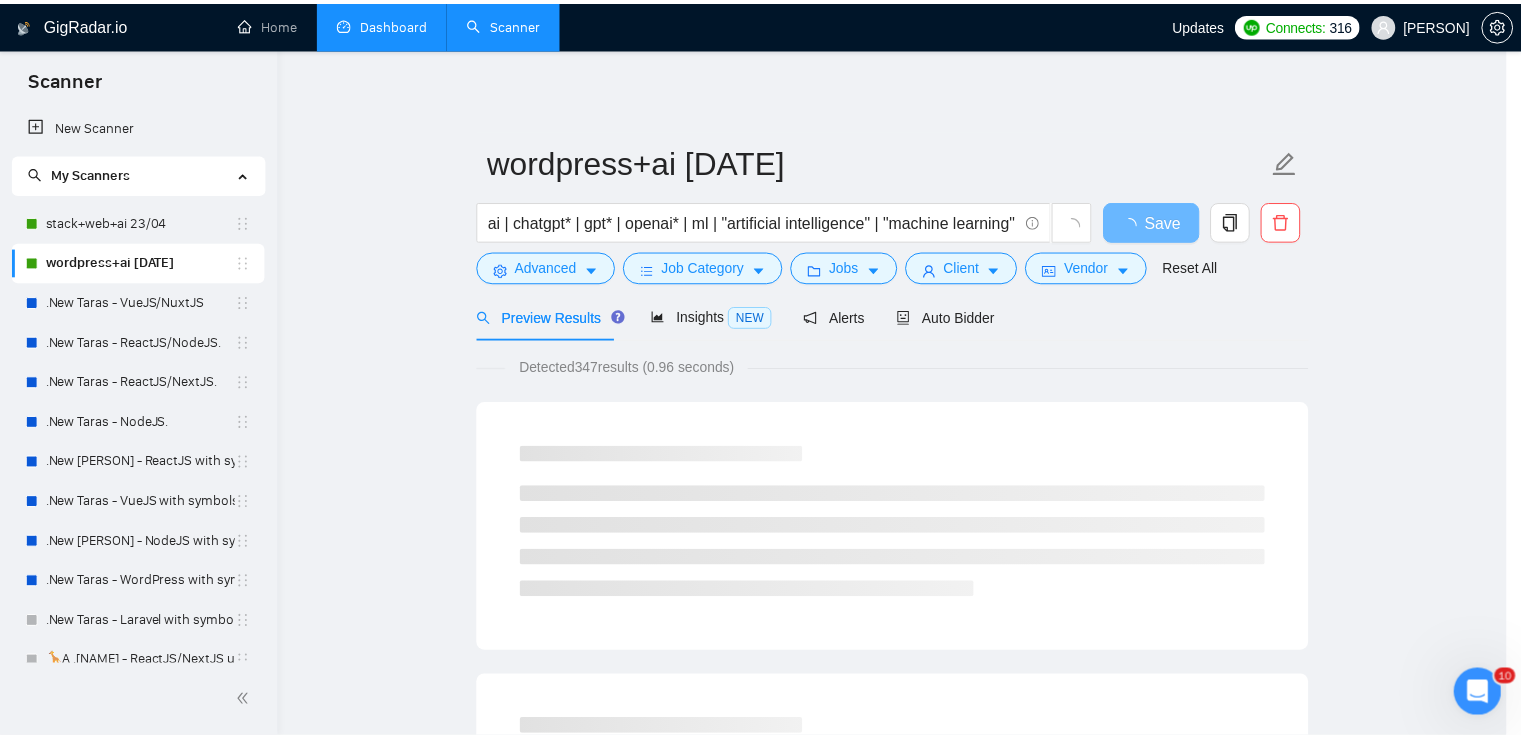 scroll, scrollTop: 0, scrollLeft: 0, axis: both 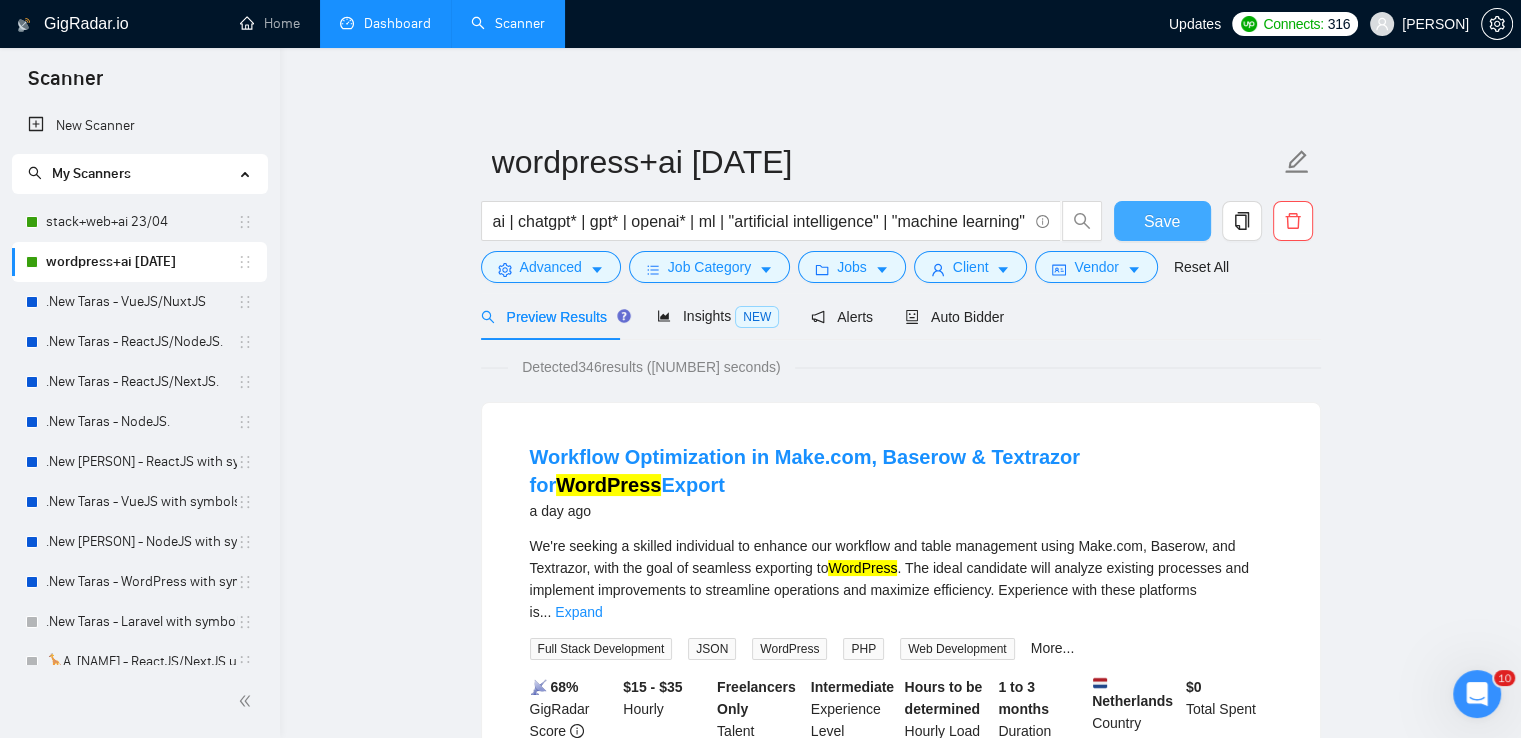 click on "Save" at bounding box center [1162, 221] 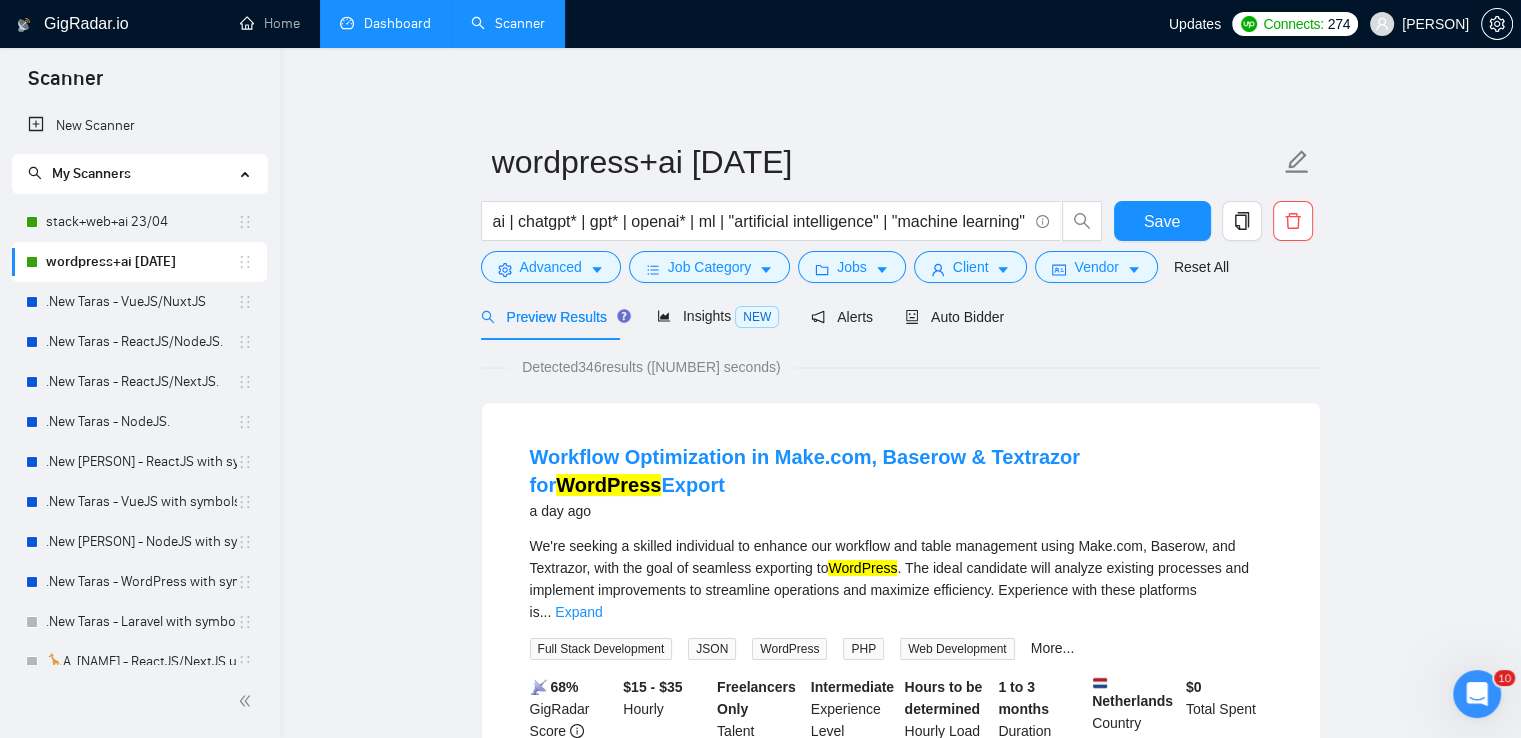click on "Dashboard" at bounding box center (385, 23) 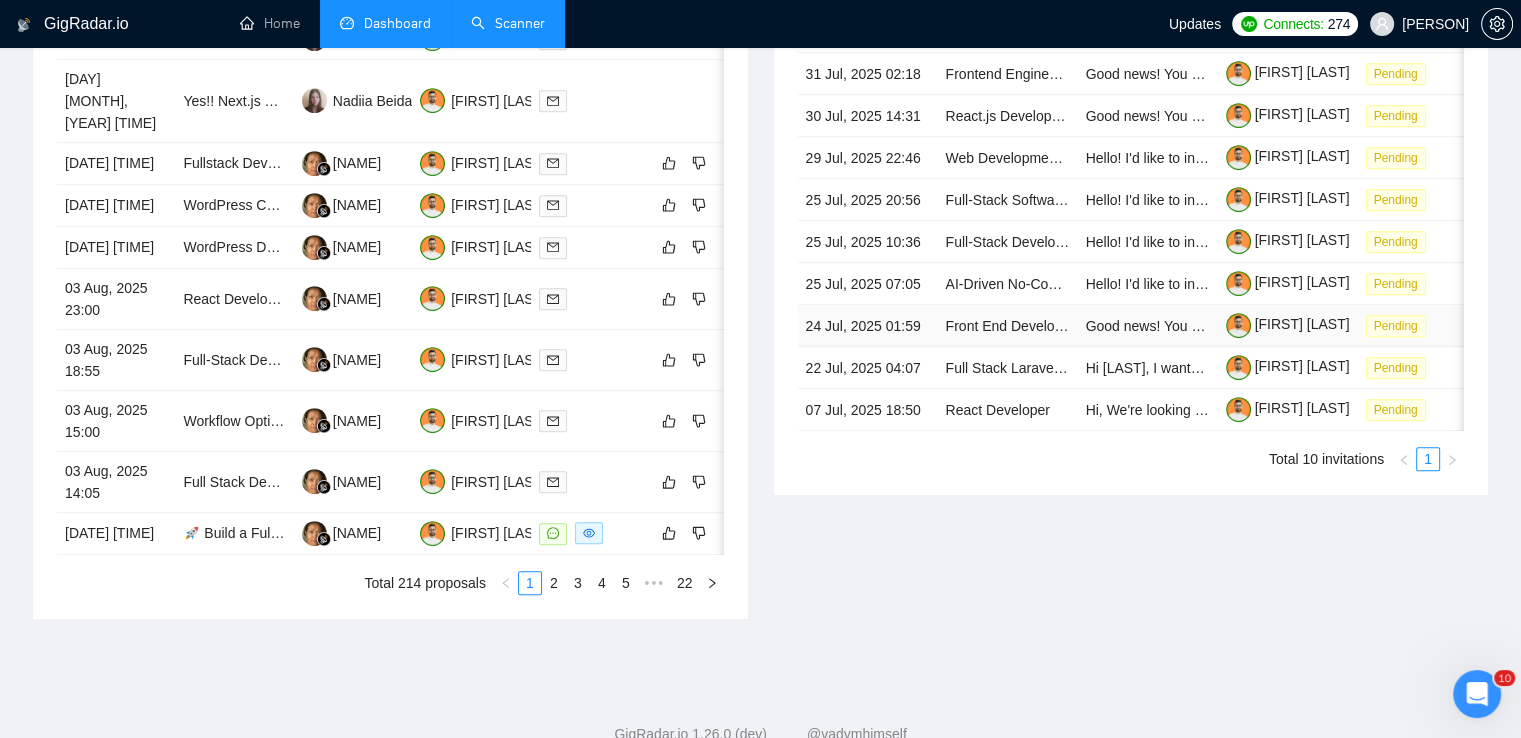 scroll, scrollTop: 964, scrollLeft: 0, axis: vertical 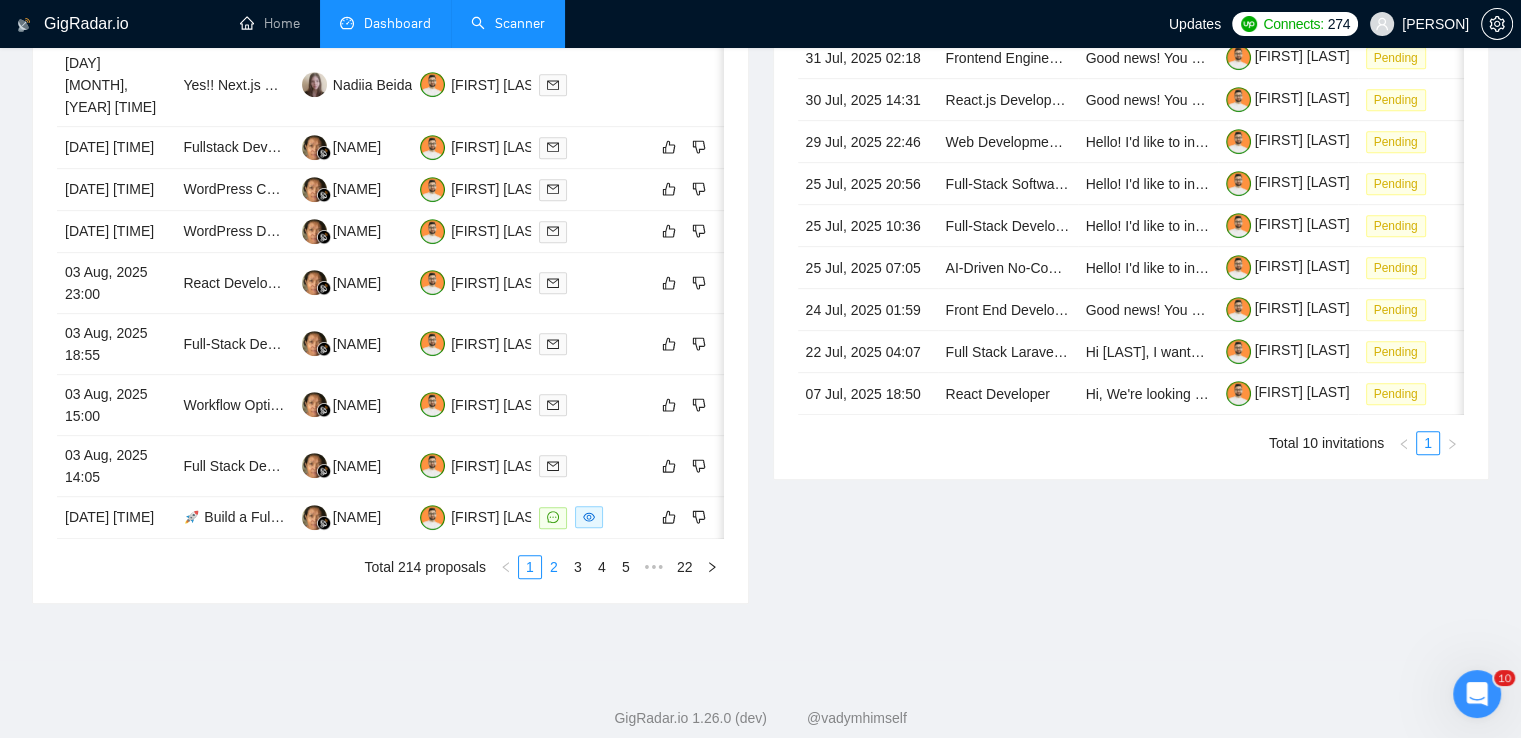 click on "2" at bounding box center [554, 567] 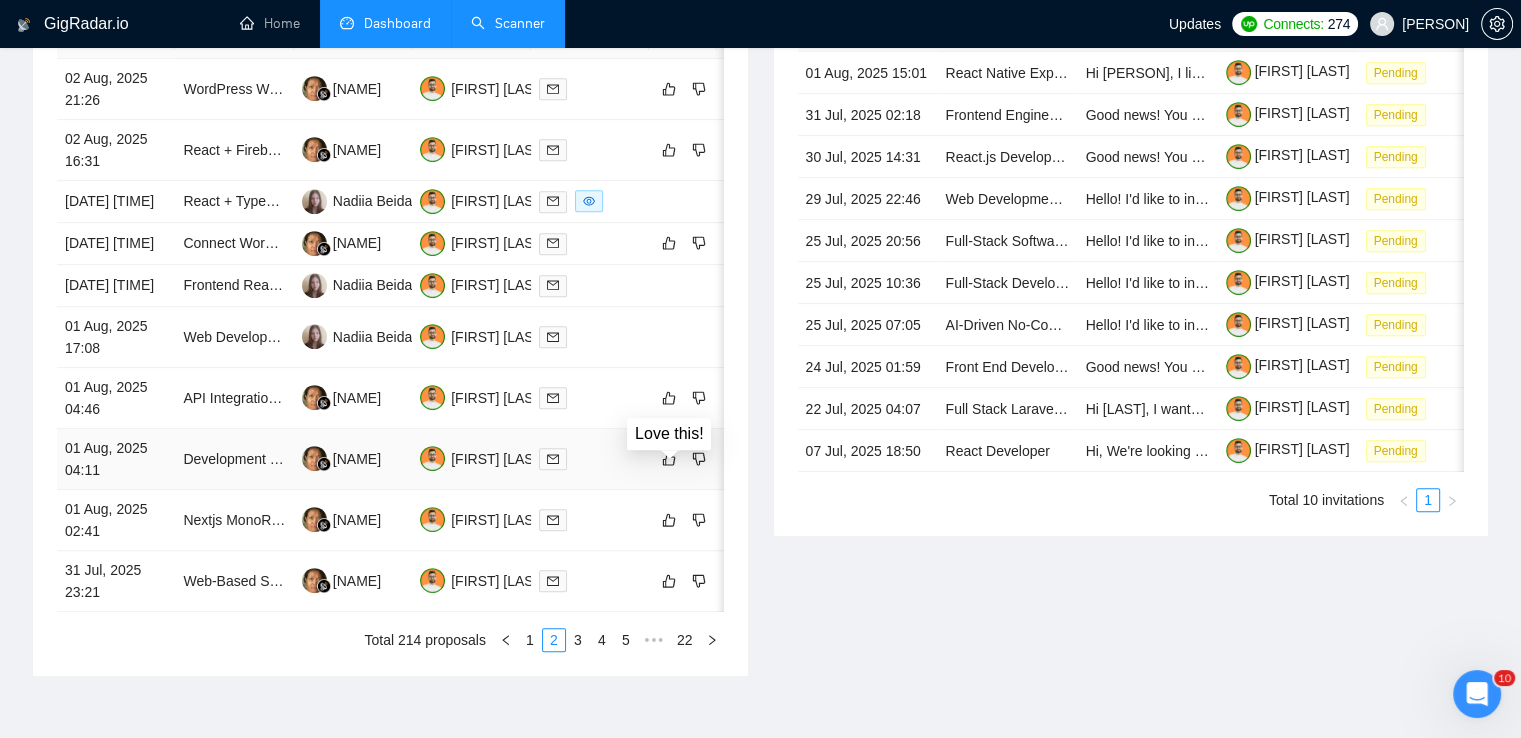 scroll, scrollTop: 938, scrollLeft: 0, axis: vertical 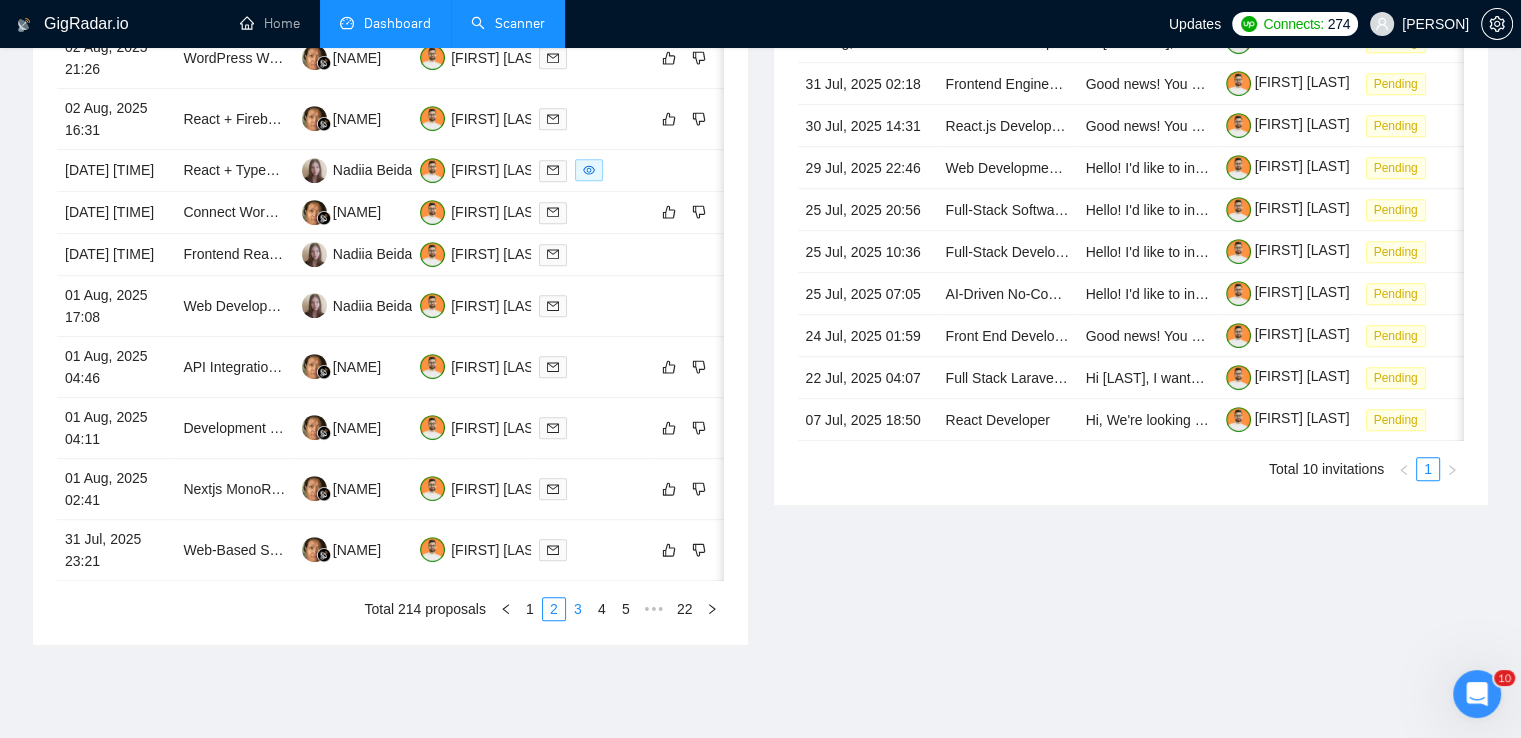 click on "3" at bounding box center (578, 609) 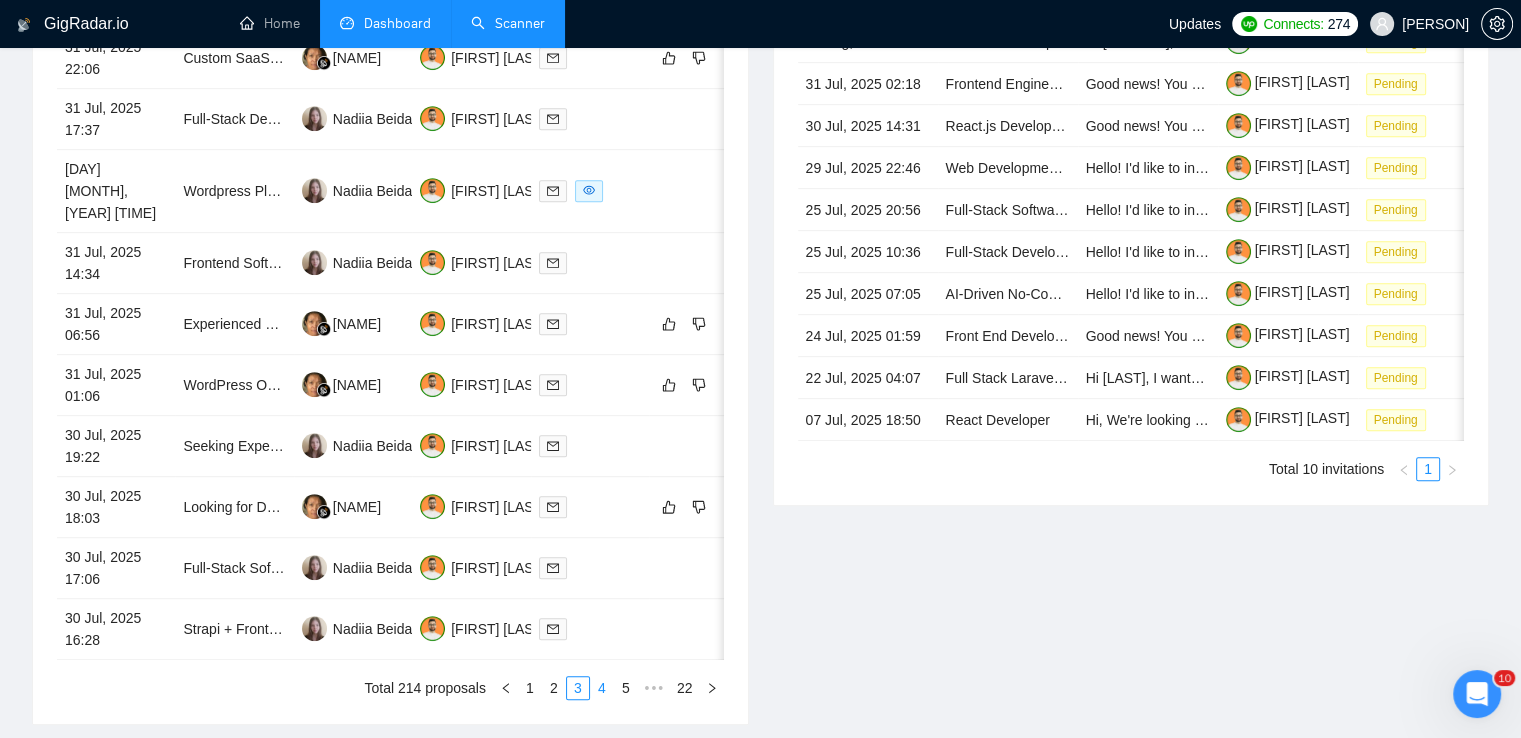 click on "4" at bounding box center (602, 688) 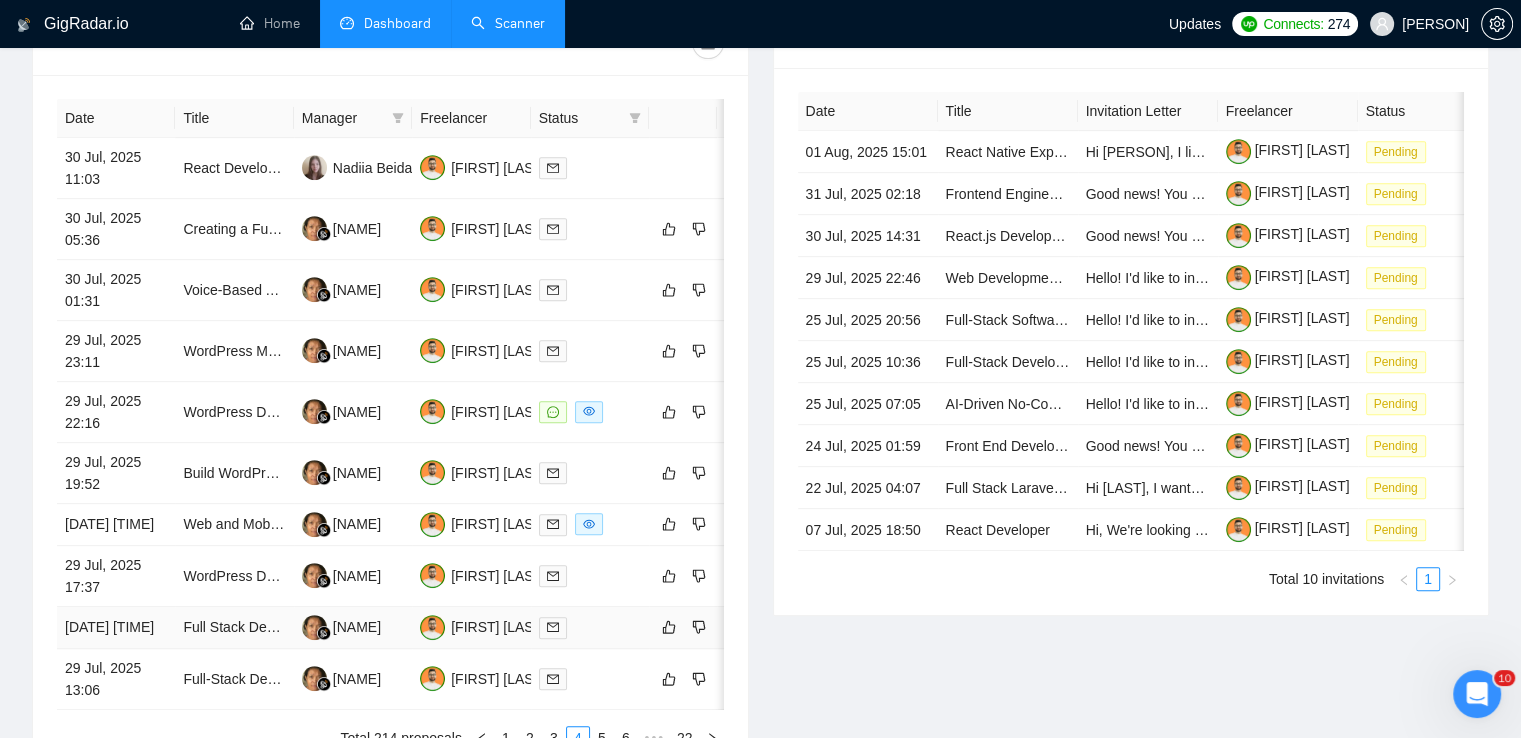 scroll, scrollTop: 830, scrollLeft: 0, axis: vertical 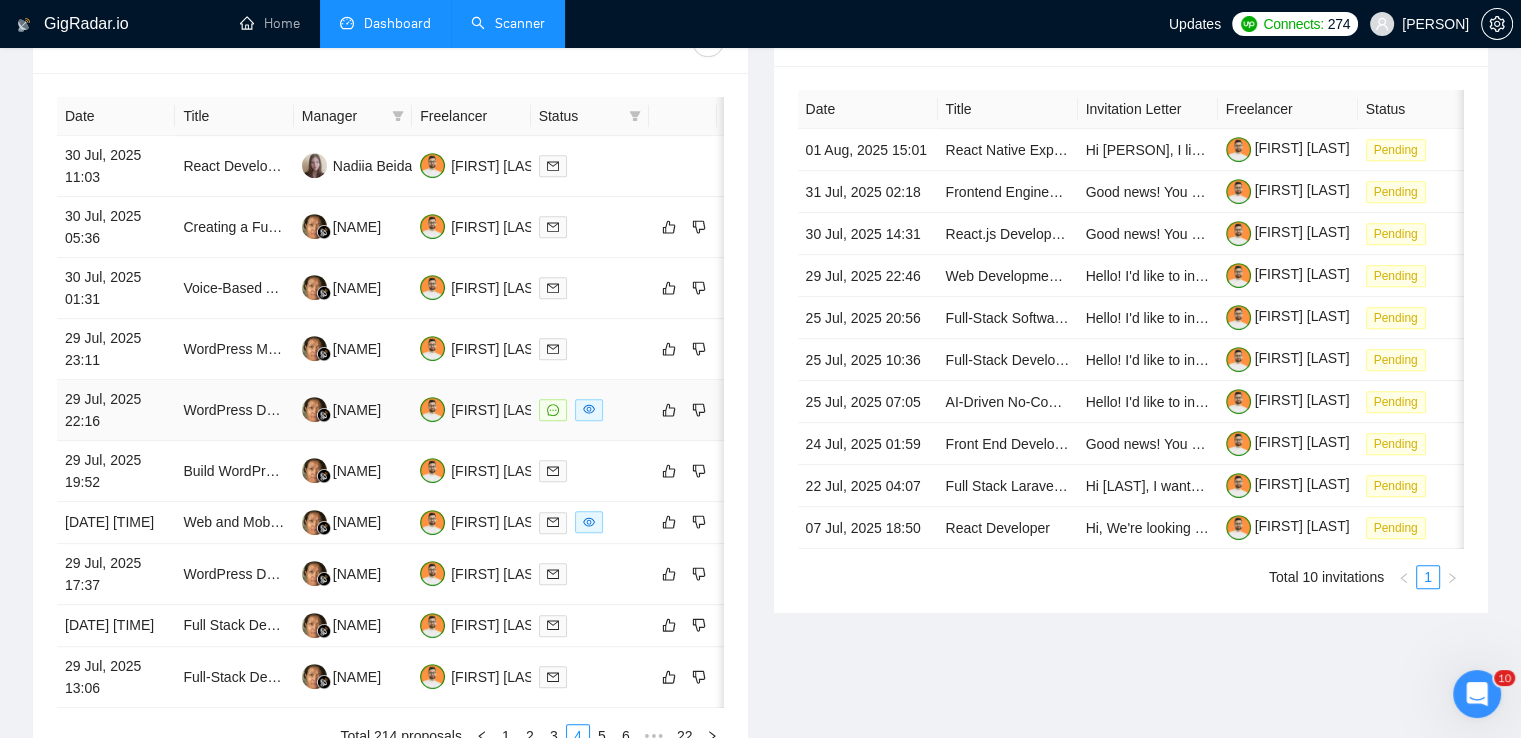 click on "WordPress Developer Needed for Mockup Implementation" at bounding box center [234, 410] 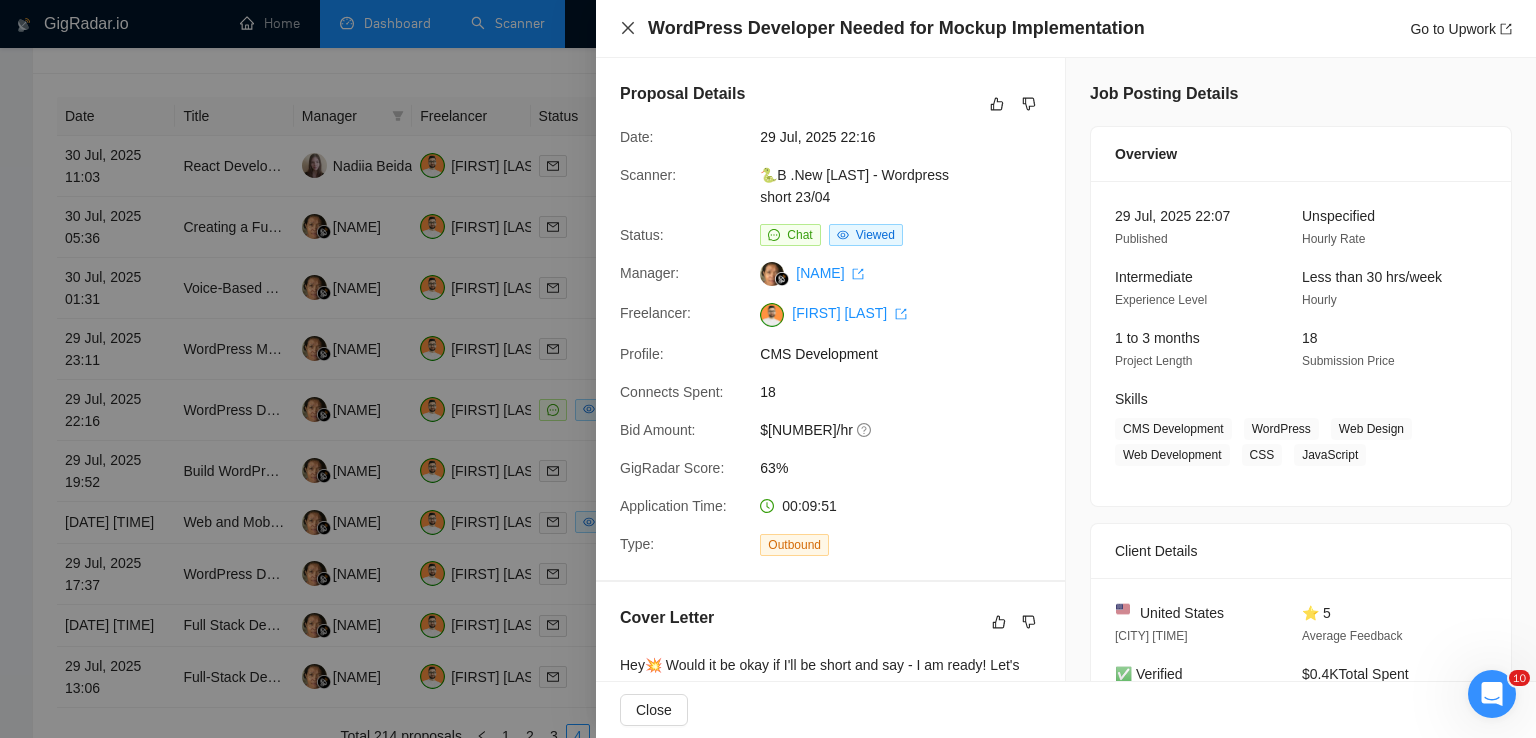click 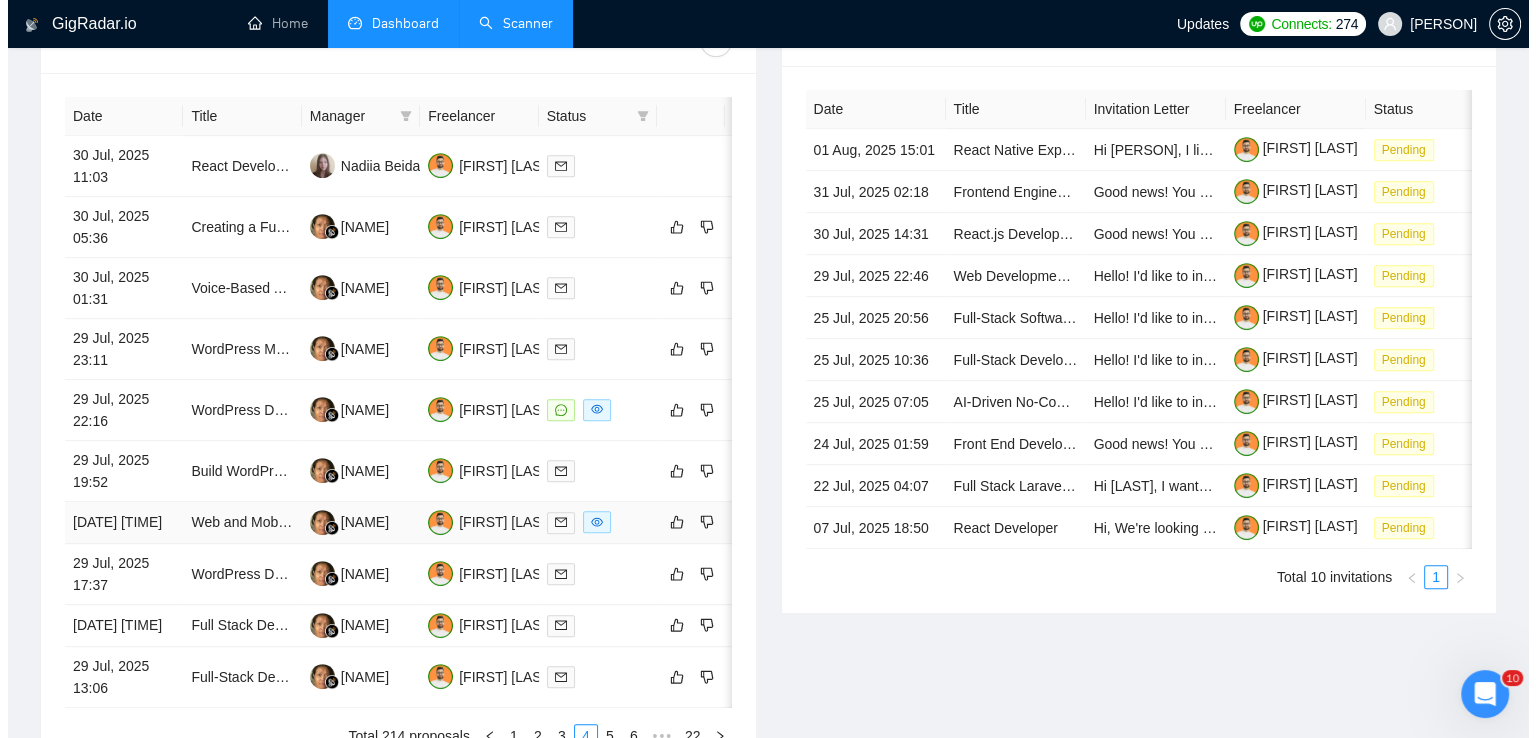 scroll, scrollTop: 935, scrollLeft: 0, axis: vertical 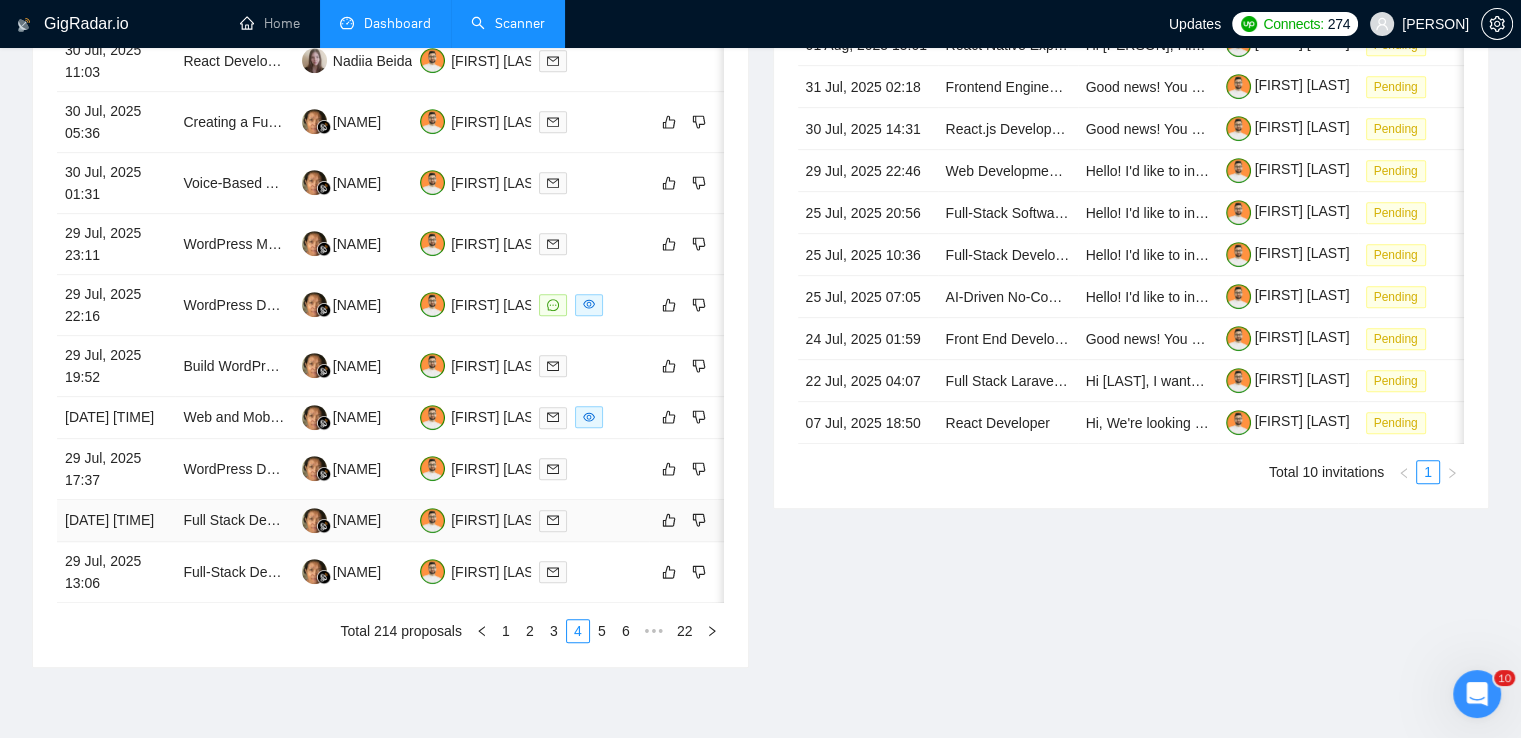 click on "Full Stack Developer with React.js and AI Experience" at bounding box center (234, 521) 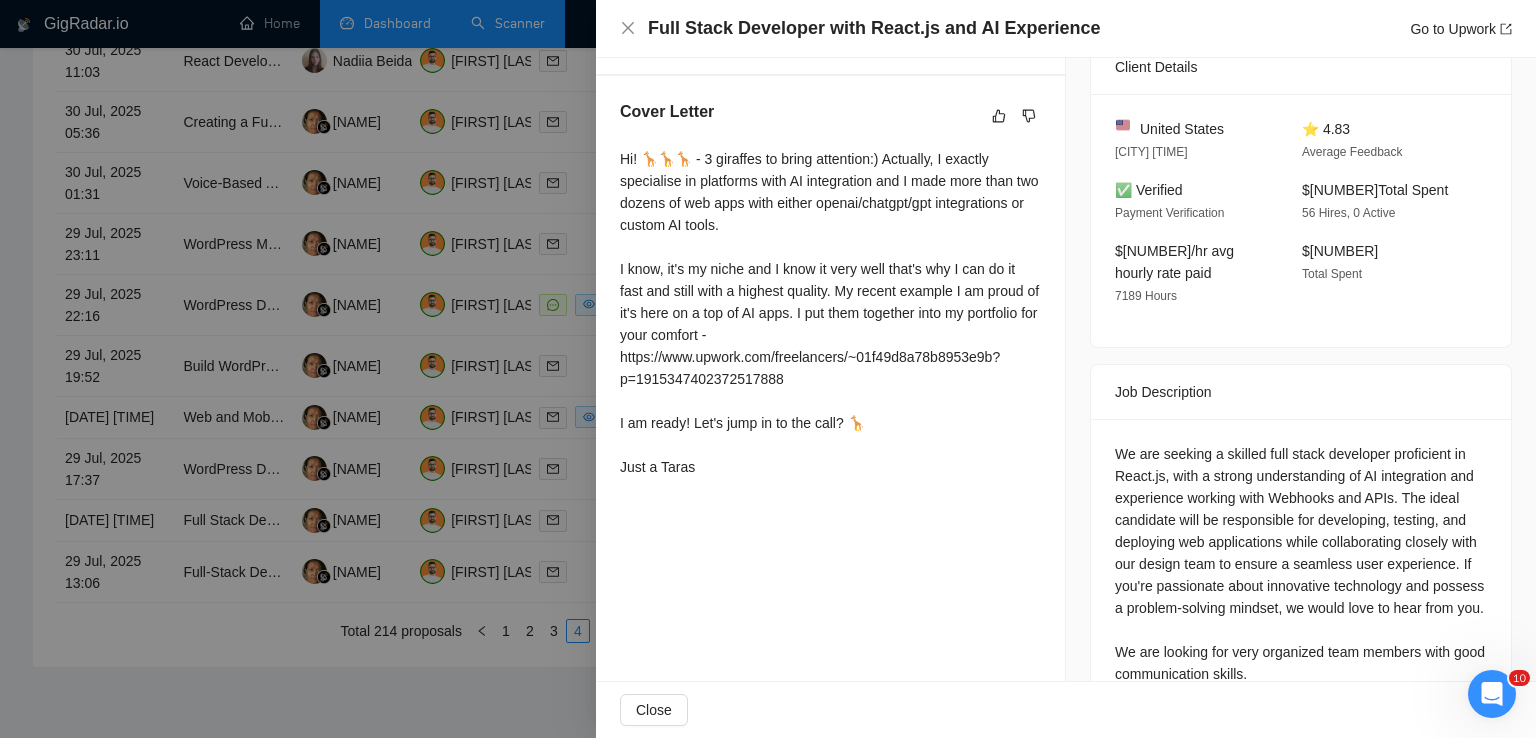 scroll, scrollTop: 568, scrollLeft: 0, axis: vertical 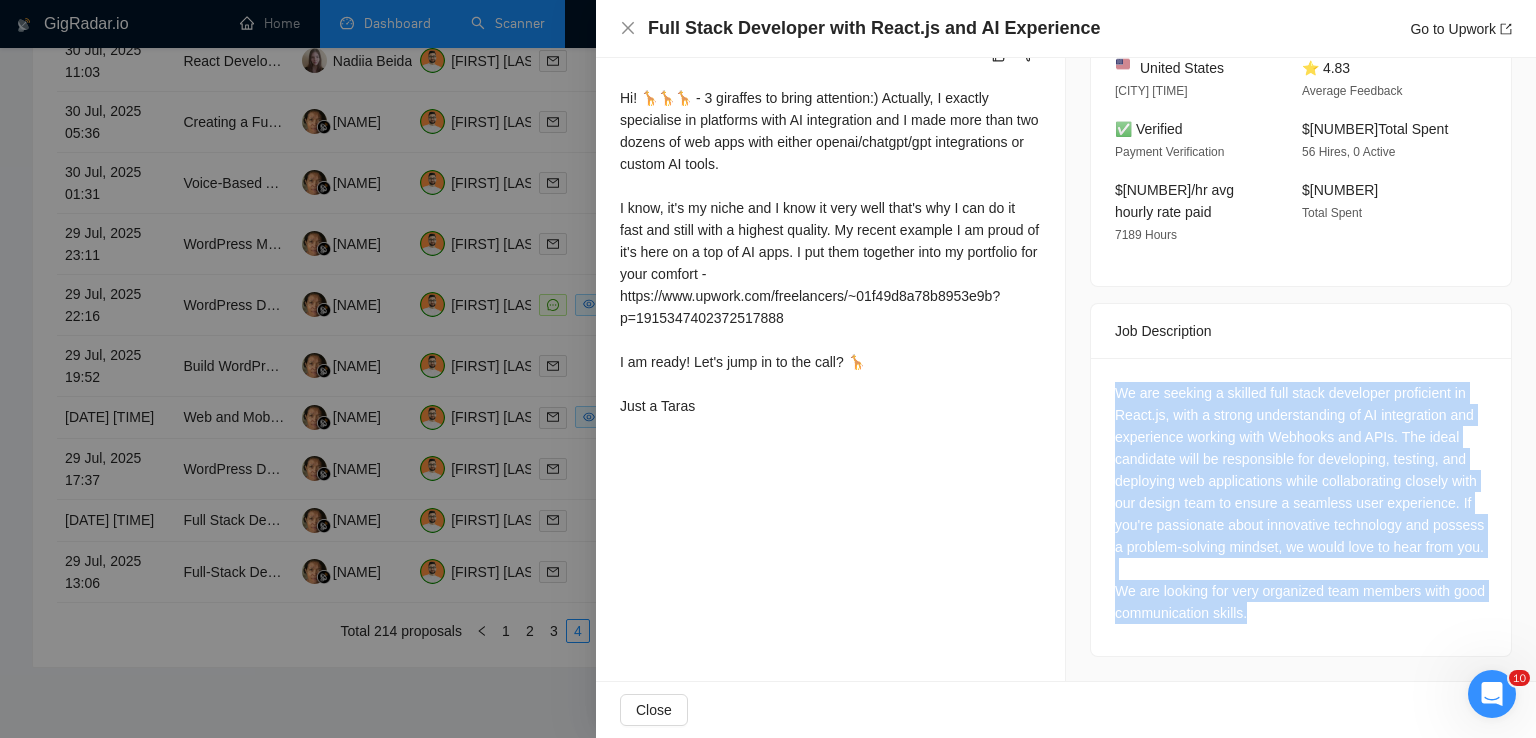 drag, startPoint x: 1283, startPoint y: 622, endPoint x: 1099, endPoint y: 344, distance: 333.37668 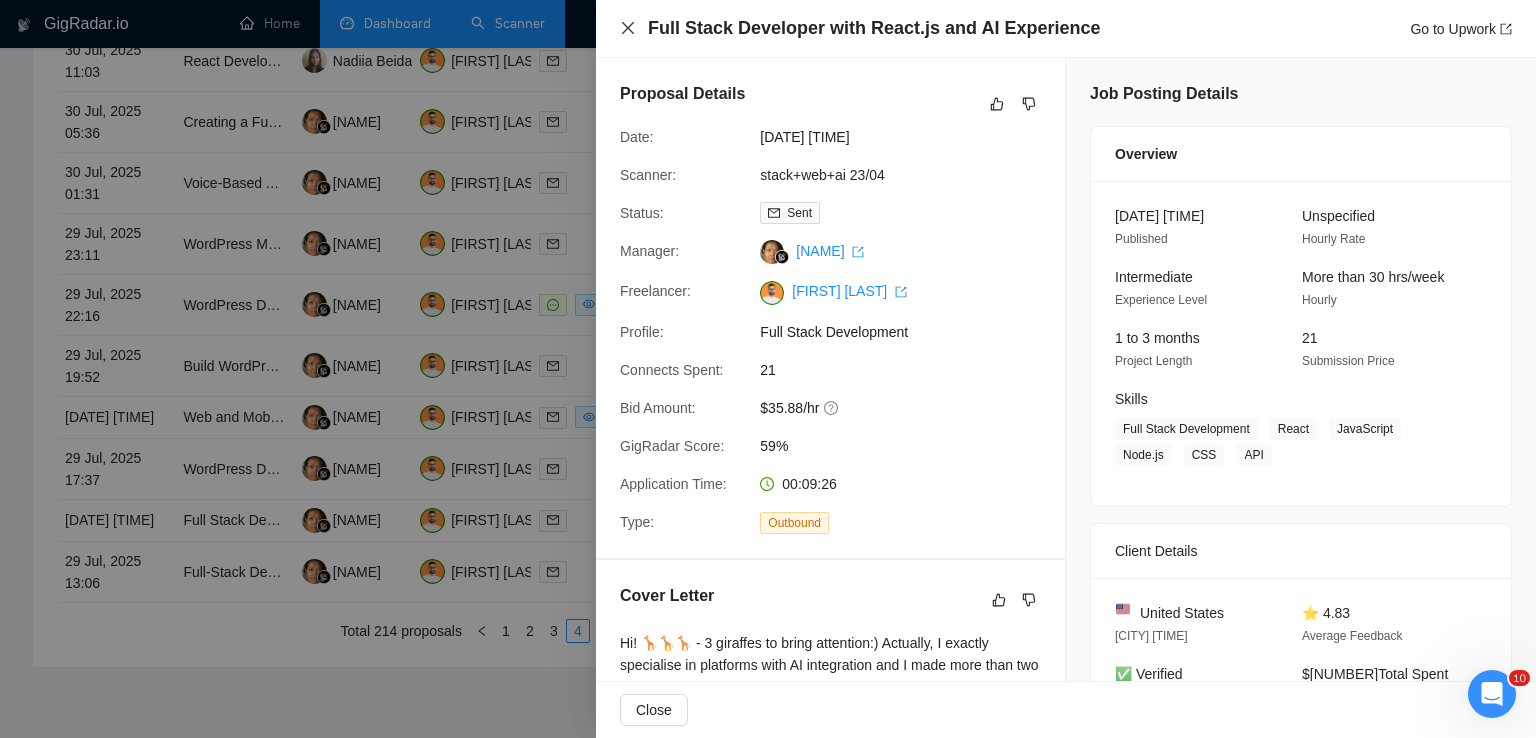 click 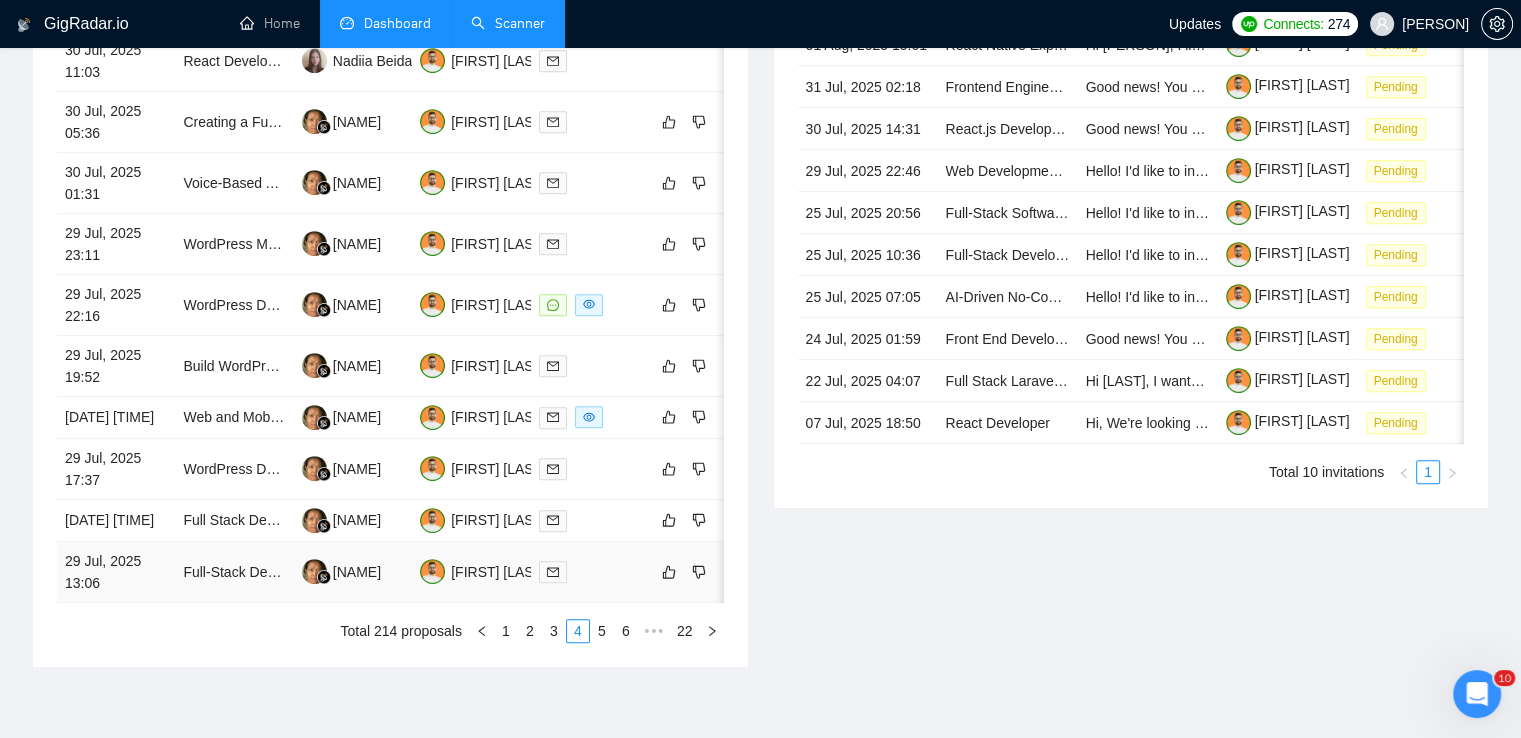 click on "Full-Stack Developer for React, Next.js, and AI Integrations" at bounding box center [234, 572] 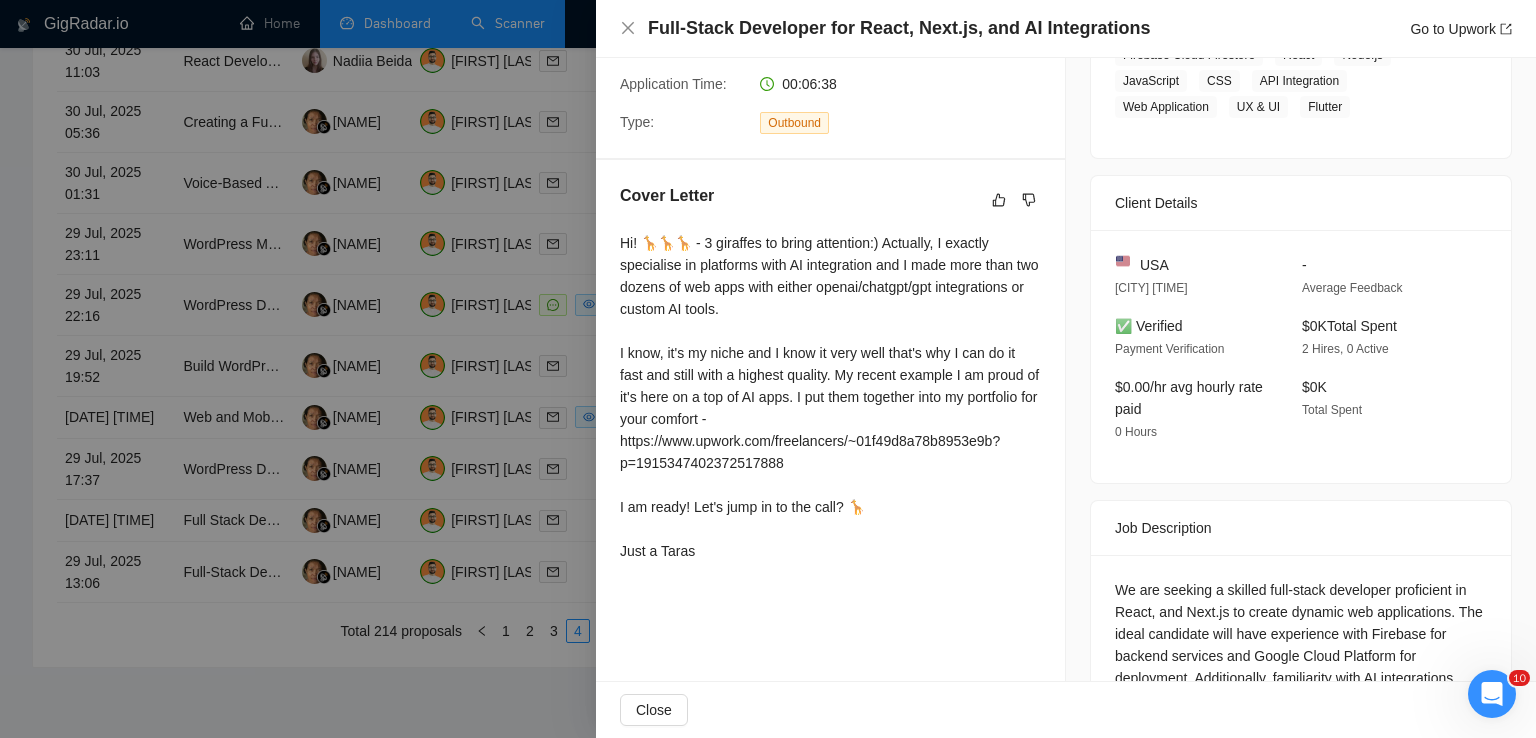 scroll, scrollTop: 598, scrollLeft: 0, axis: vertical 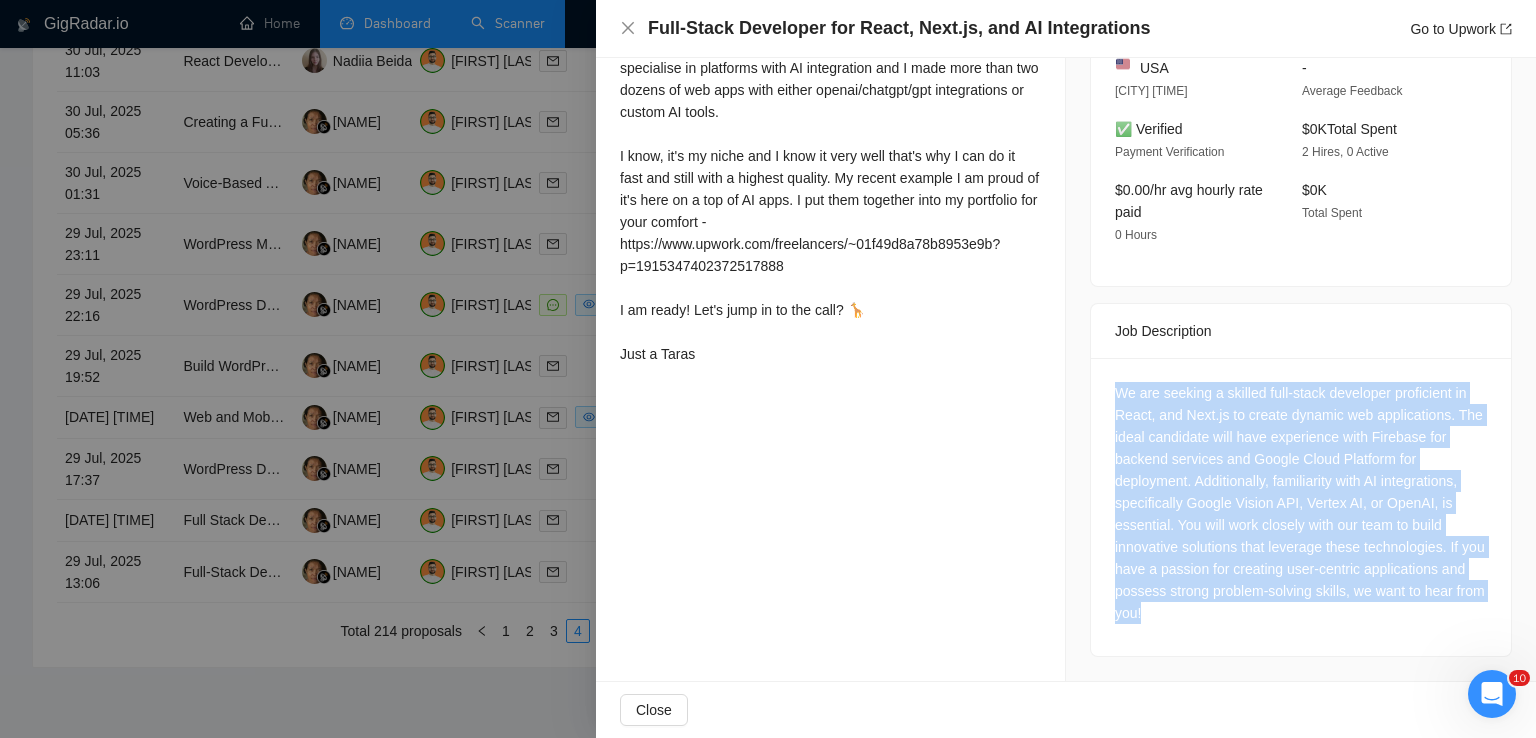 drag, startPoint x: 1182, startPoint y: 618, endPoint x: 1092, endPoint y: 386, distance: 248.84534 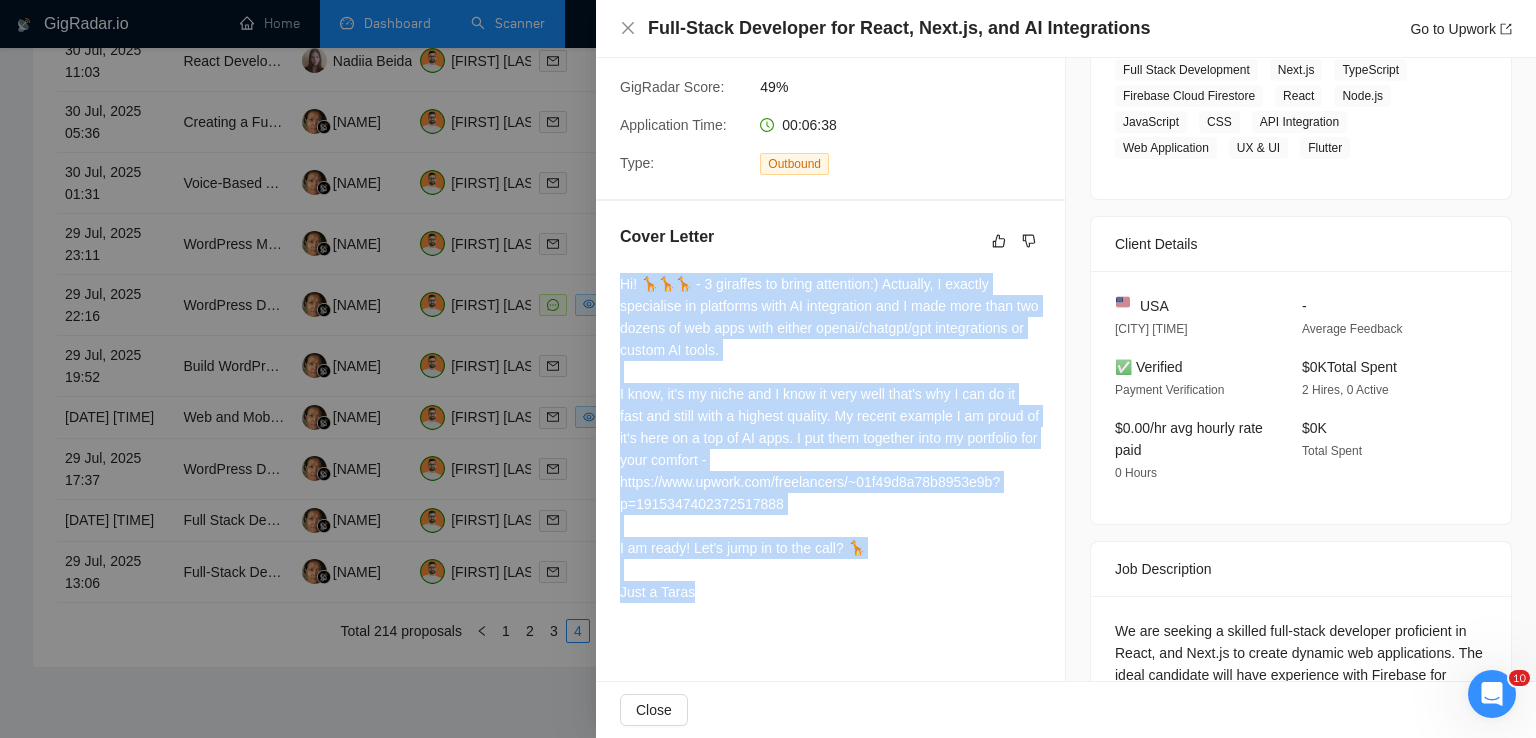 drag, startPoint x: 619, startPoint y: 284, endPoint x: 740, endPoint y: 589, distance: 328.12497 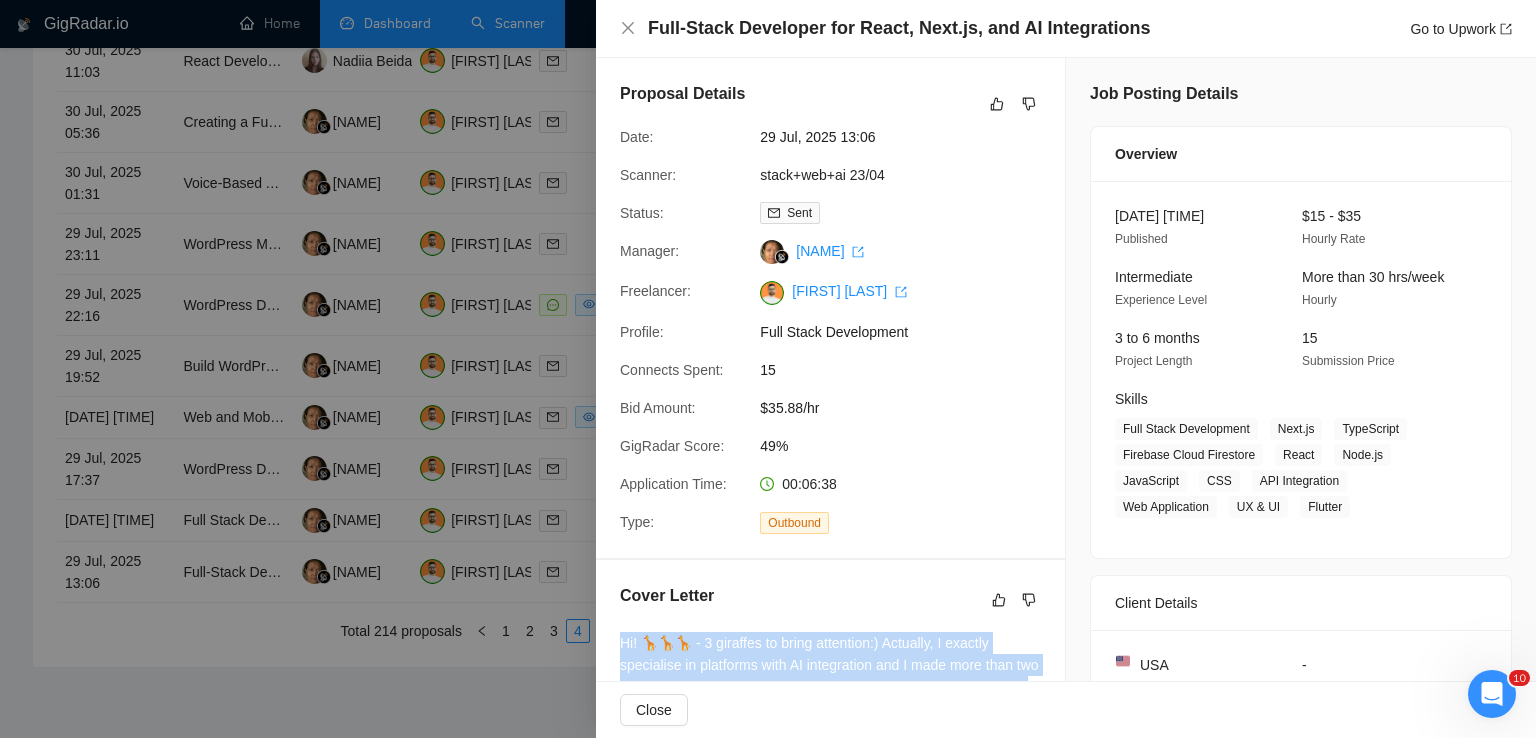 scroll, scrollTop: 260, scrollLeft: 0, axis: vertical 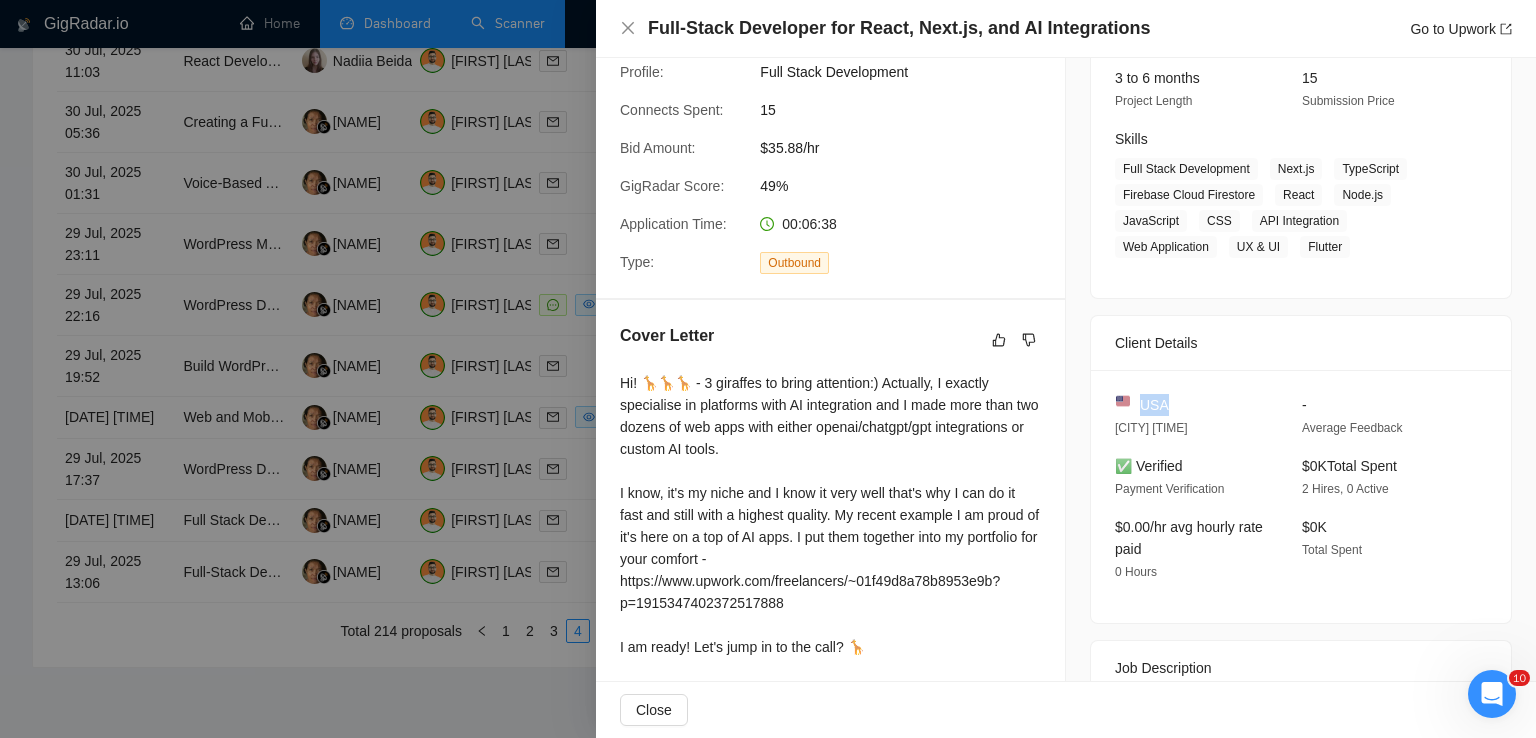 drag, startPoint x: 1176, startPoint y: 405, endPoint x: 1134, endPoint y: 405, distance: 42 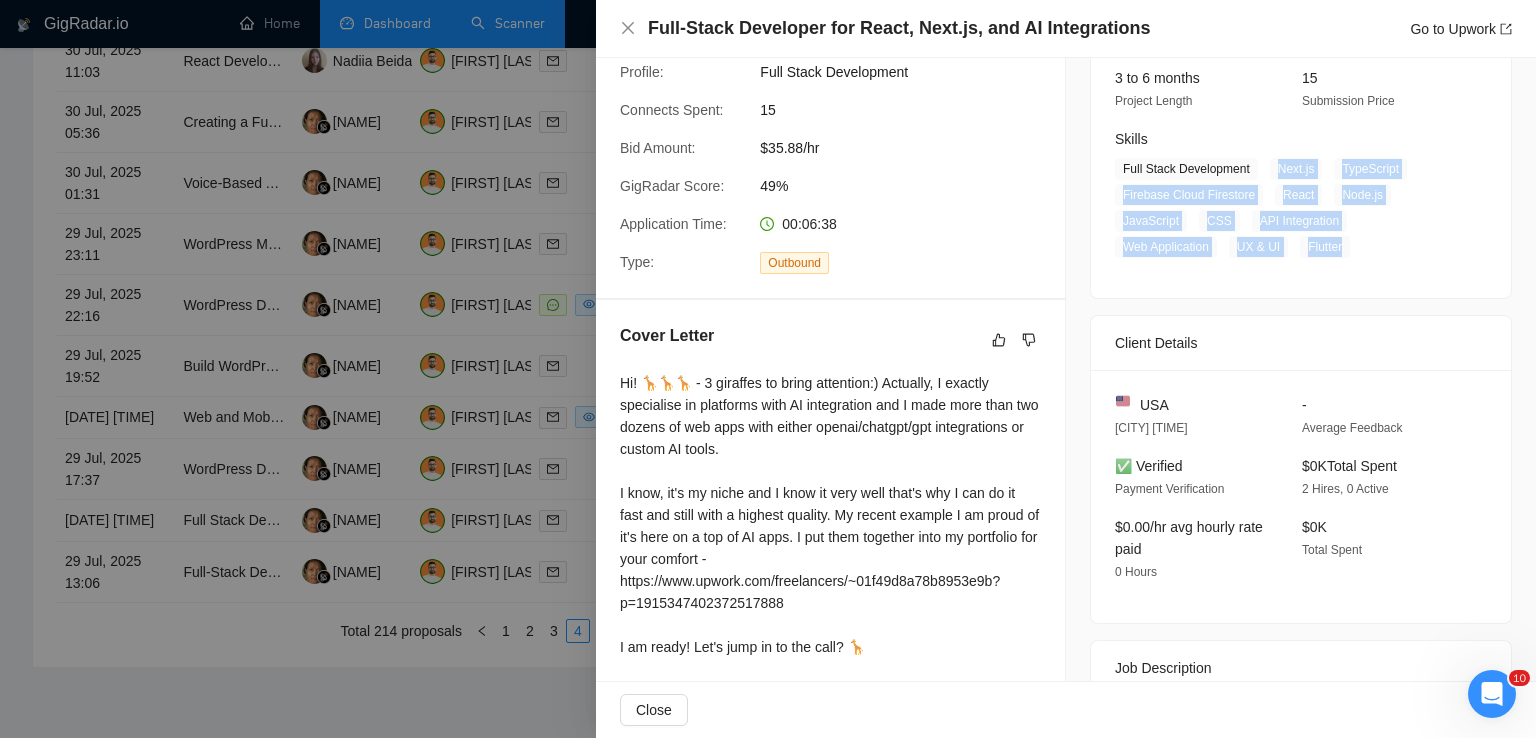 drag, startPoint x: 1264, startPoint y: 170, endPoint x: 1348, endPoint y: 252, distance: 117.388245 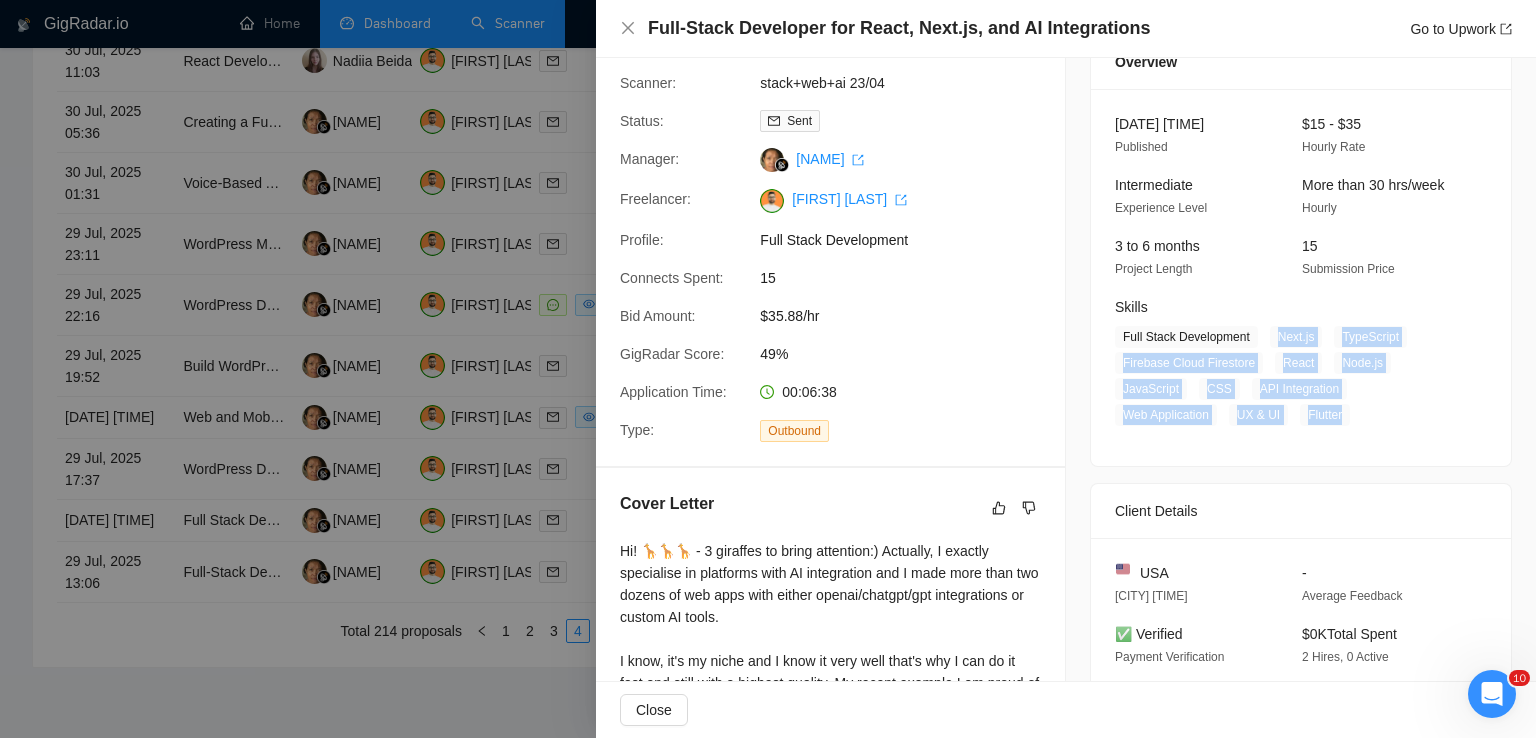 scroll, scrollTop: 63, scrollLeft: 0, axis: vertical 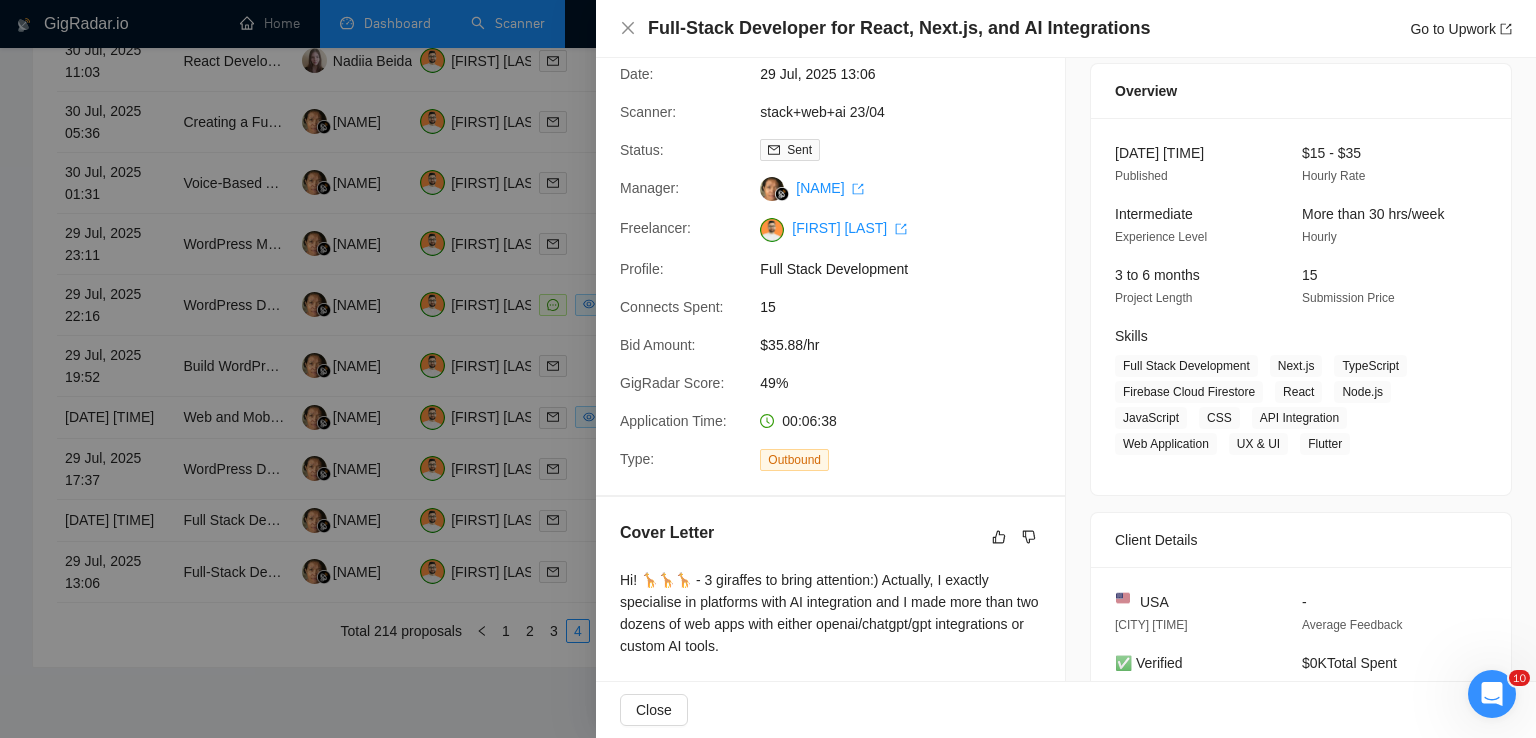 click on "Full-Stack Developer for React, Next.js, and AI Integrations Go to Upwork" at bounding box center [1066, 29] 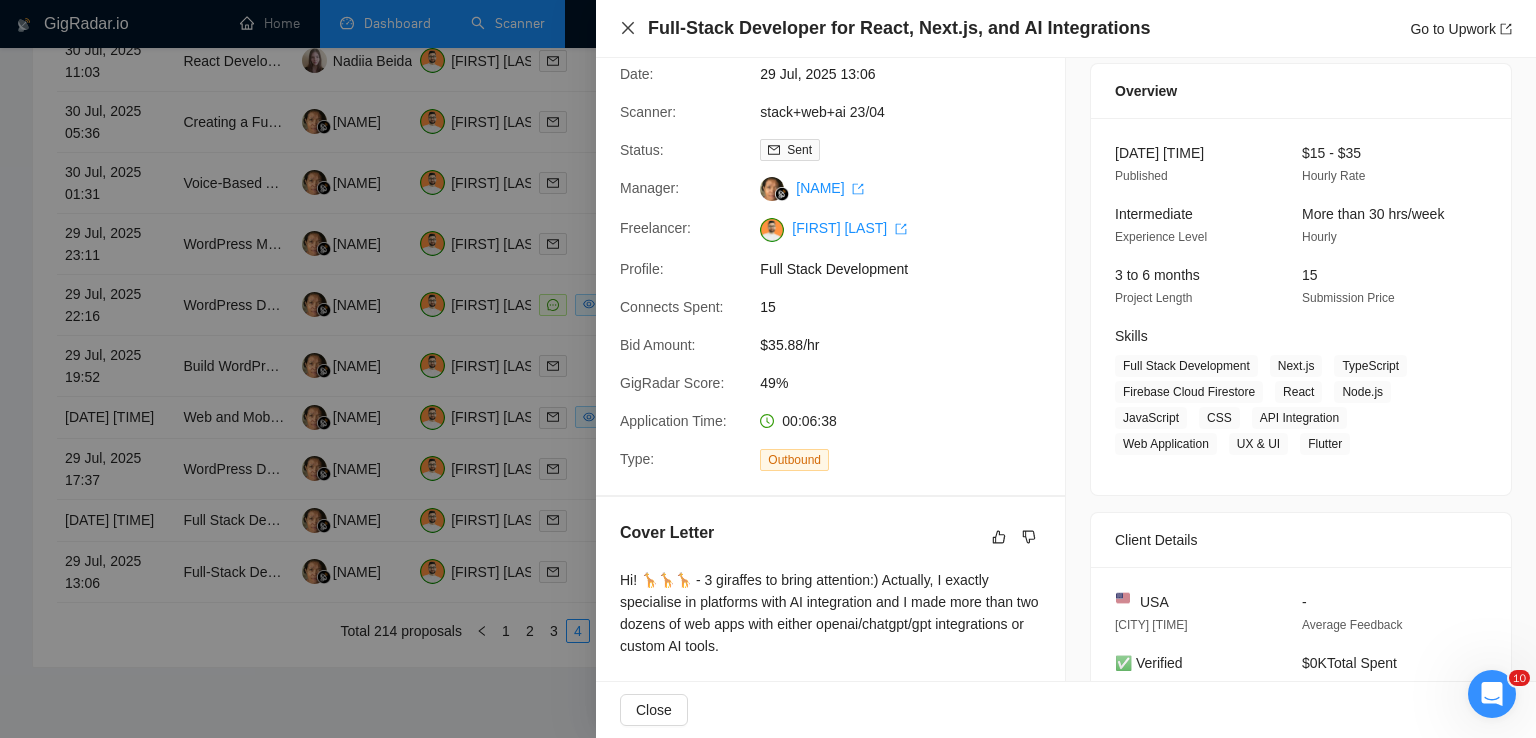 click 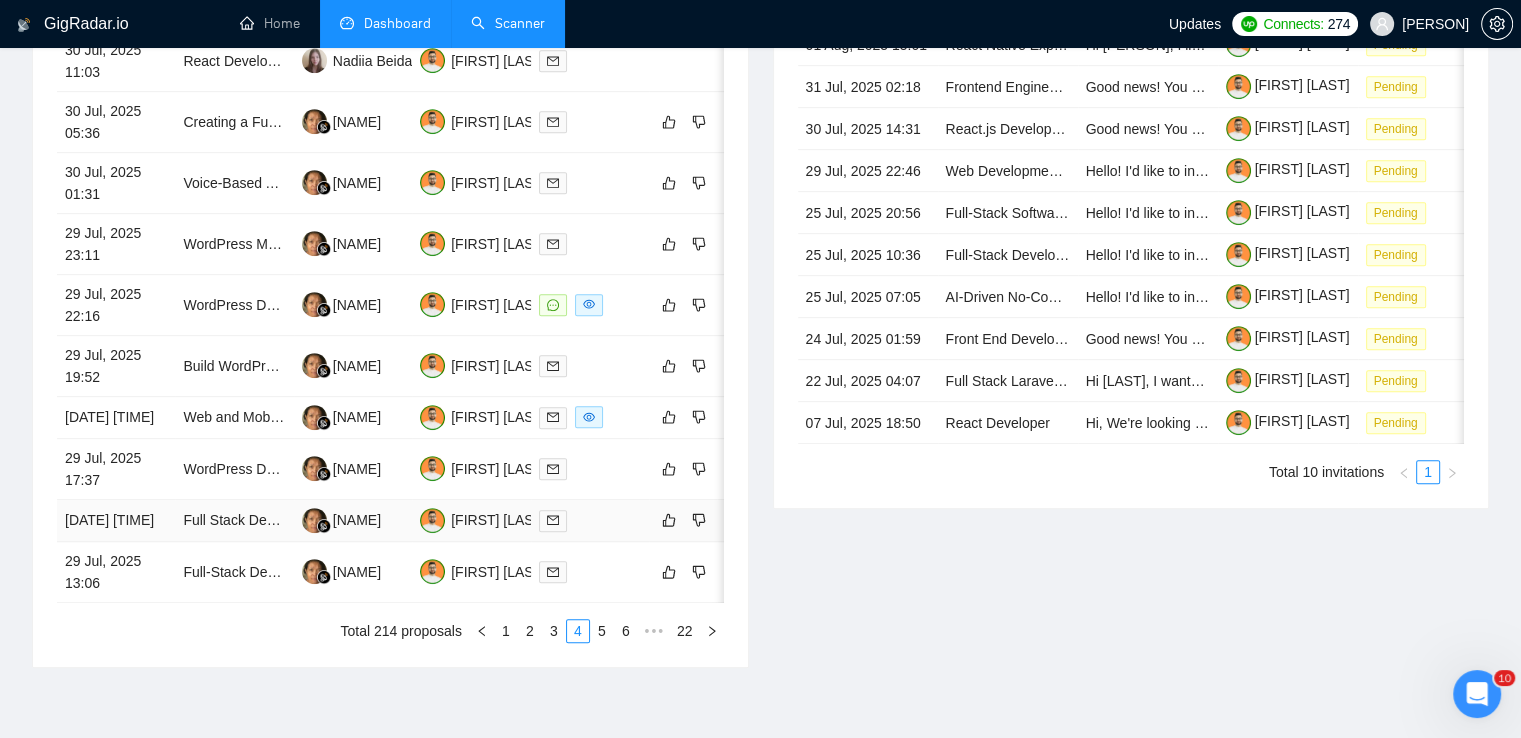 click on "Full Stack Developer with React.js and AI Experience" at bounding box center [234, 521] 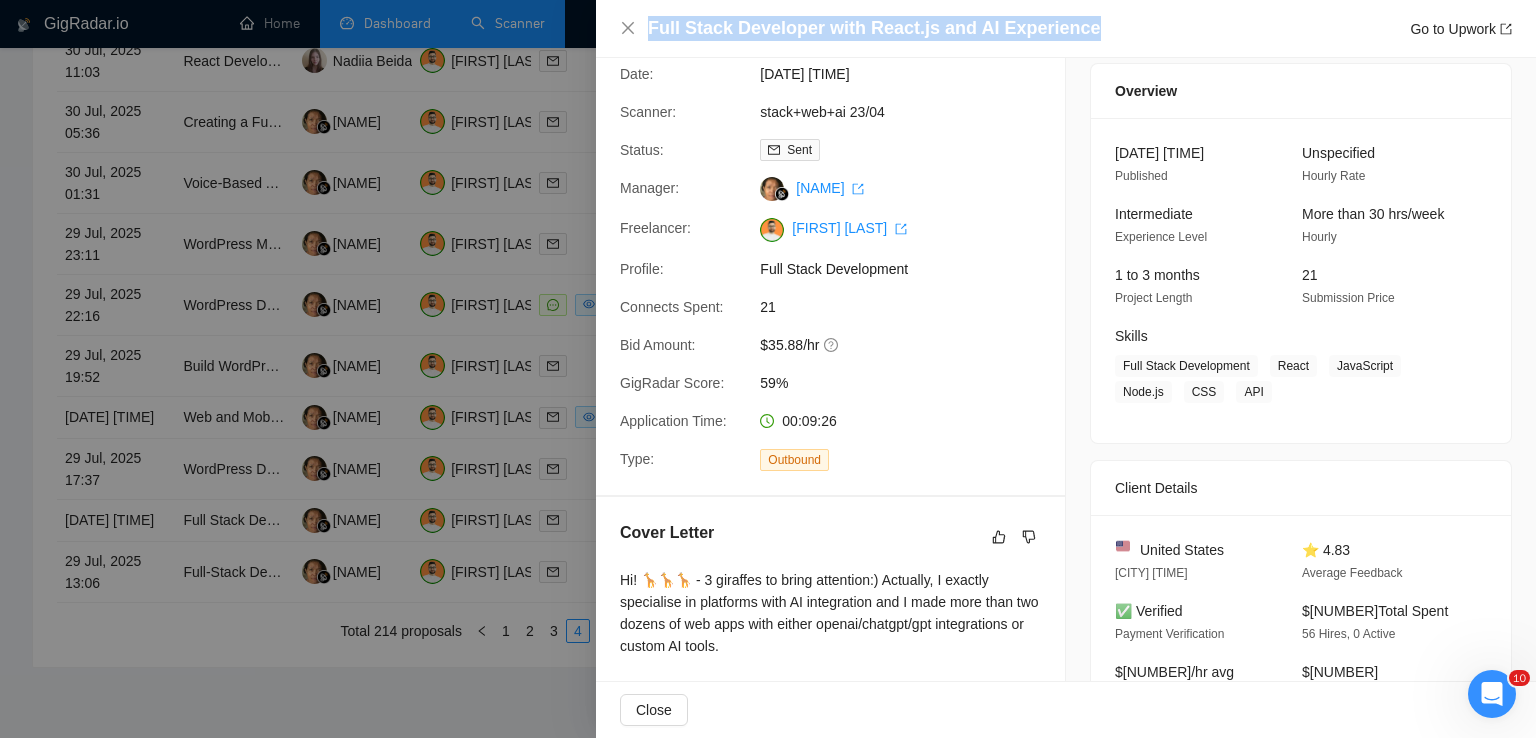 drag, startPoint x: 1086, startPoint y: 29, endPoint x: 650, endPoint y: 33, distance: 436.01834 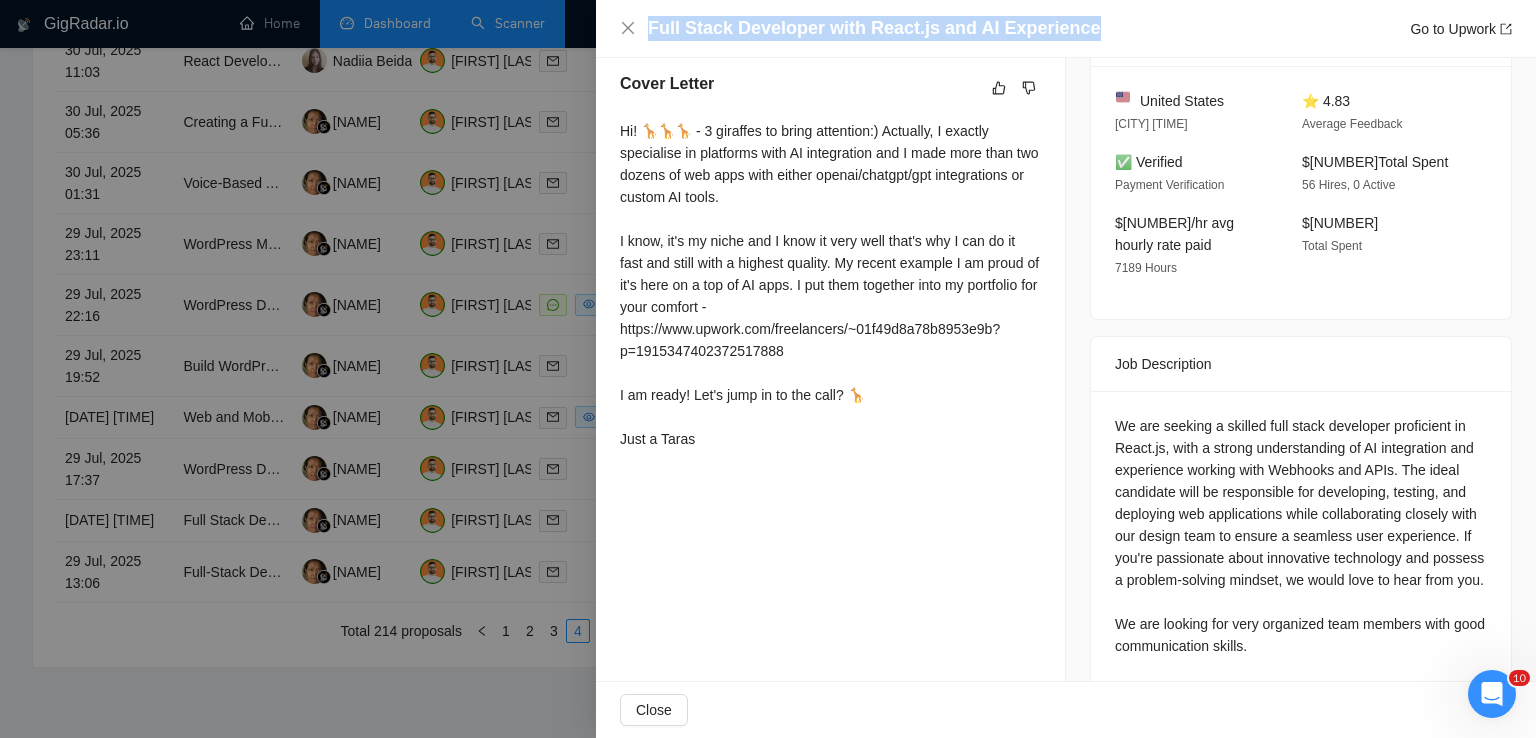 scroll, scrollTop: 568, scrollLeft: 0, axis: vertical 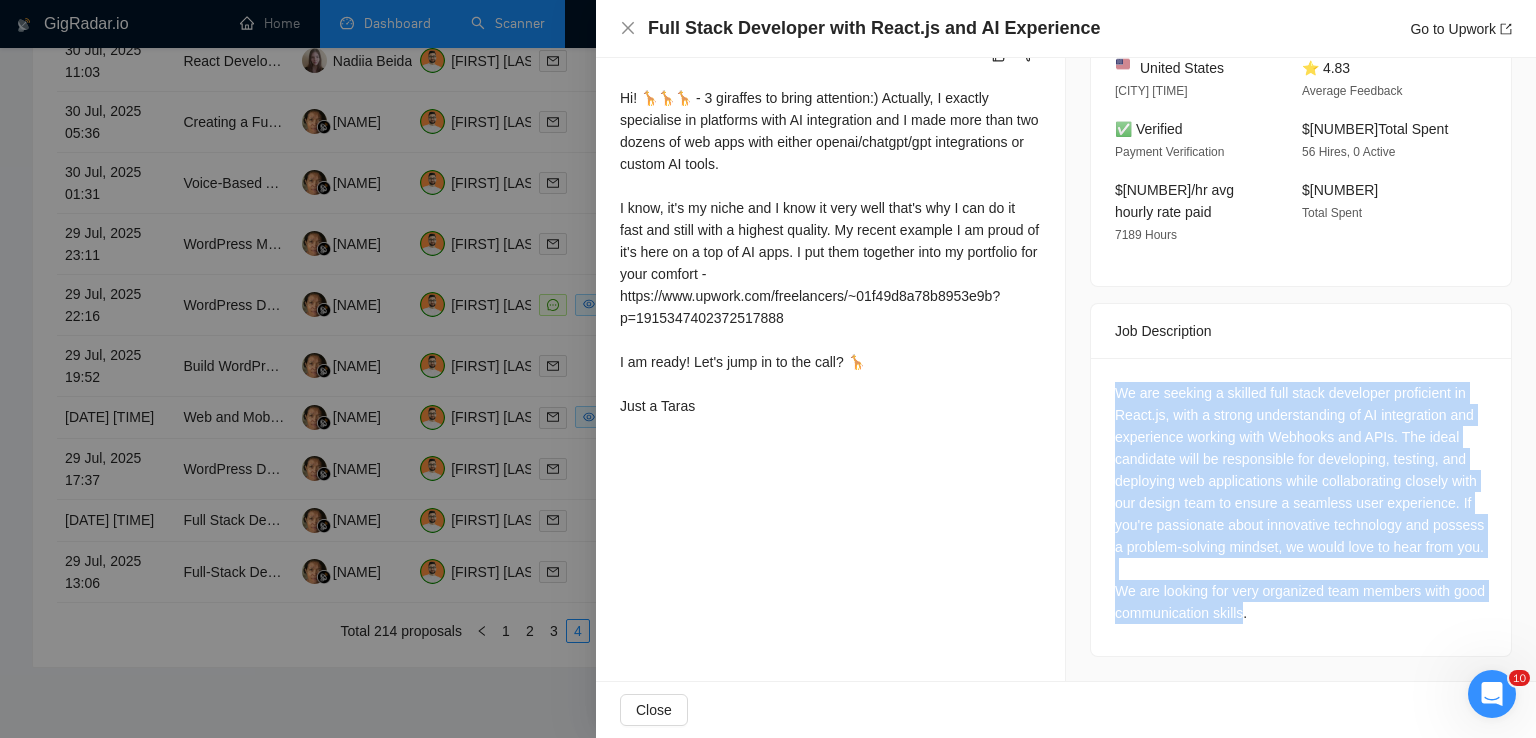 drag, startPoint x: 1271, startPoint y: 619, endPoint x: 1091, endPoint y: 379, distance: 300 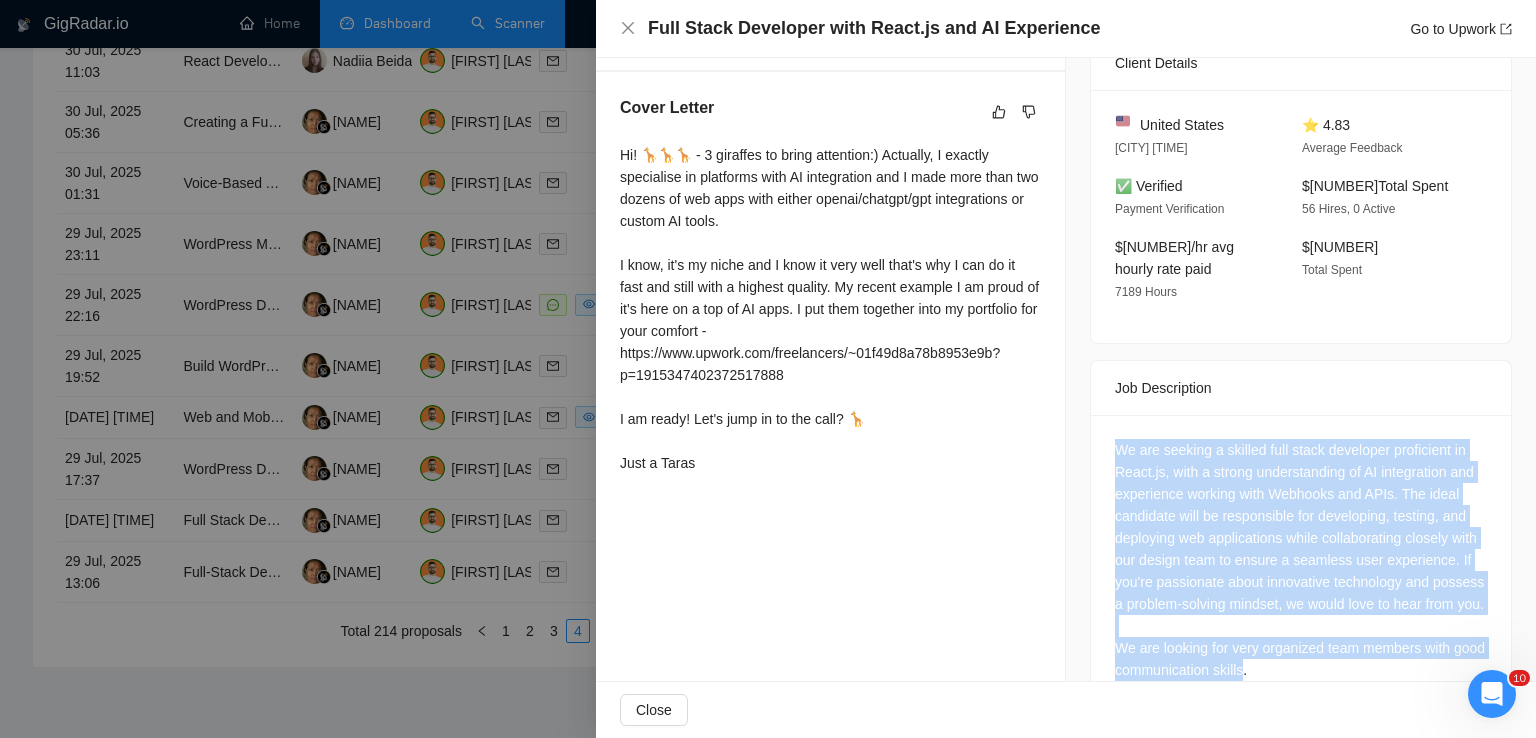 scroll, scrollTop: 477, scrollLeft: 0, axis: vertical 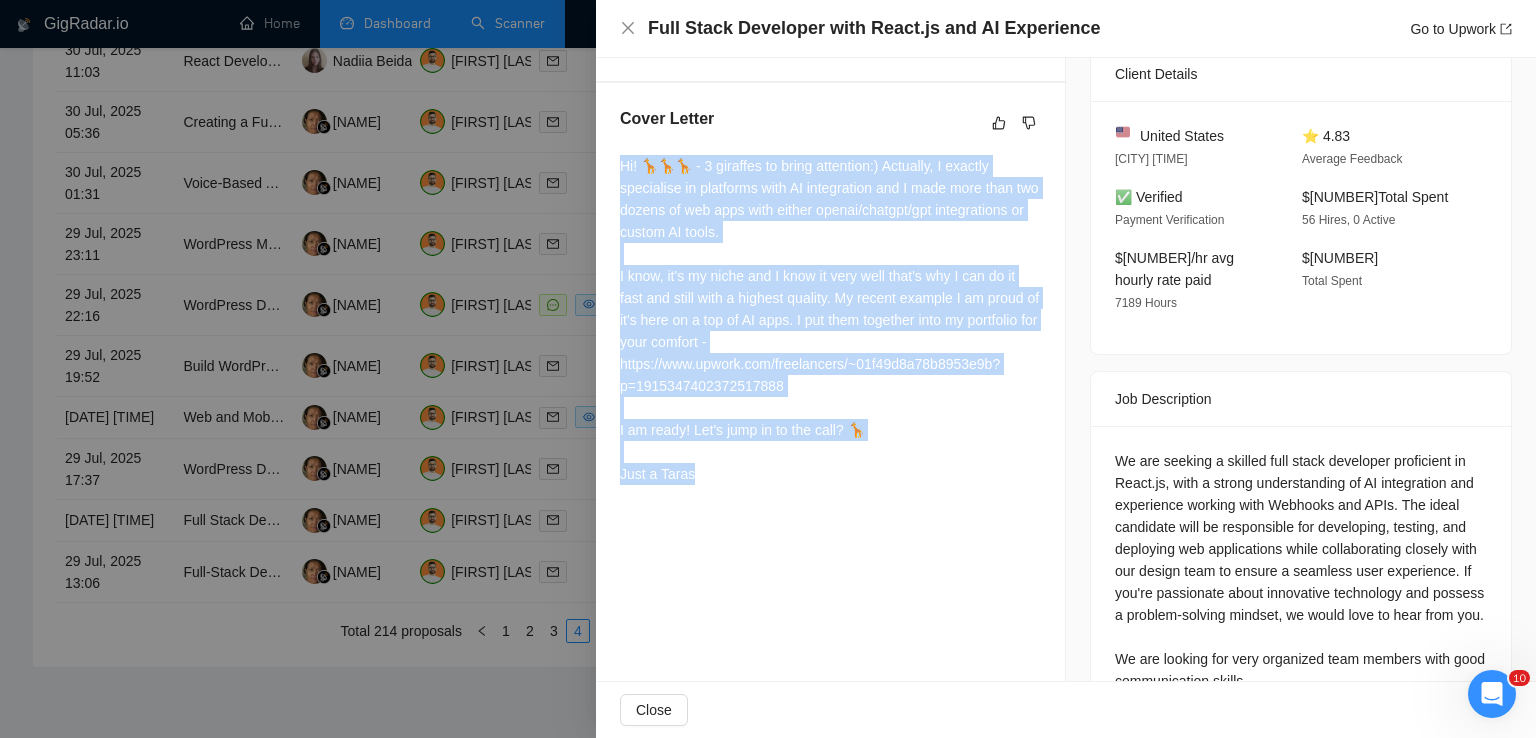 drag, startPoint x: 616, startPoint y: 173, endPoint x: 739, endPoint y: 469, distance: 320.5386 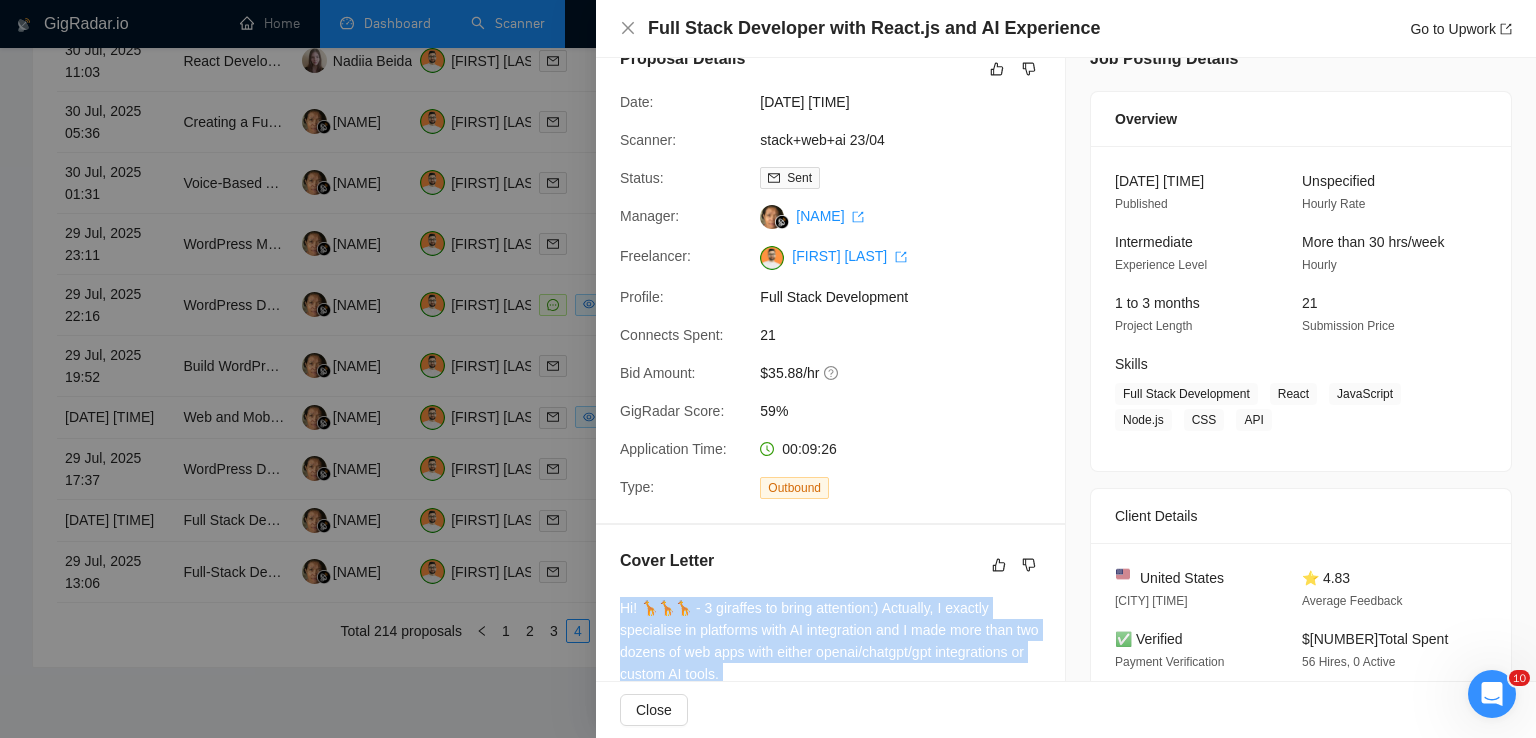 scroll, scrollTop: 36, scrollLeft: 0, axis: vertical 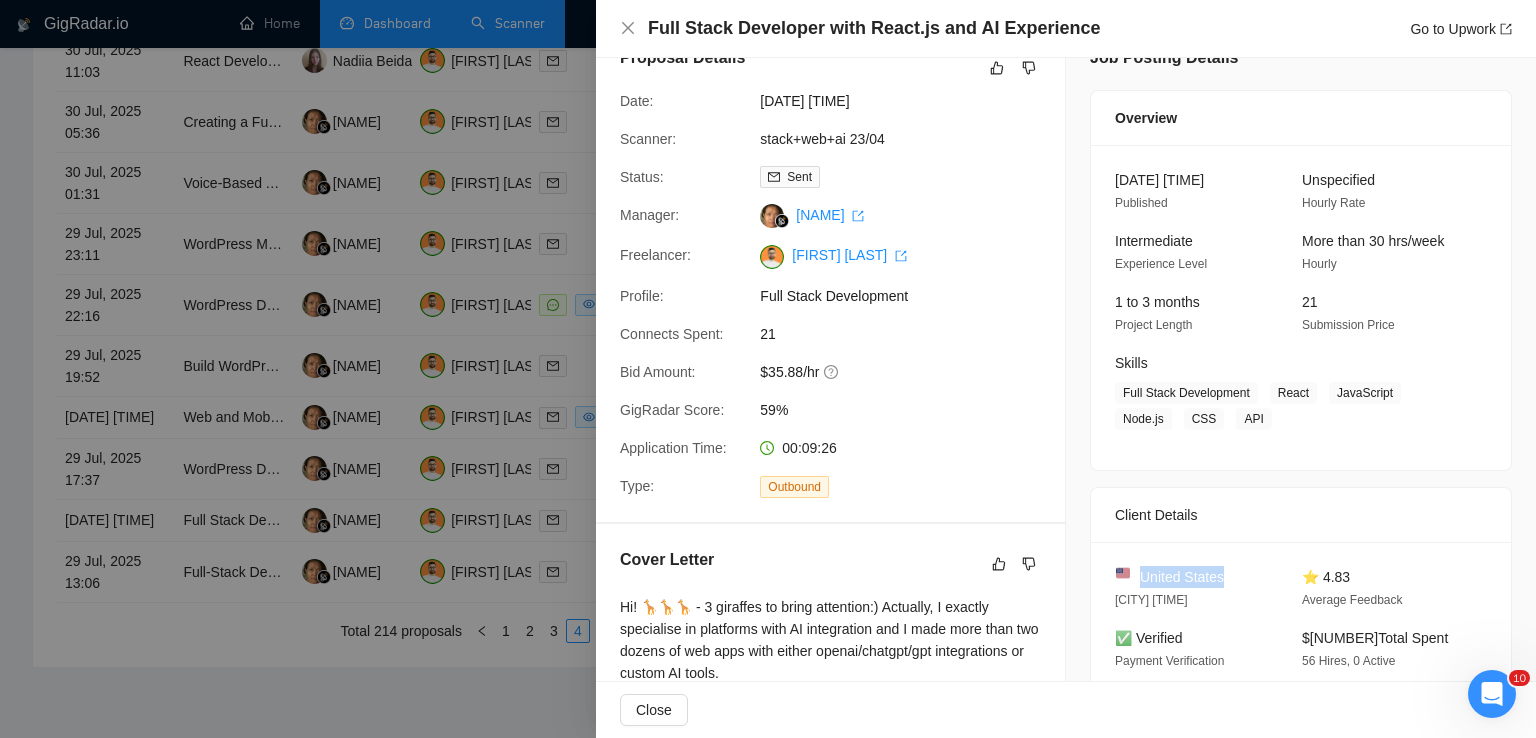 drag, startPoint x: 1220, startPoint y: 578, endPoint x: 1134, endPoint y: 577, distance: 86.00581 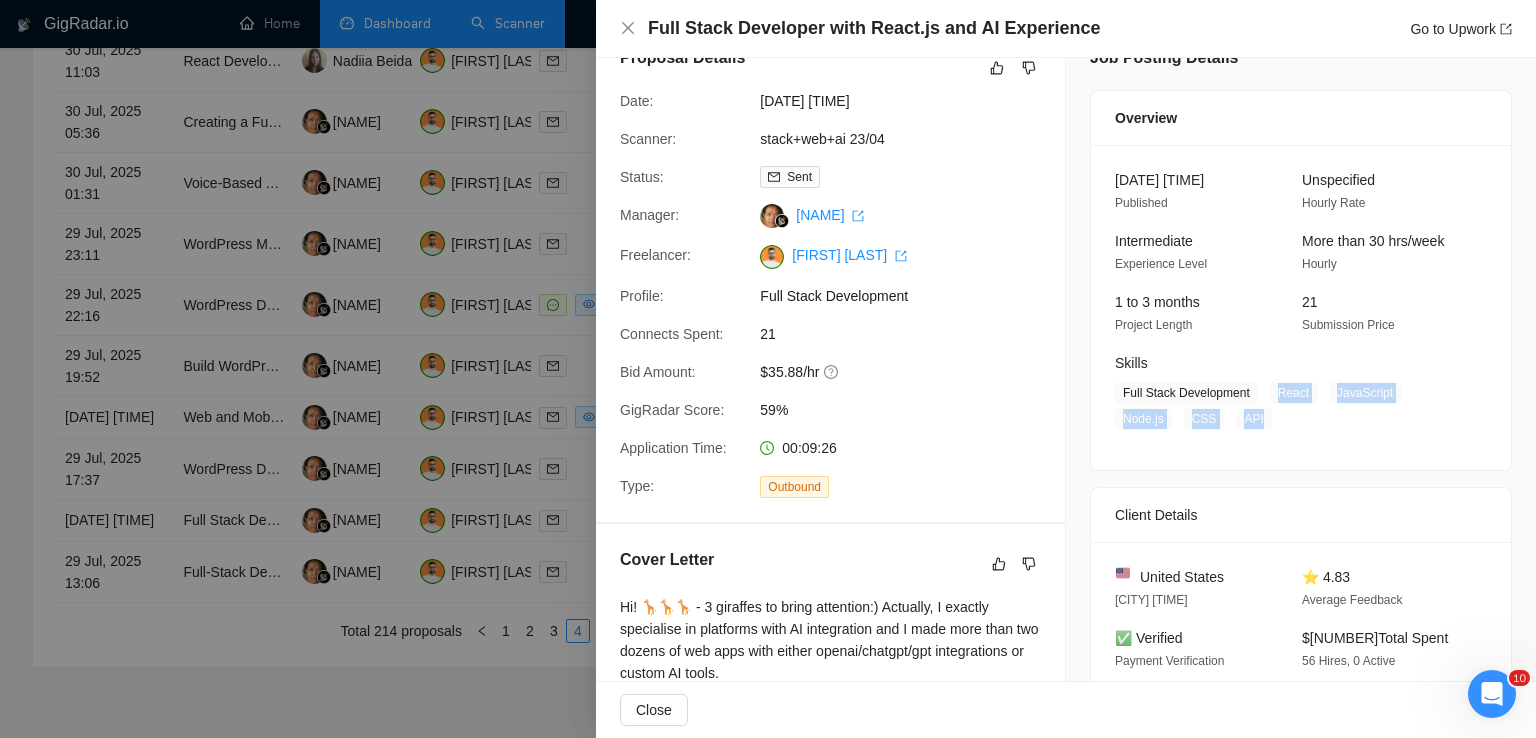 drag, startPoint x: 1265, startPoint y: 396, endPoint x: 1250, endPoint y: 421, distance: 29.15476 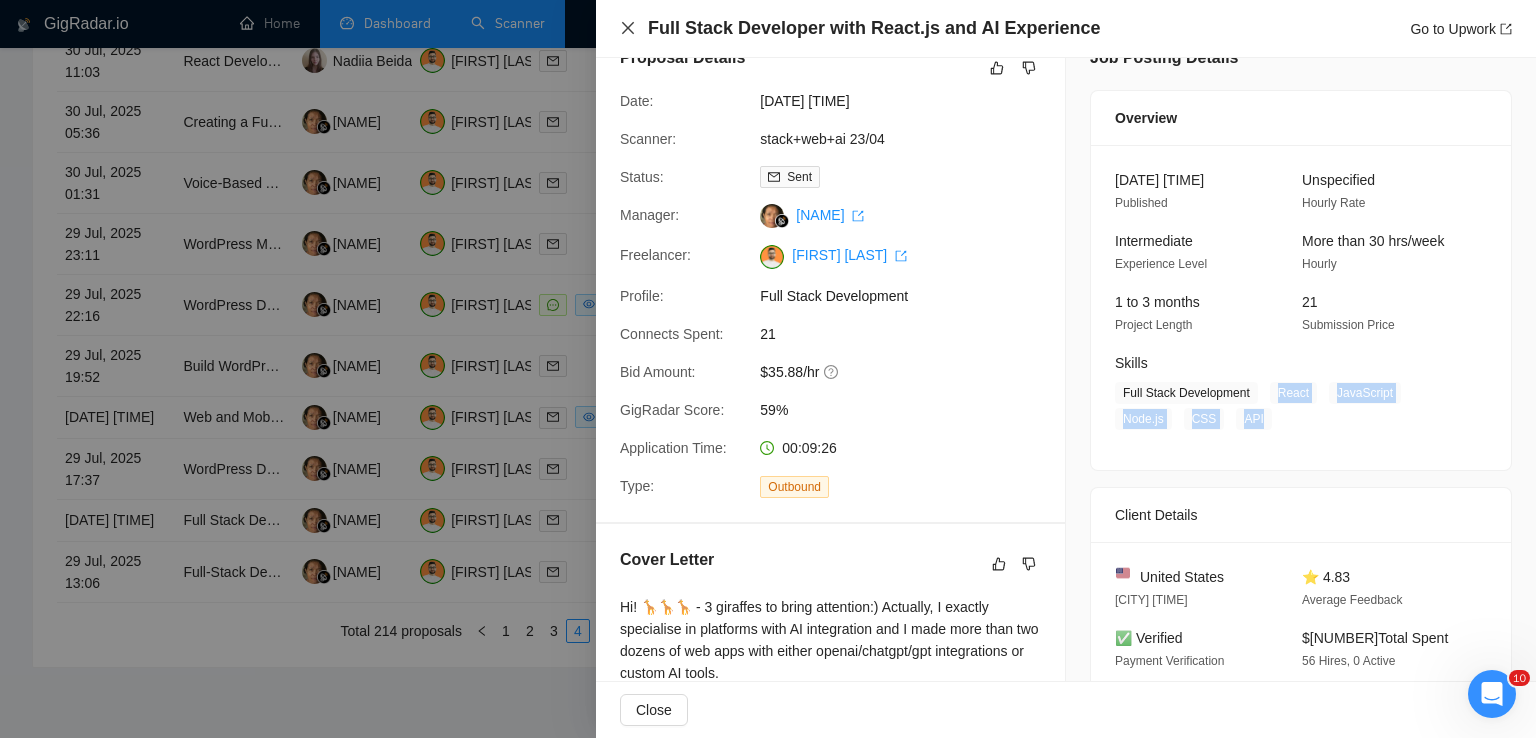 click 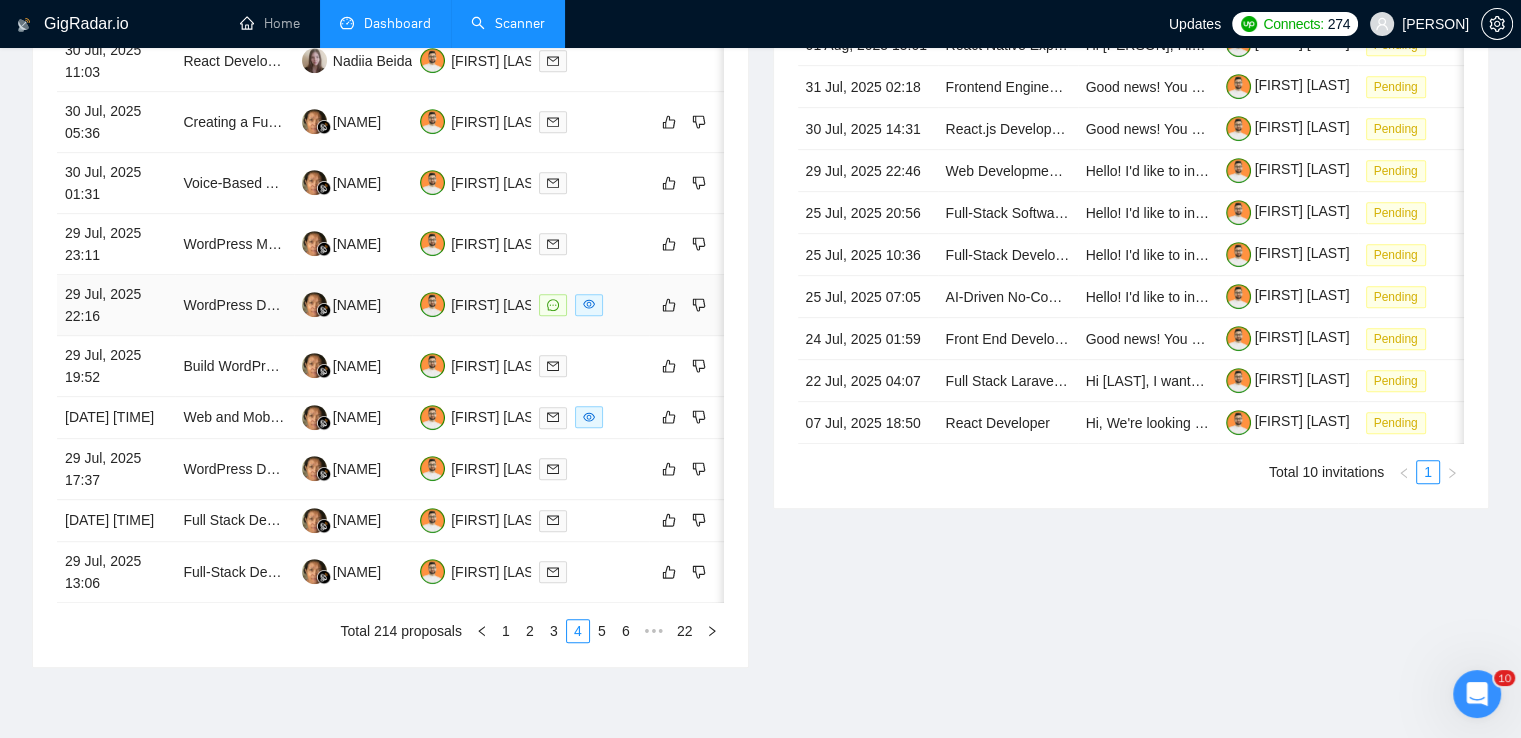 click on "WordPress Developer Needed for Mockup Implementation" at bounding box center [234, 305] 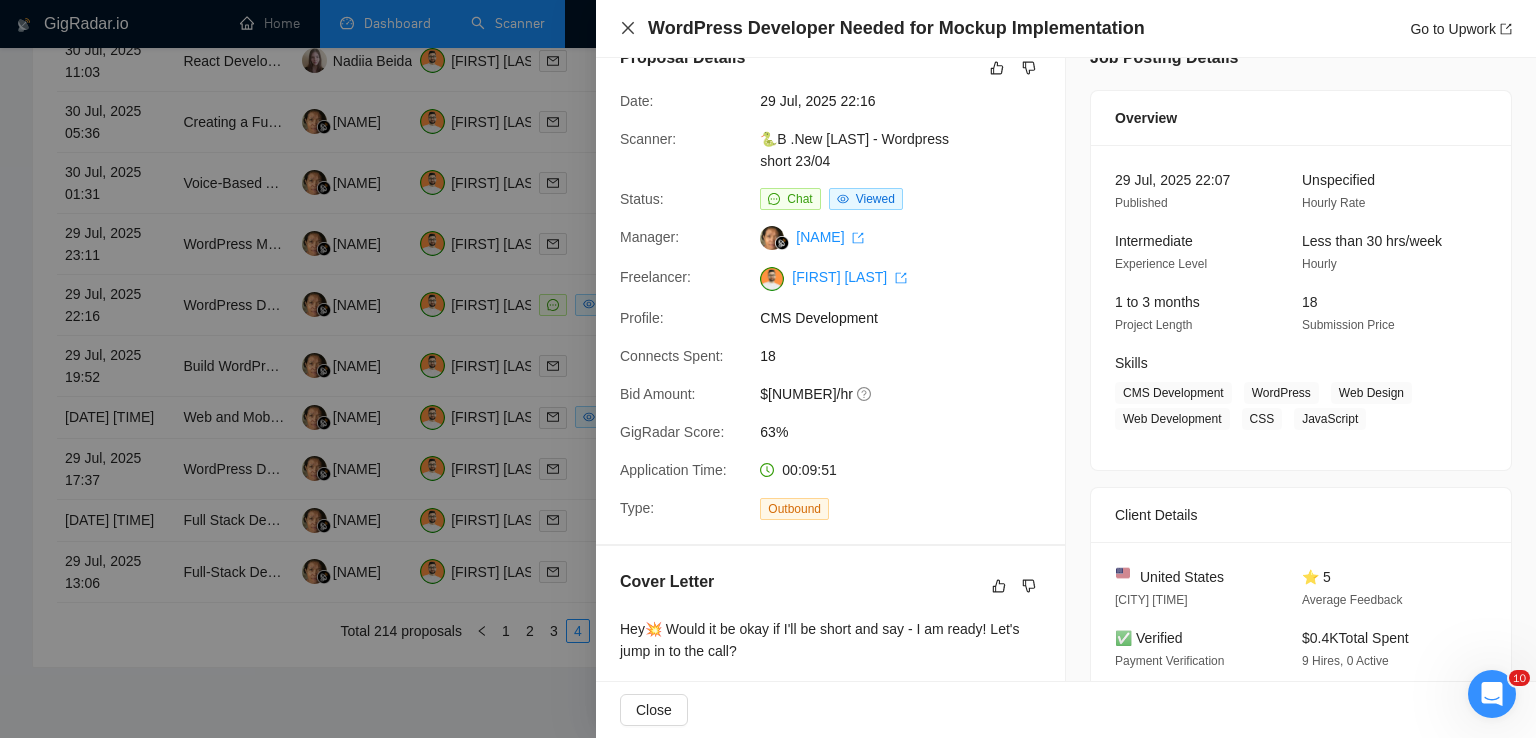click 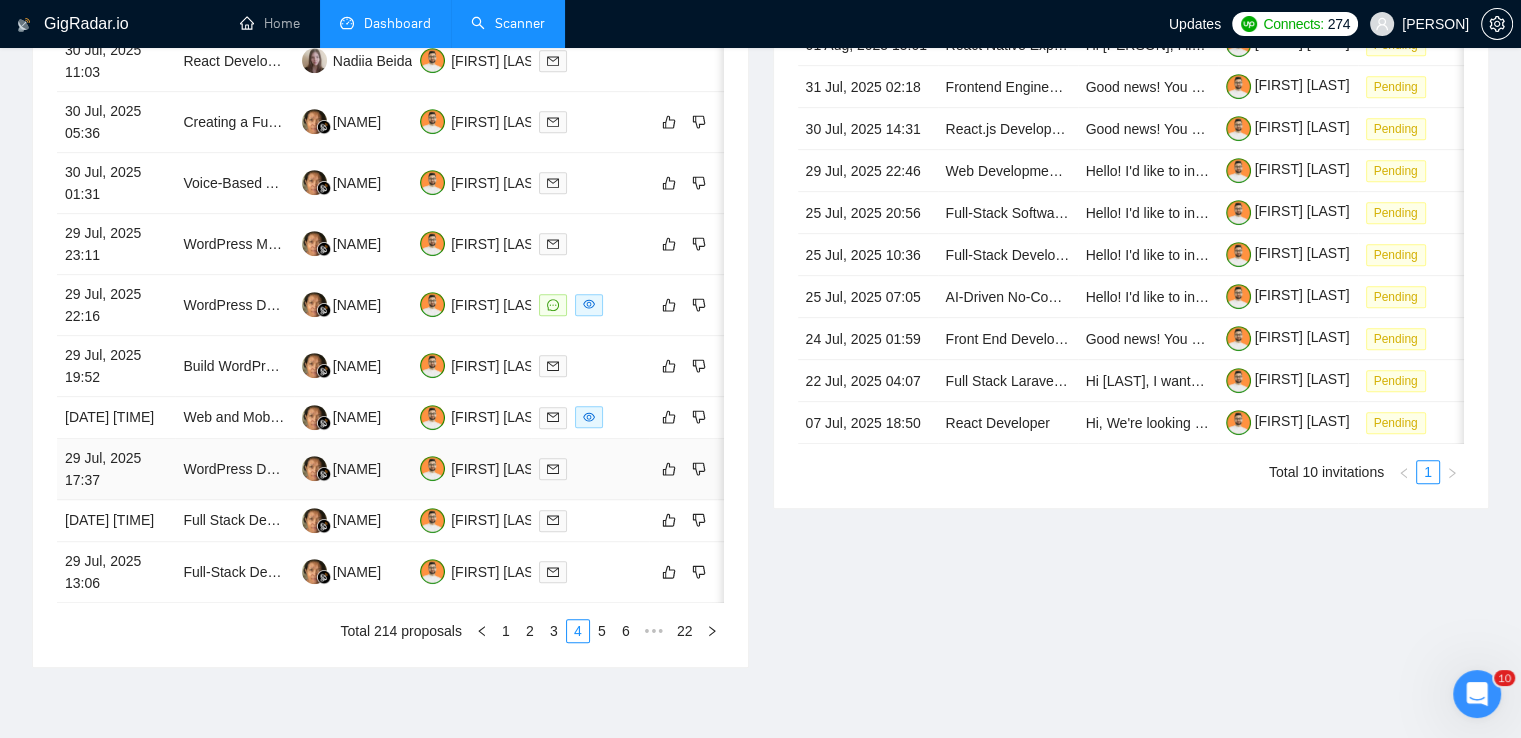 click on "WordPress Dev – Ecom (Clothing)" at bounding box center (234, 469) 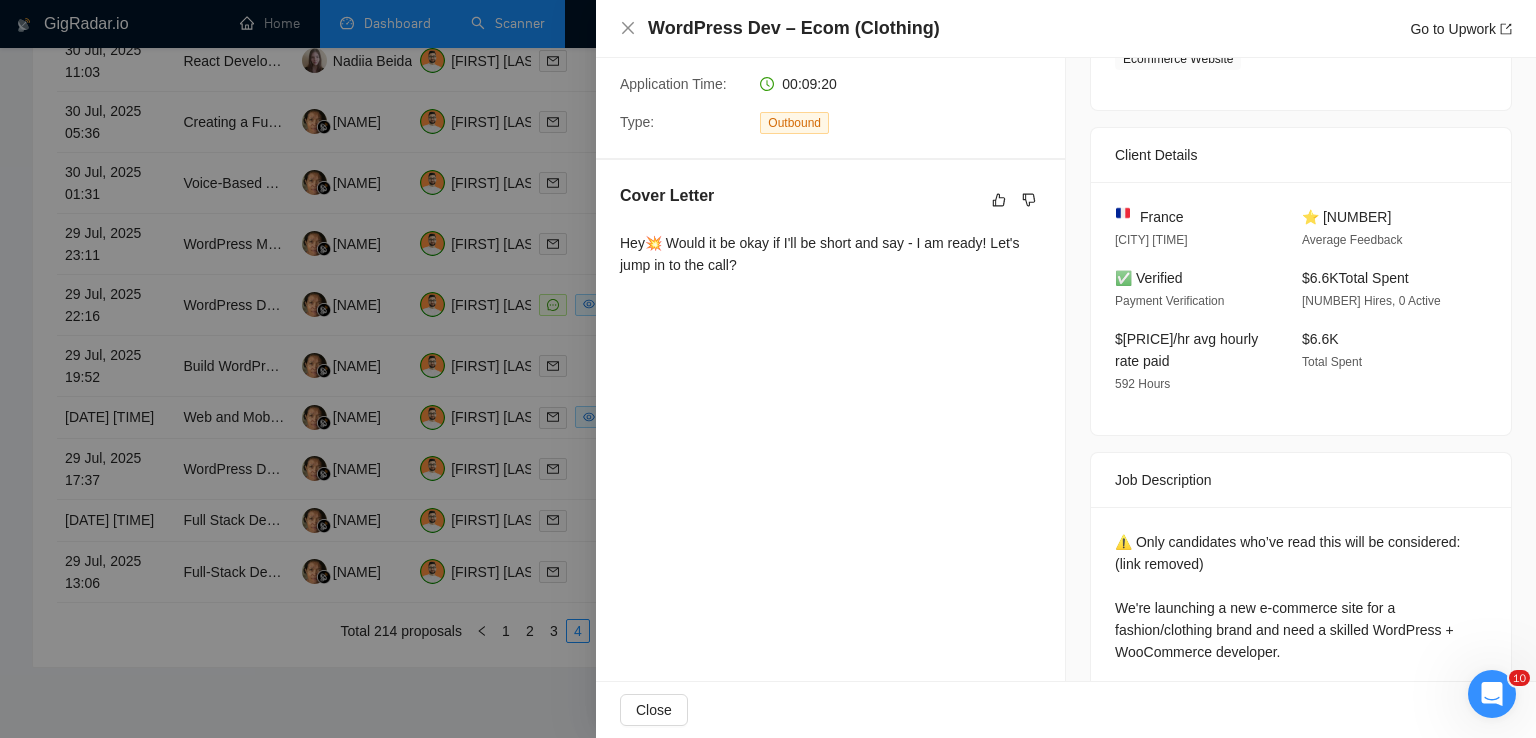 scroll, scrollTop: 594, scrollLeft: 0, axis: vertical 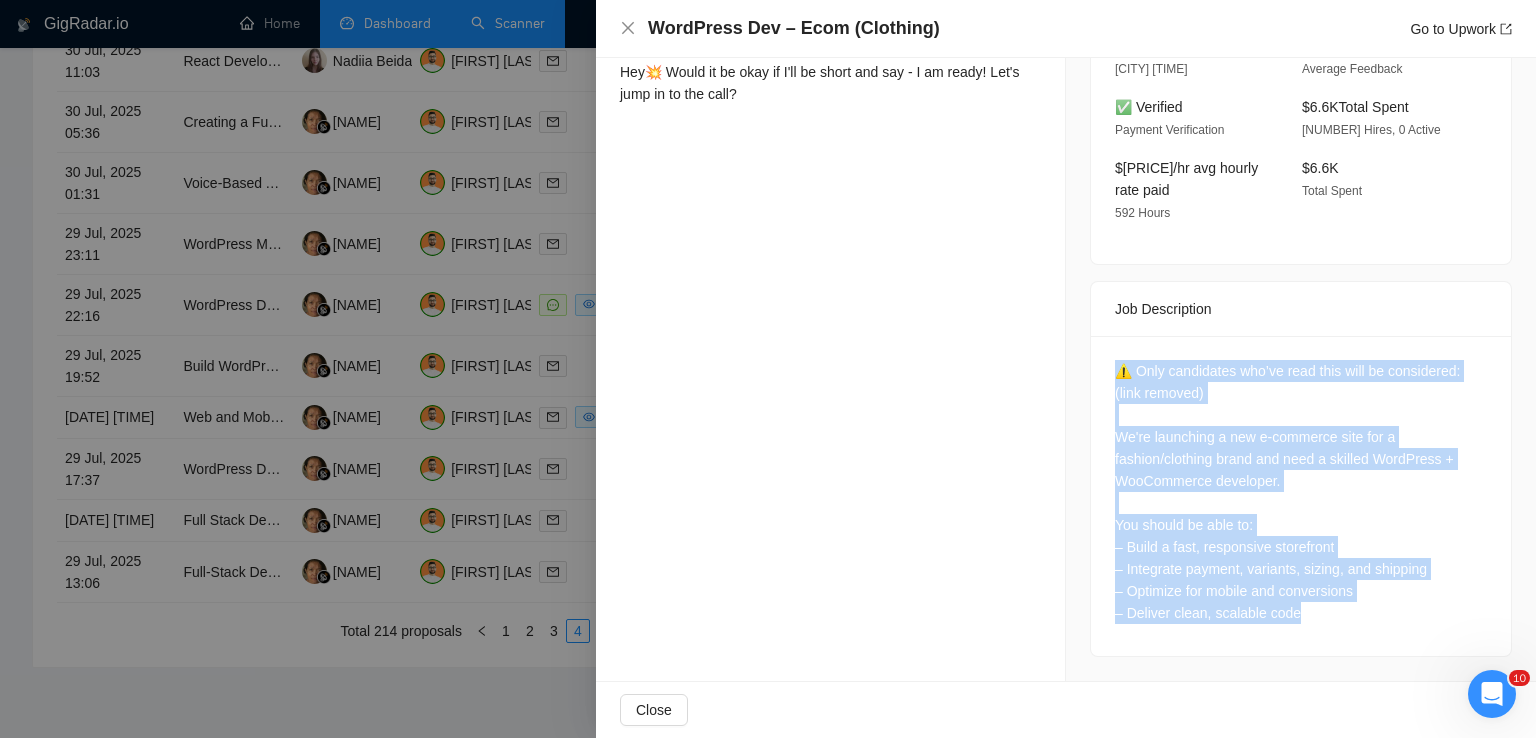 drag, startPoint x: 1296, startPoint y: 620, endPoint x: 1100, endPoint y: 378, distance: 311.4161 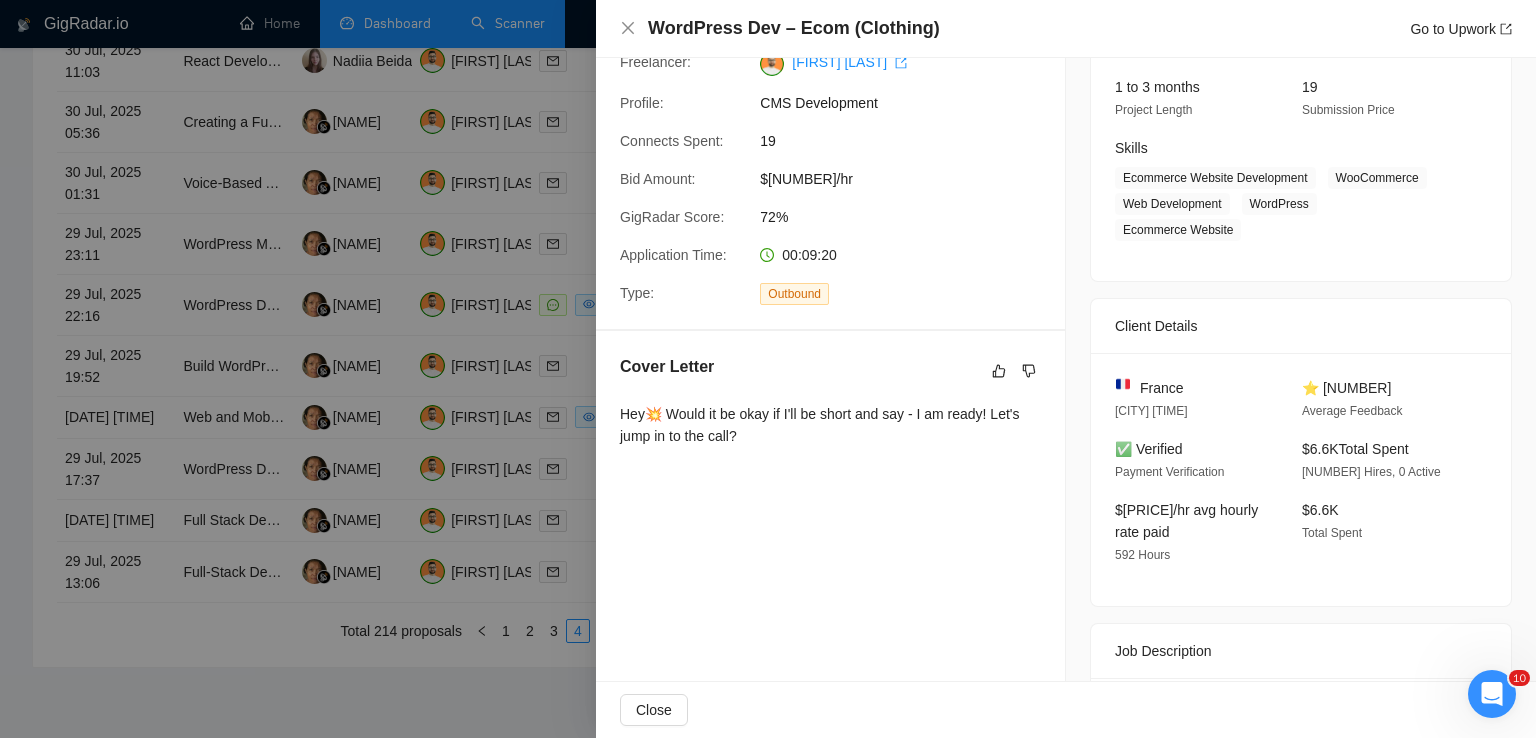 scroll, scrollTop: 240, scrollLeft: 0, axis: vertical 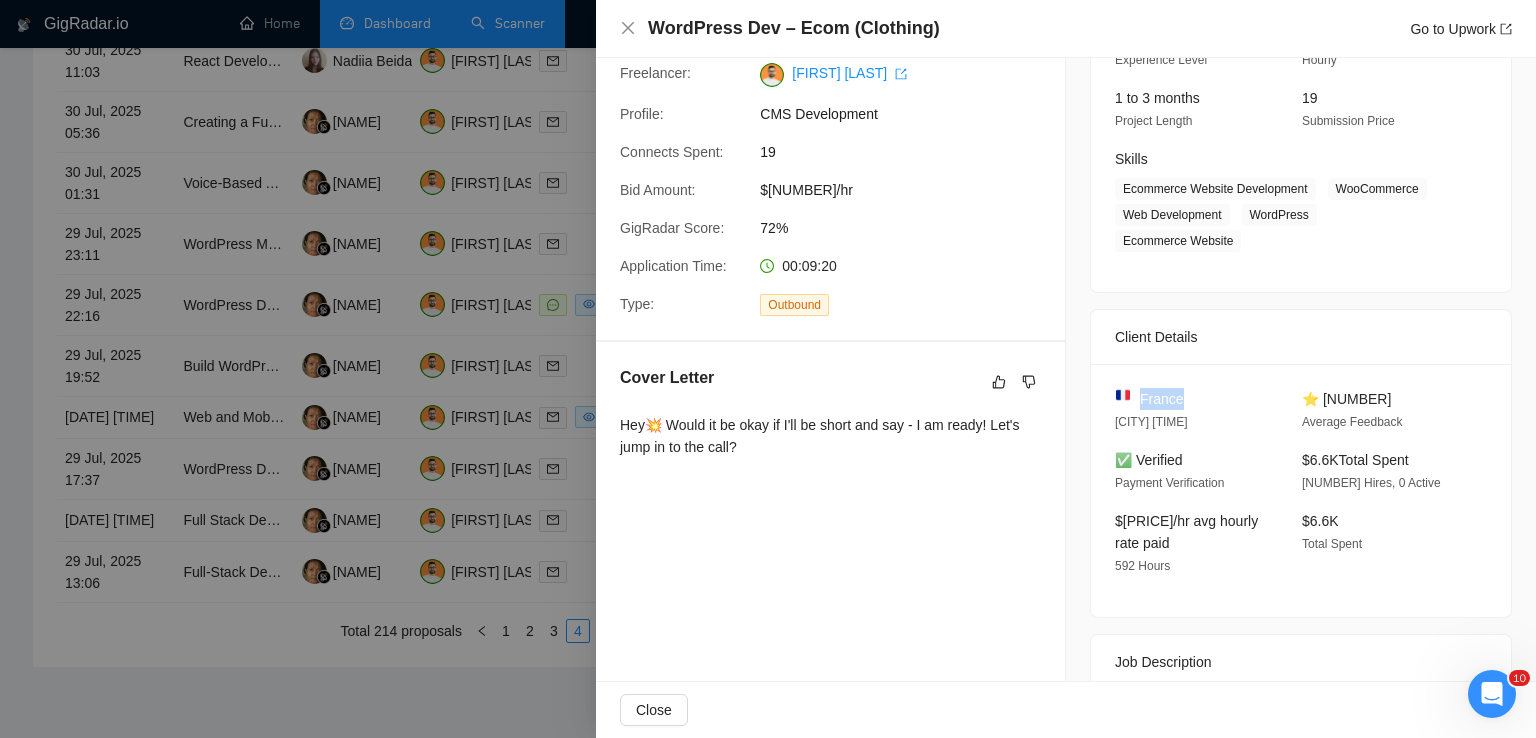 drag, startPoint x: 1176, startPoint y: 398, endPoint x: 1132, endPoint y: 400, distance: 44.04543 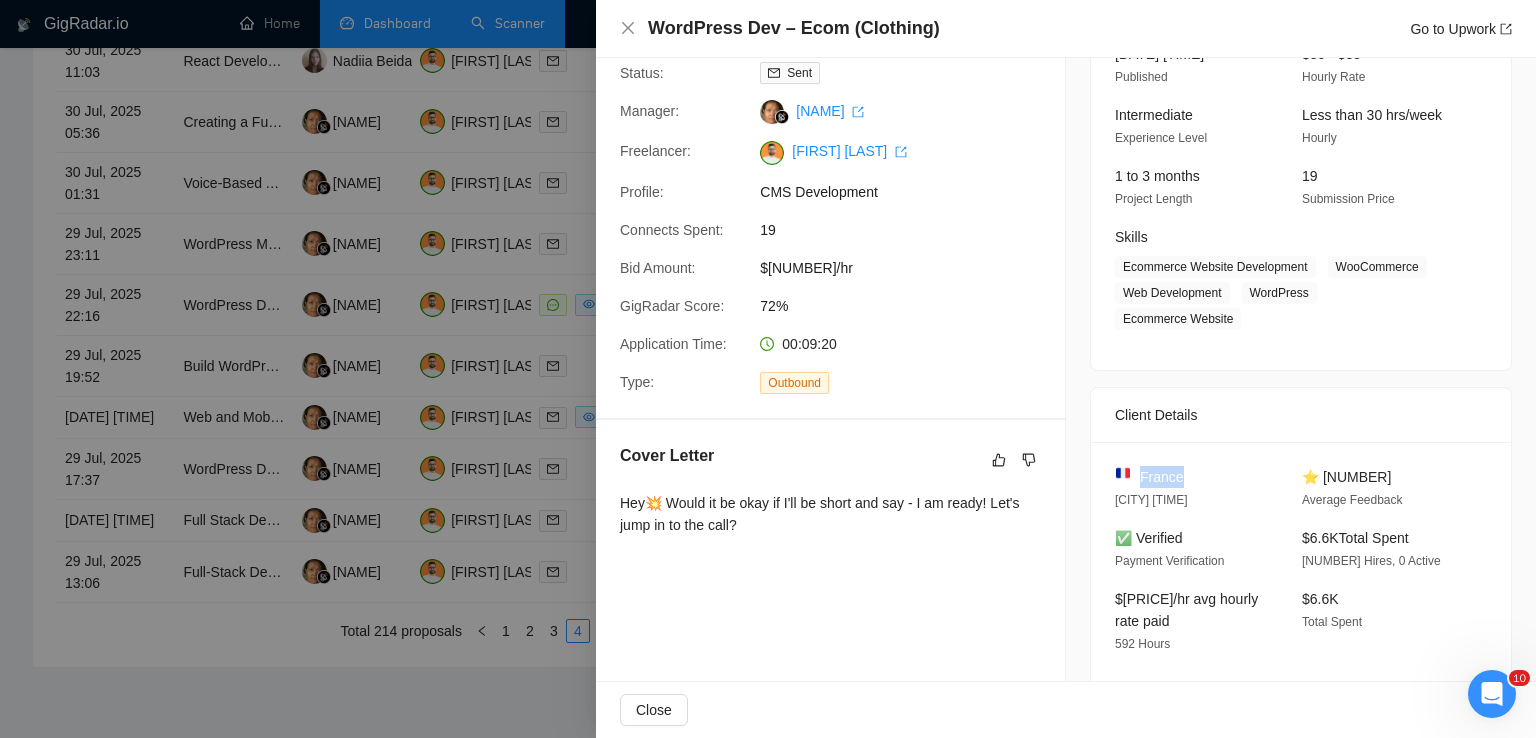 scroll, scrollTop: 161, scrollLeft: 0, axis: vertical 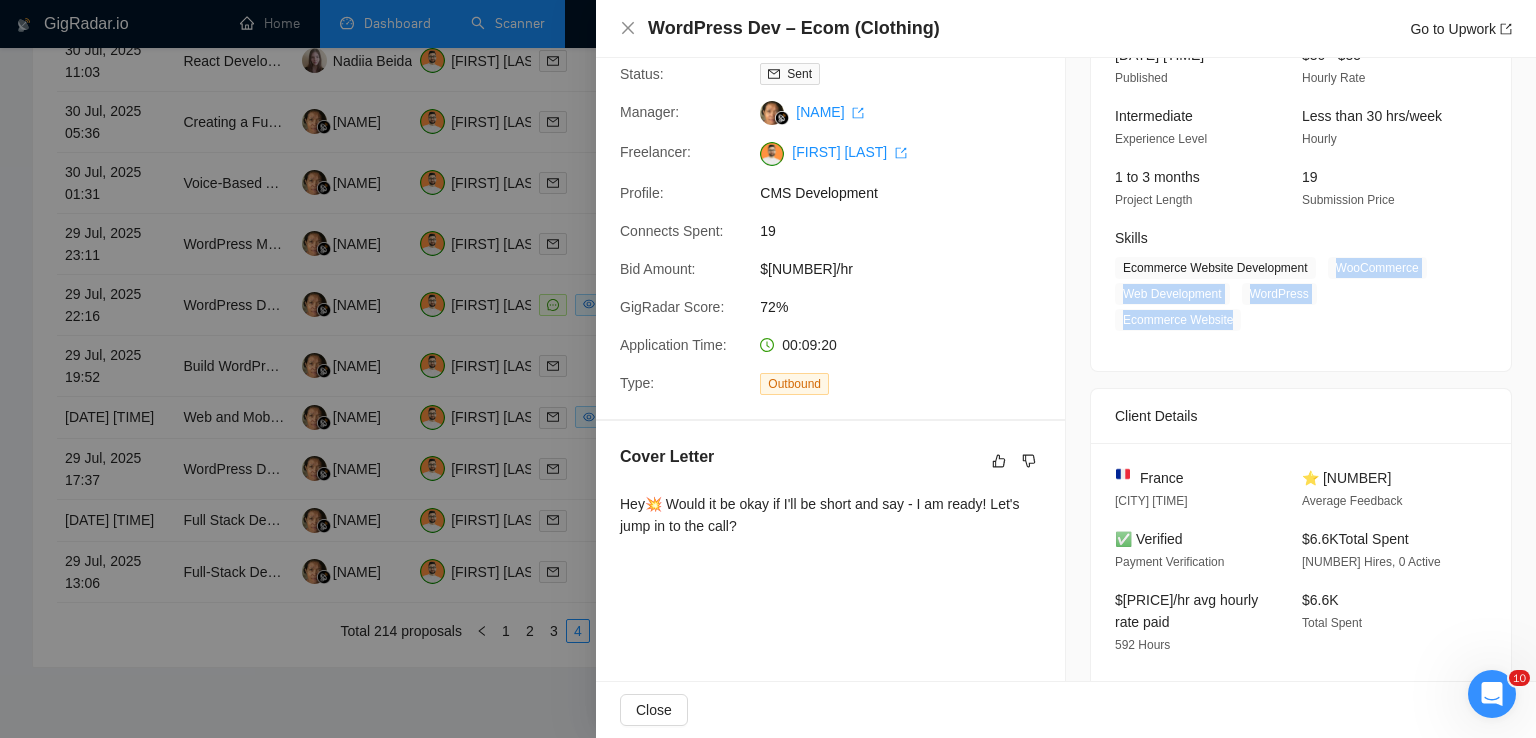 drag, startPoint x: 1325, startPoint y: 270, endPoint x: 1233, endPoint y: 316, distance: 102.85912 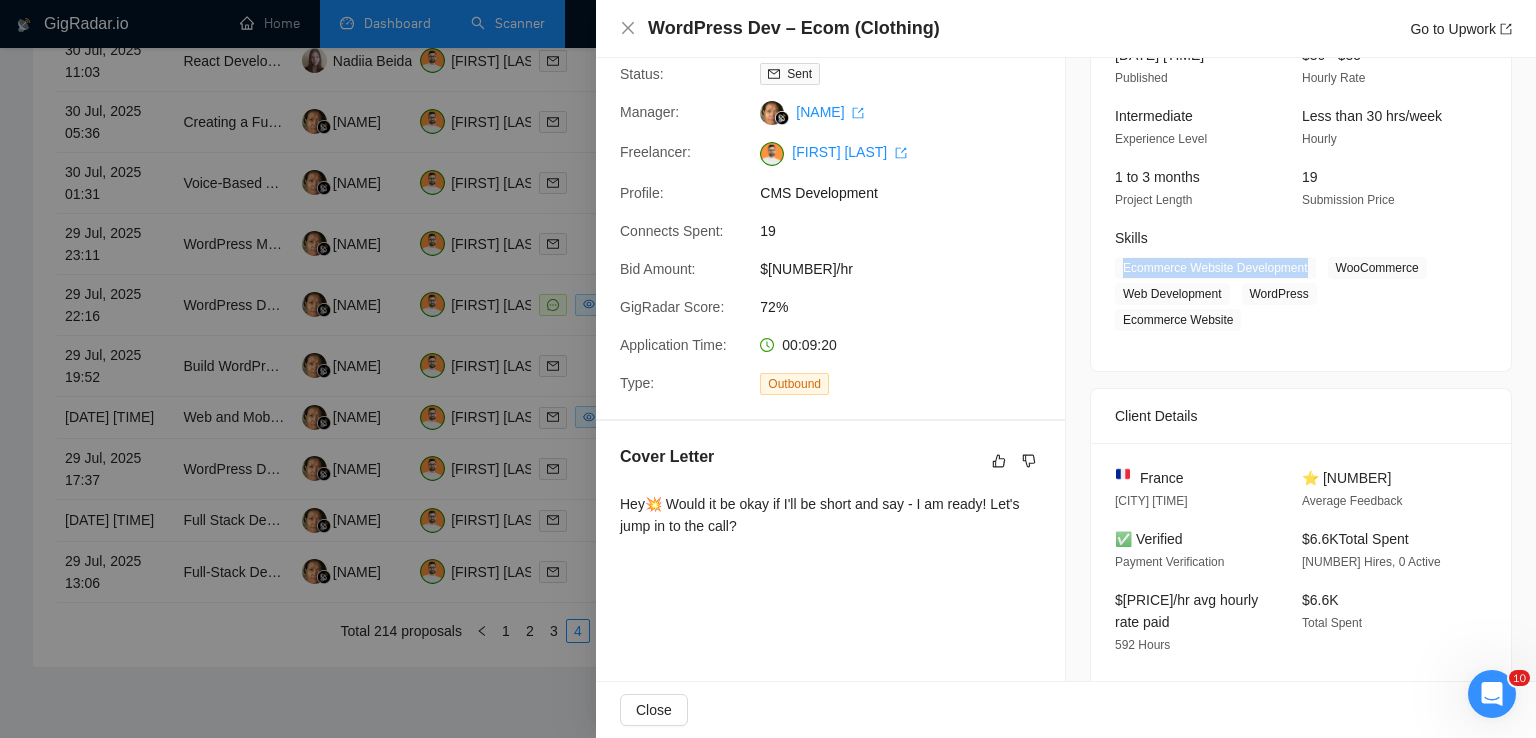 drag, startPoint x: 1298, startPoint y: 268, endPoint x: 1116, endPoint y: 270, distance: 182.01099 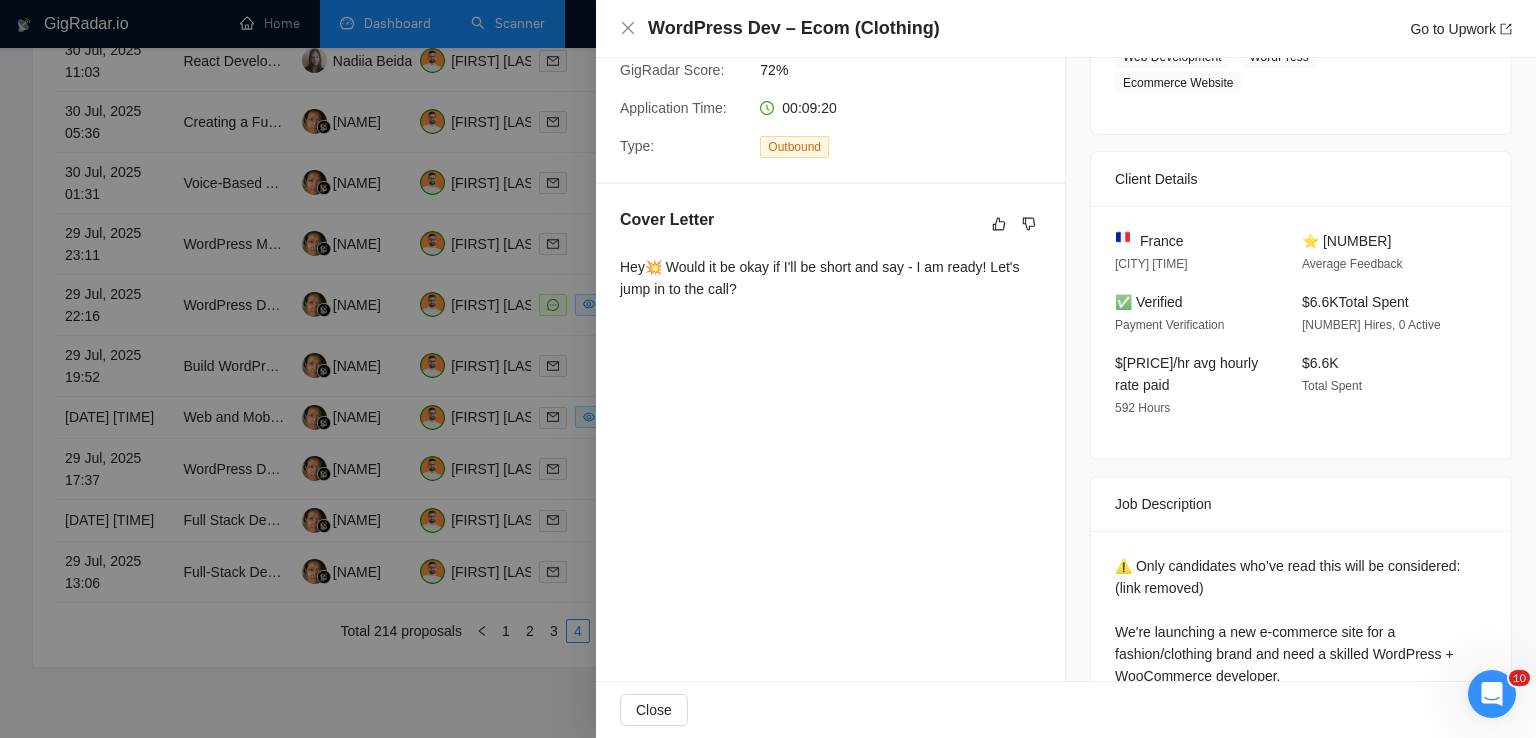 scroll, scrollTop: 420, scrollLeft: 0, axis: vertical 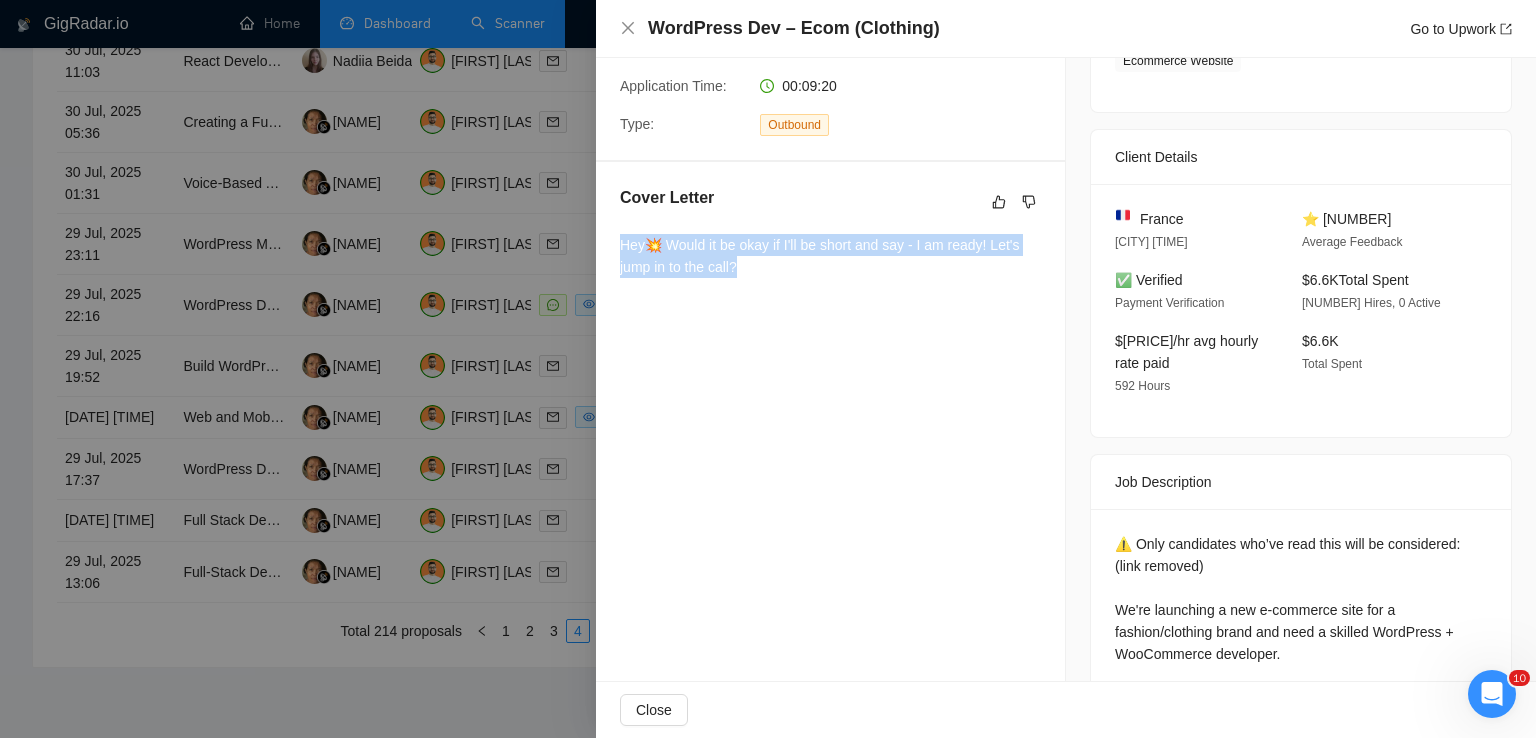 drag, startPoint x: 746, startPoint y: 284, endPoint x: 609, endPoint y: 244, distance: 142.72 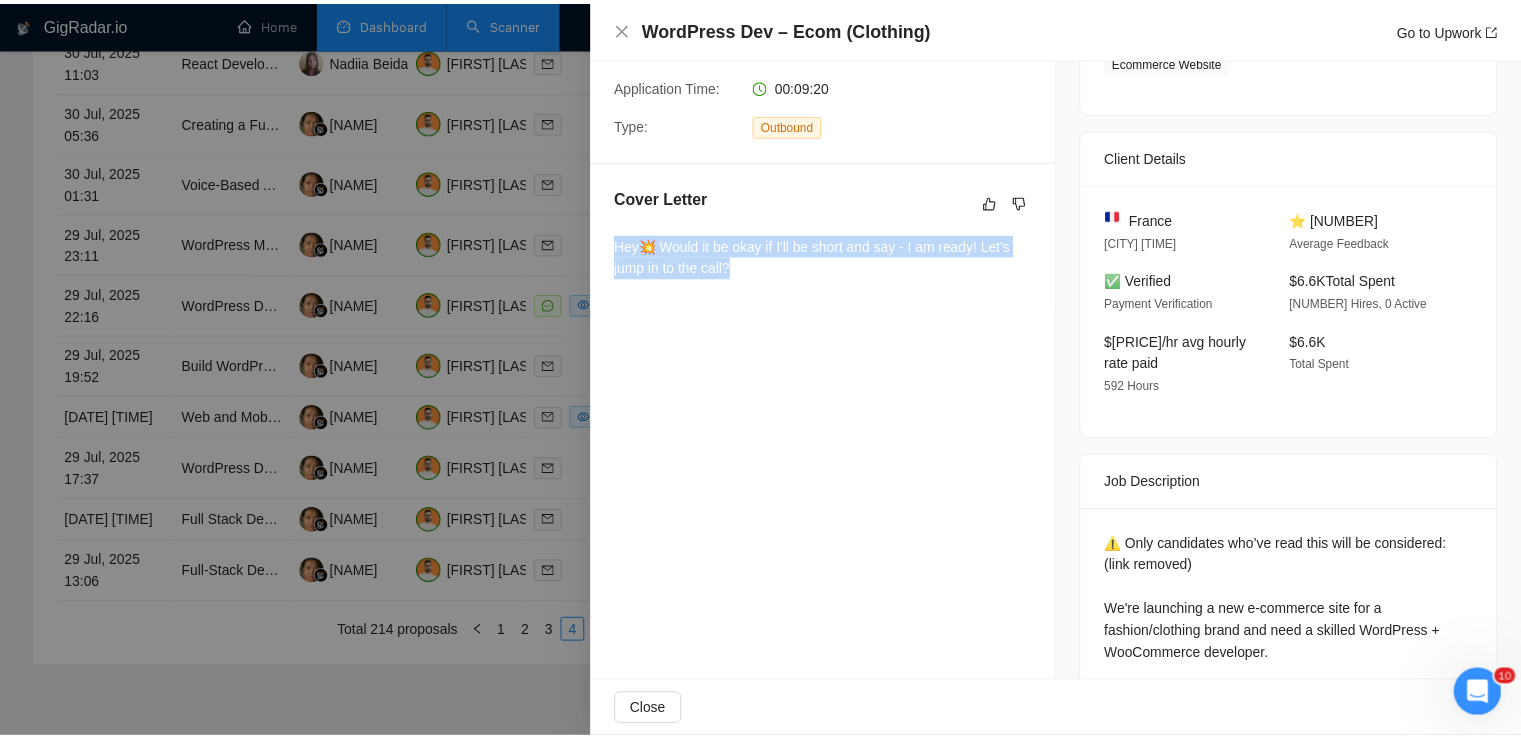 scroll, scrollTop: 0, scrollLeft: 0, axis: both 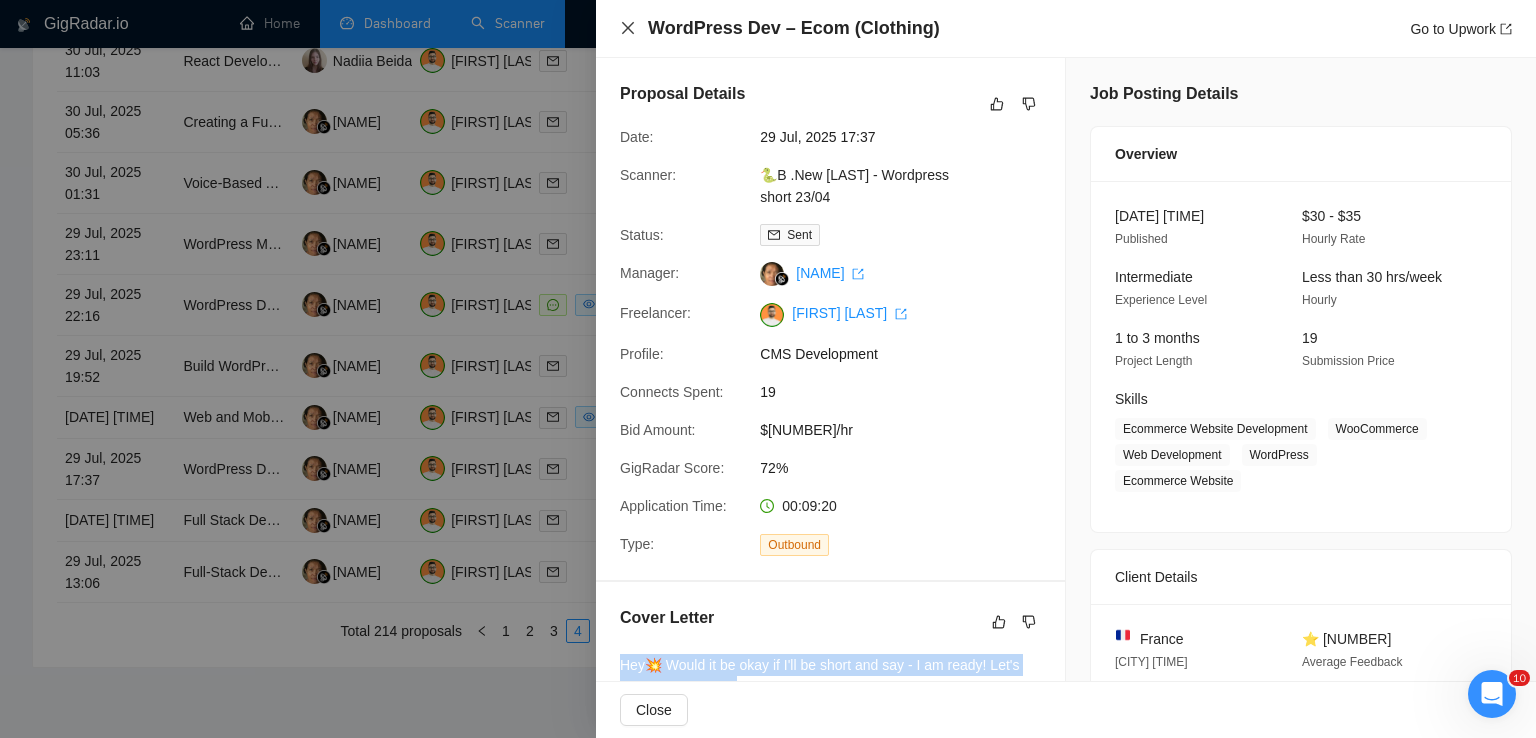 click 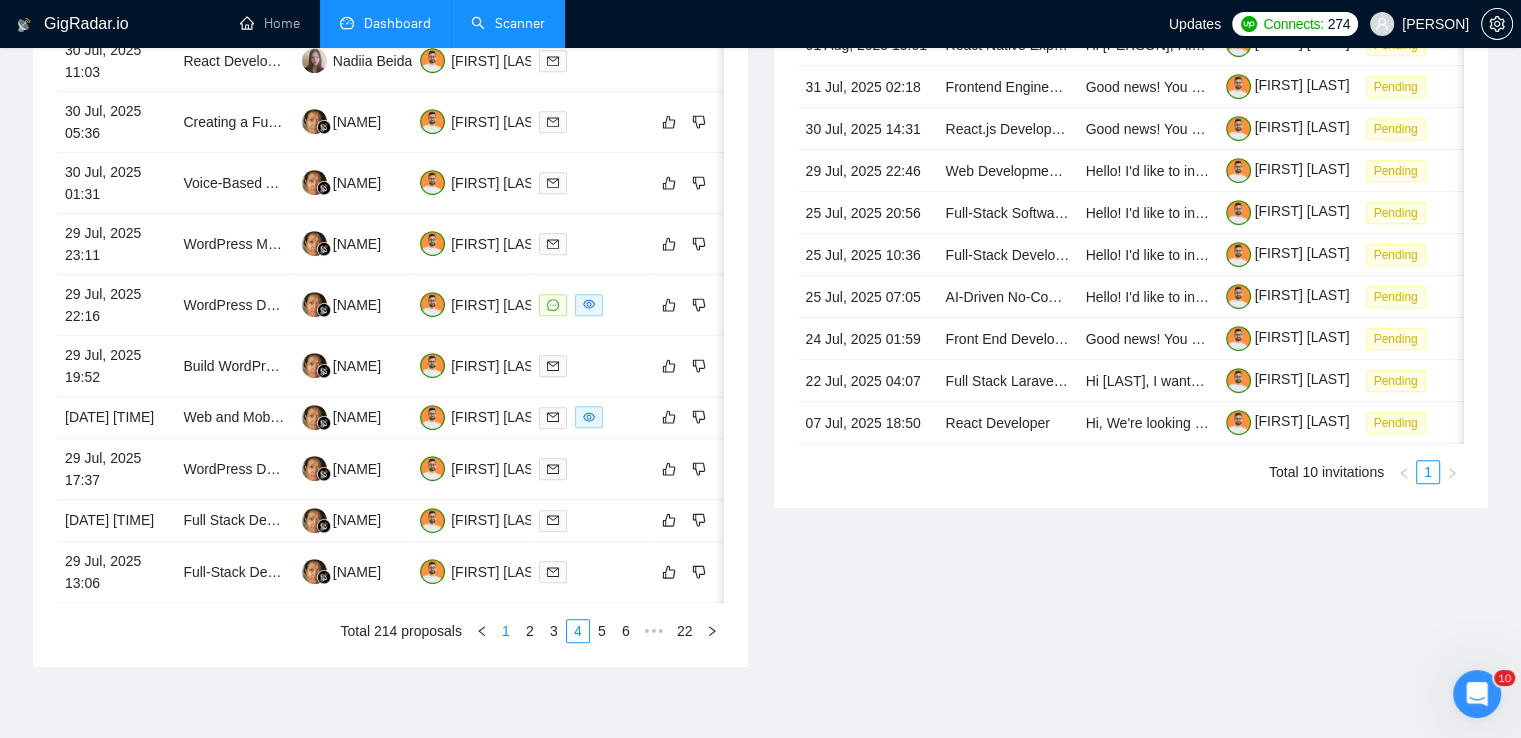 click on "1" at bounding box center (506, 631) 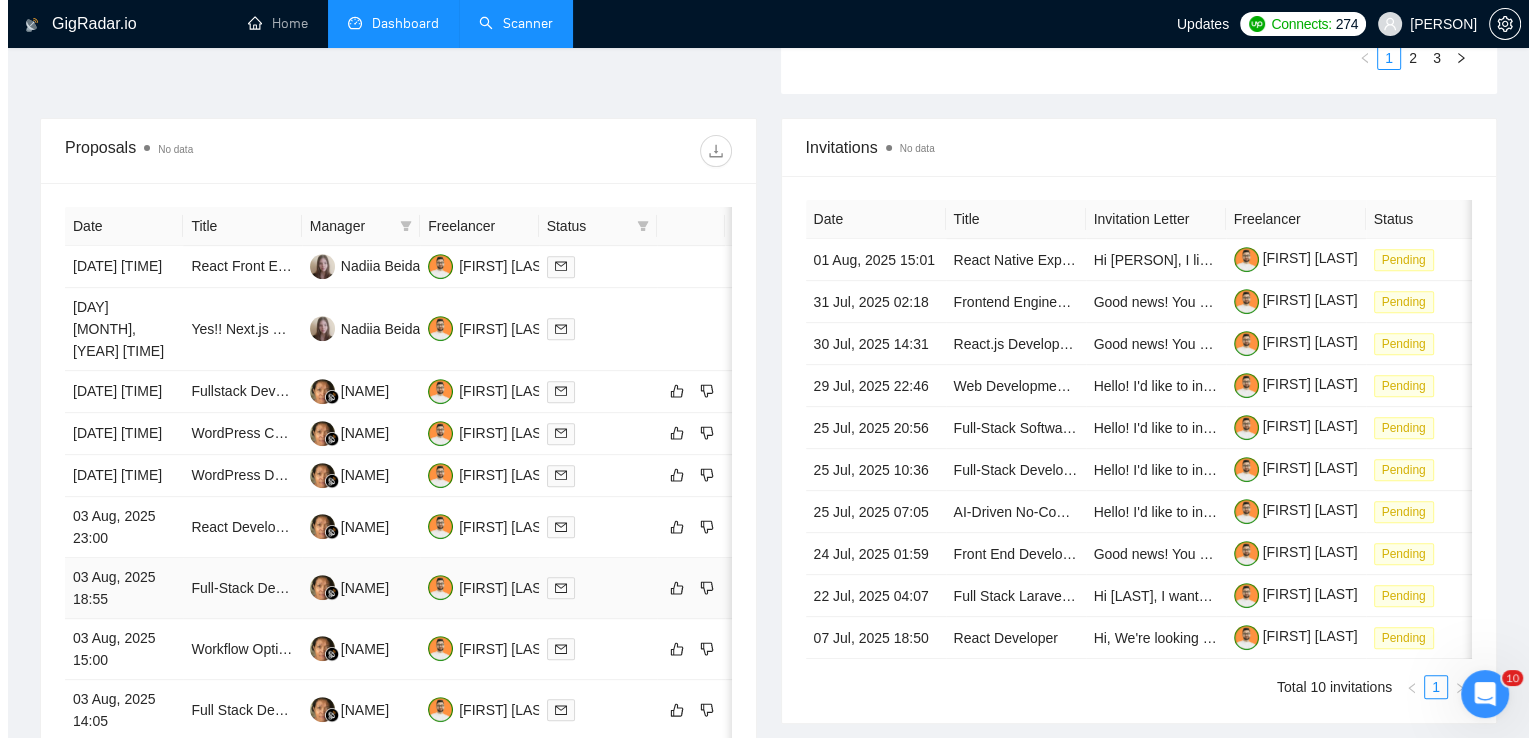 scroll, scrollTop: 719, scrollLeft: 0, axis: vertical 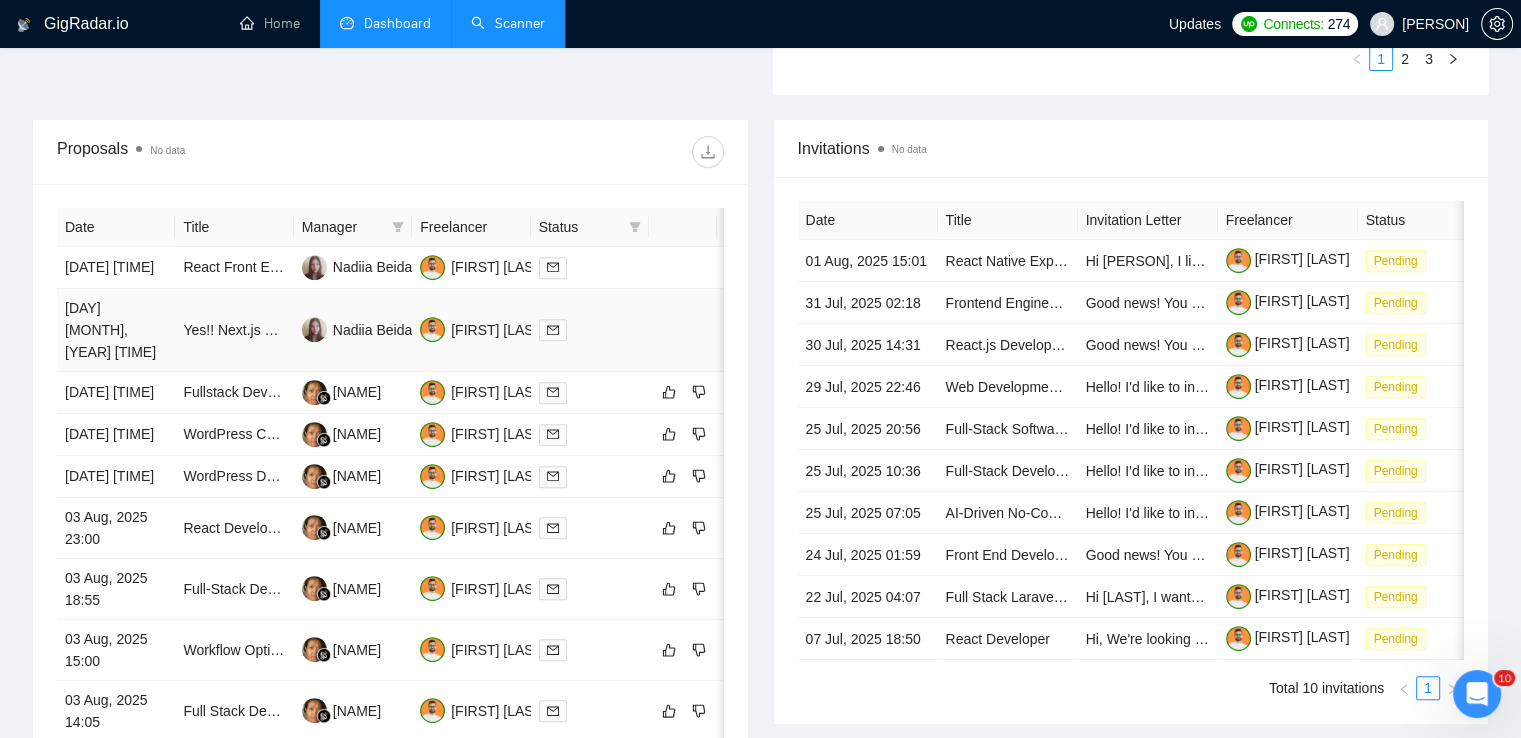 click on "Yes!! Next.js Developer needed" at bounding box center (234, 330) 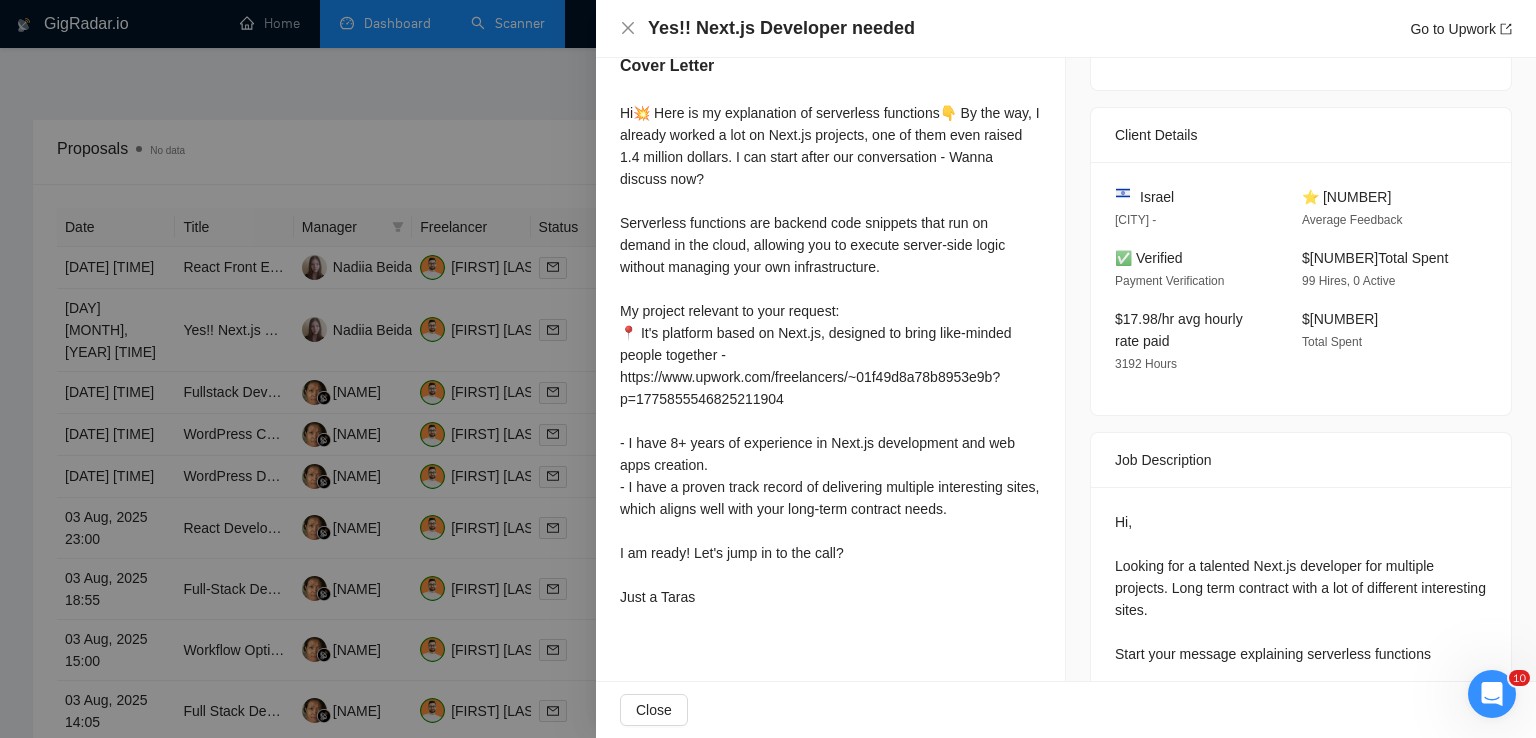 scroll, scrollTop: 502, scrollLeft: 0, axis: vertical 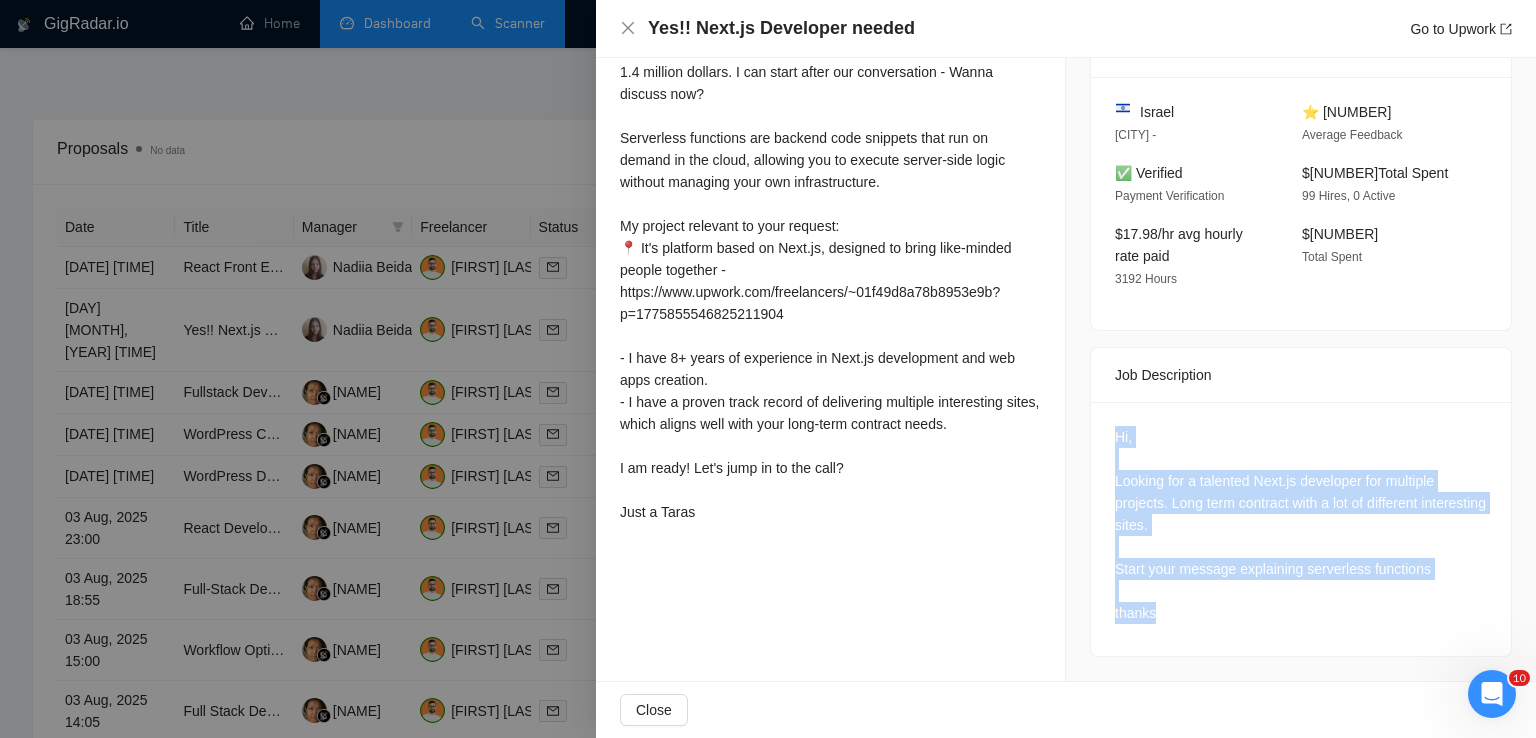 drag, startPoint x: 1156, startPoint y: 617, endPoint x: 1088, endPoint y: 441, distance: 188.67963 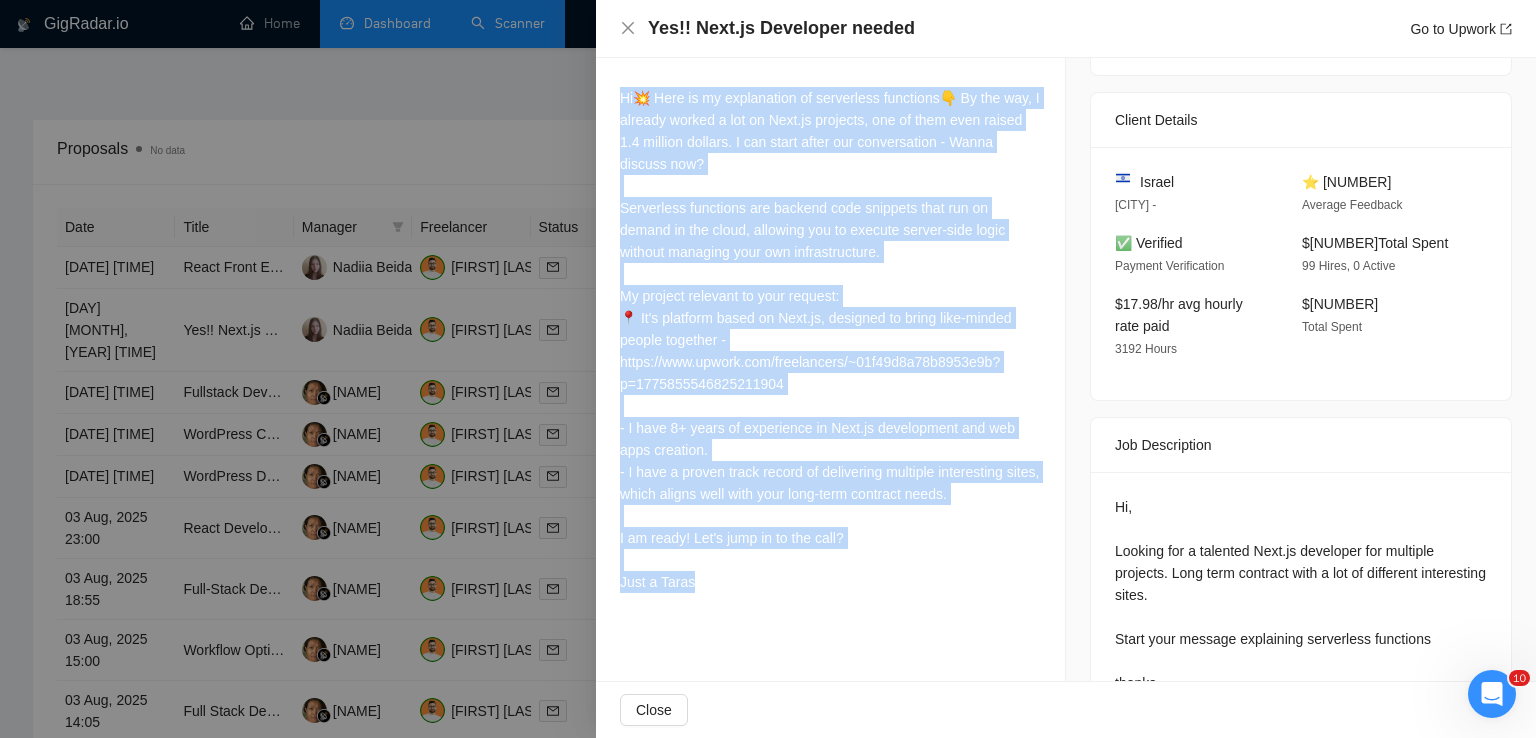 drag, startPoint x: 616, startPoint y: 100, endPoint x: 738, endPoint y: 593, distance: 507.87103 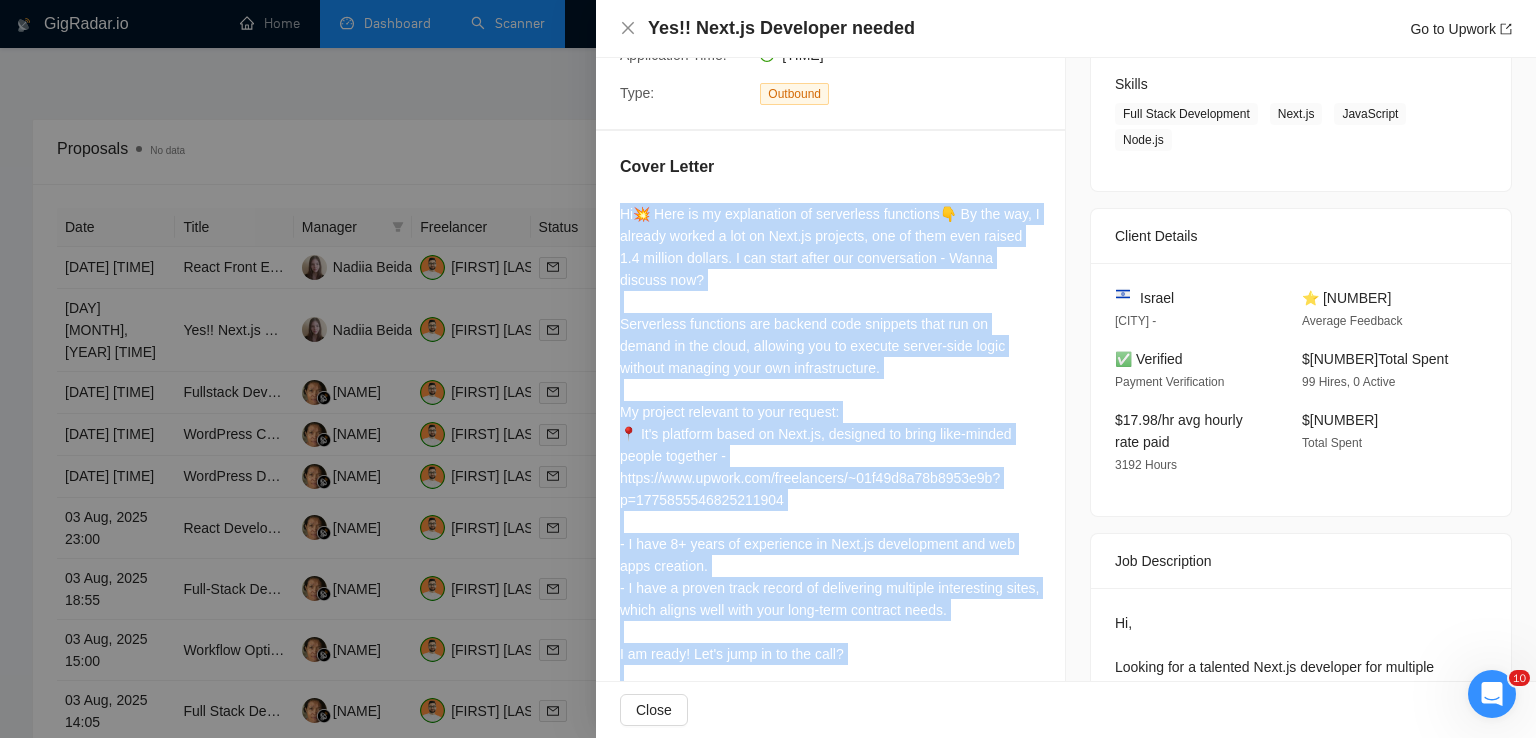scroll, scrollTop: 0, scrollLeft: 0, axis: both 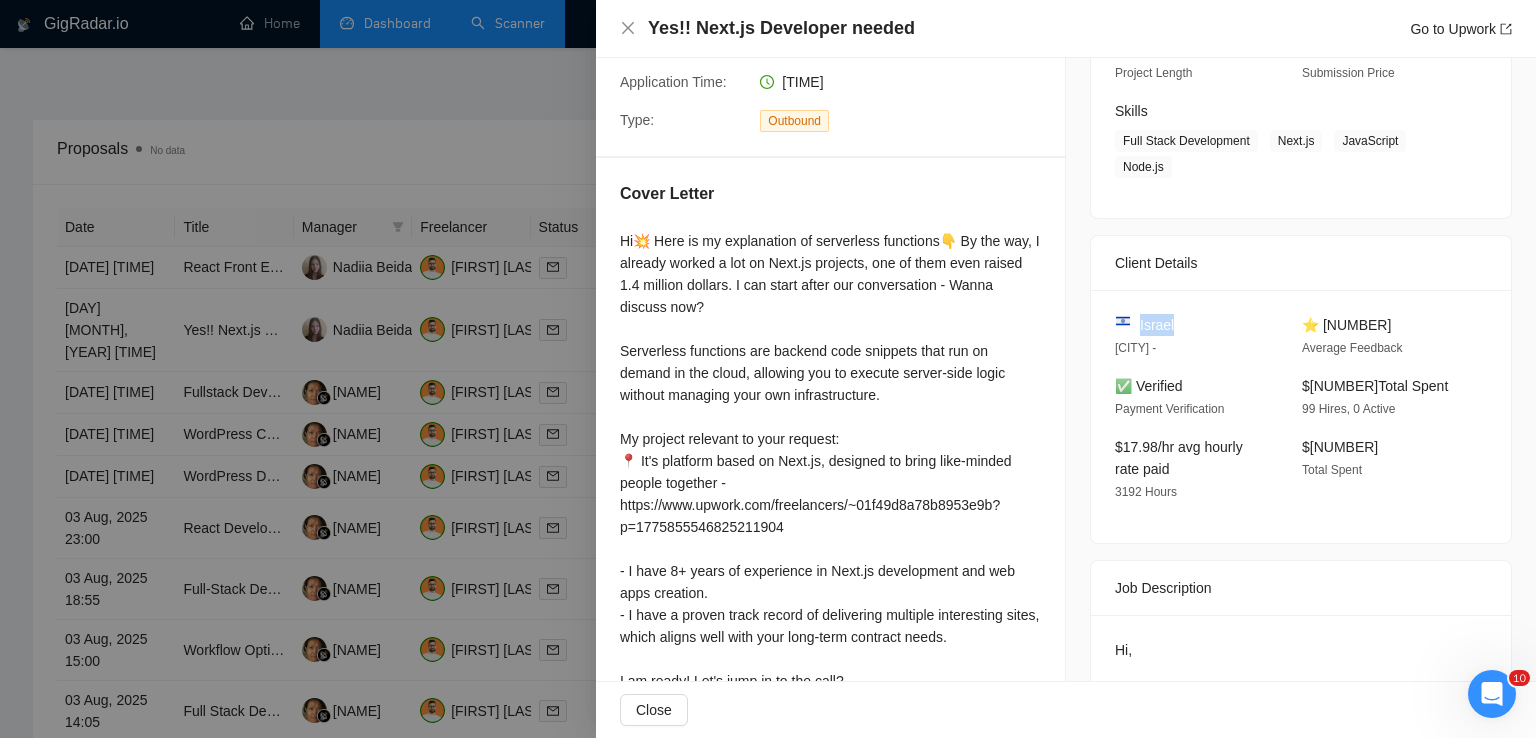 drag, startPoint x: 1196, startPoint y: 320, endPoint x: 1130, endPoint y: 328, distance: 66.48308 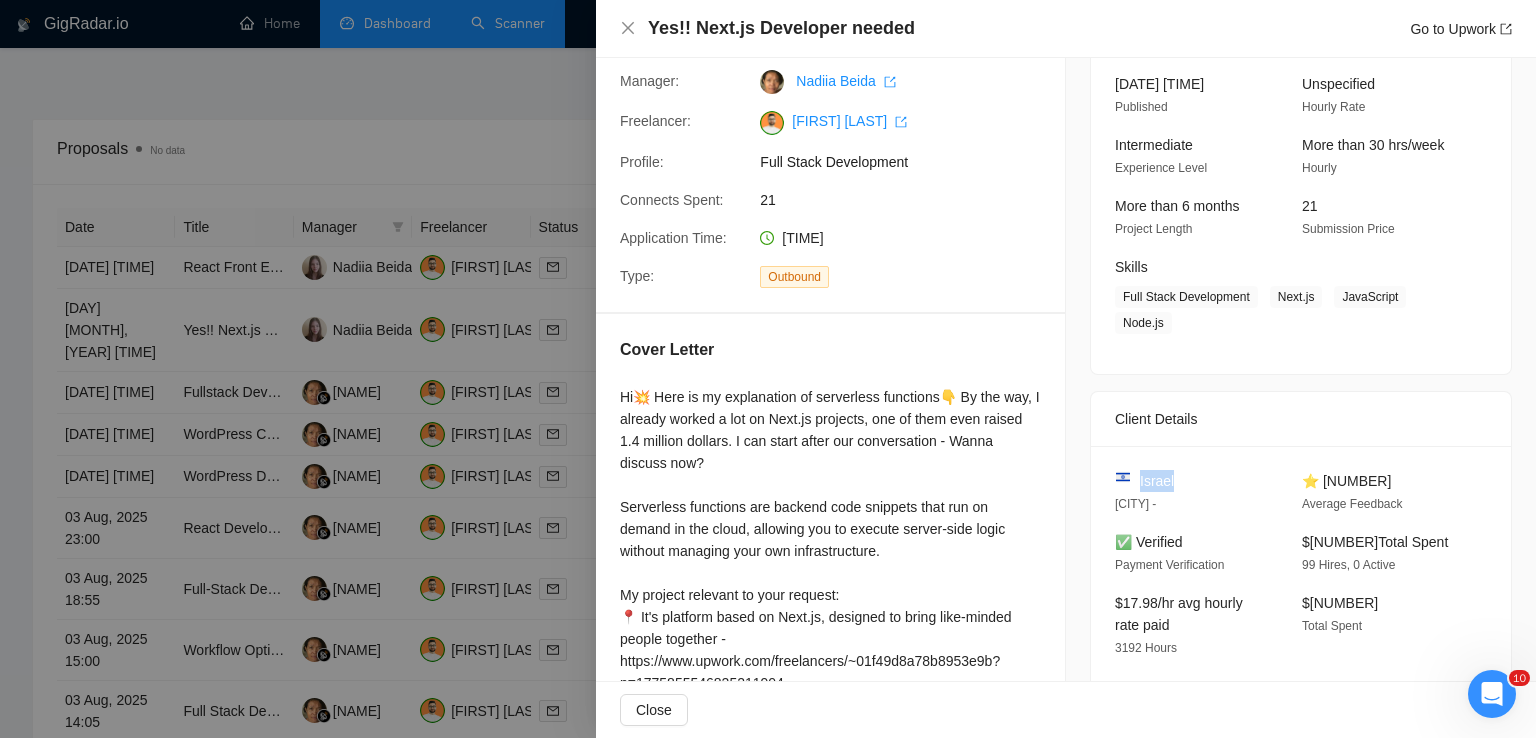 scroll, scrollTop: 128, scrollLeft: 0, axis: vertical 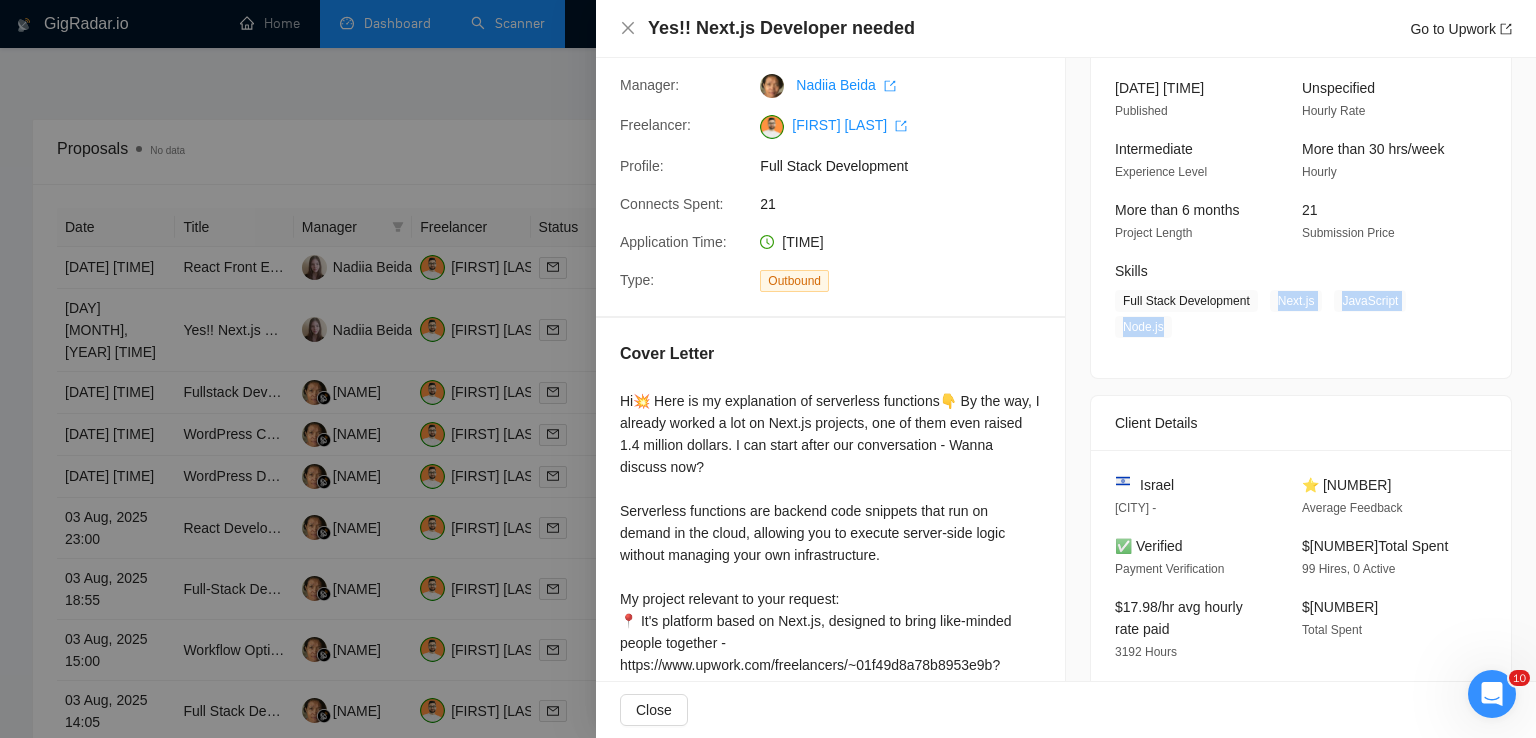 drag, startPoint x: 1265, startPoint y: 300, endPoint x: 1160, endPoint y: 324, distance: 107.70794 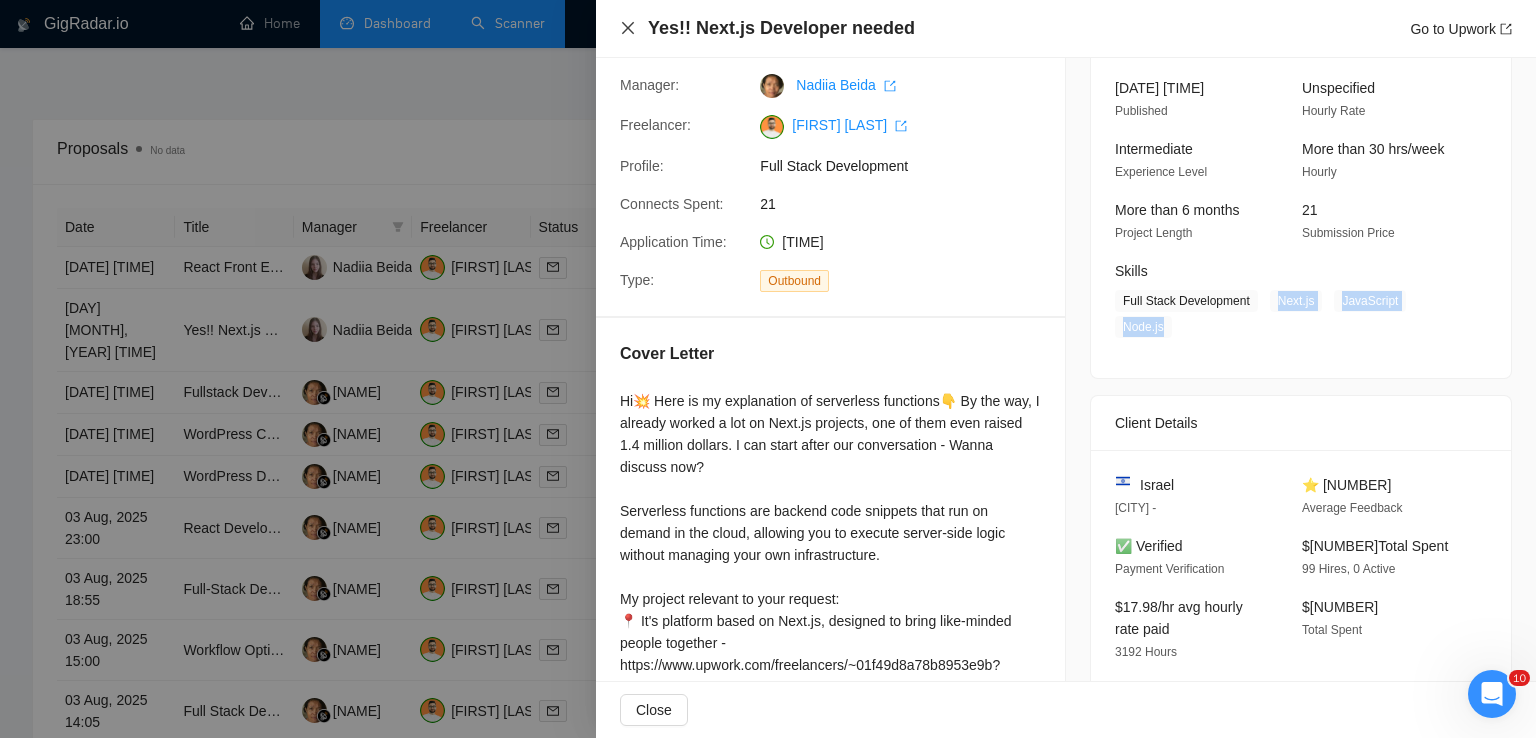 click 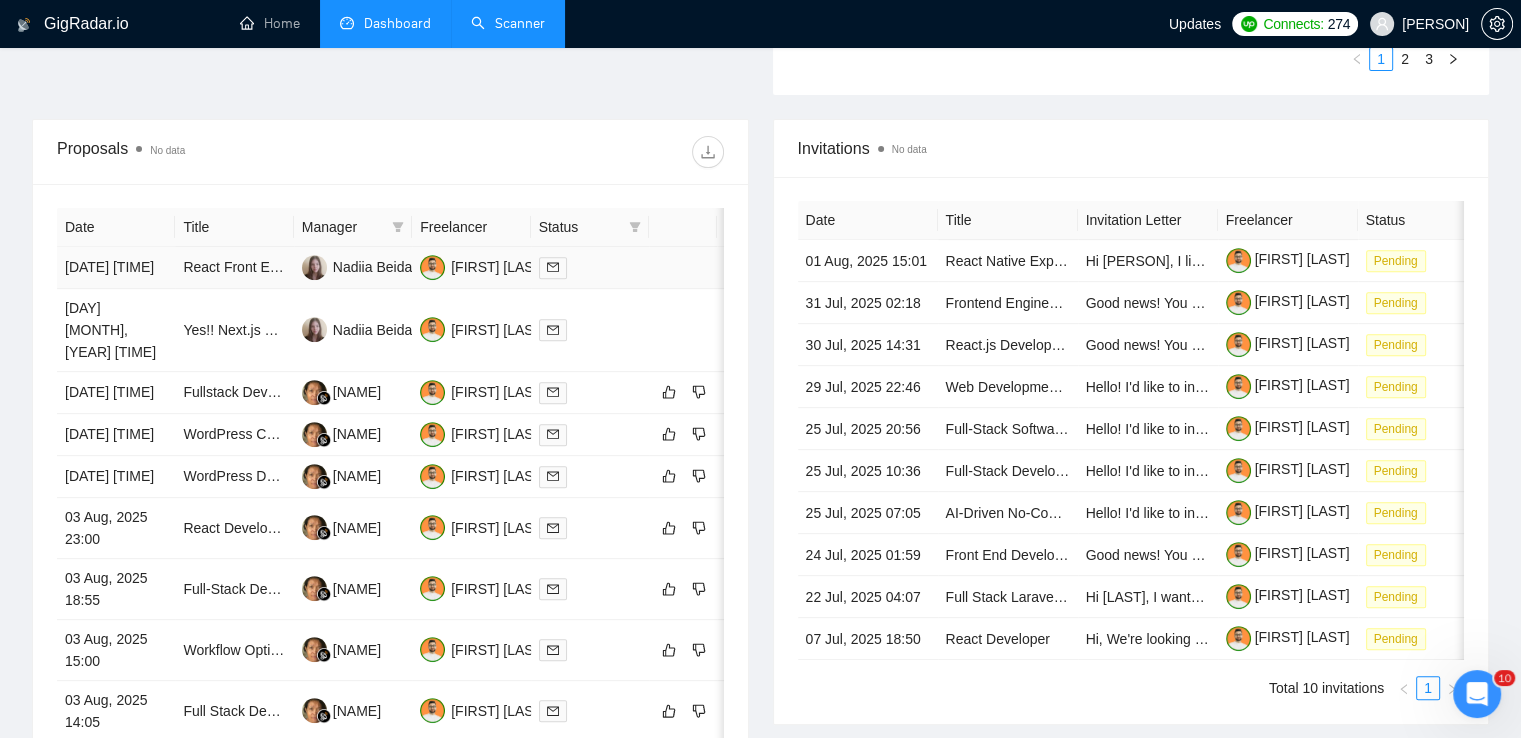 click on "React Front End Developer" at bounding box center (234, 268) 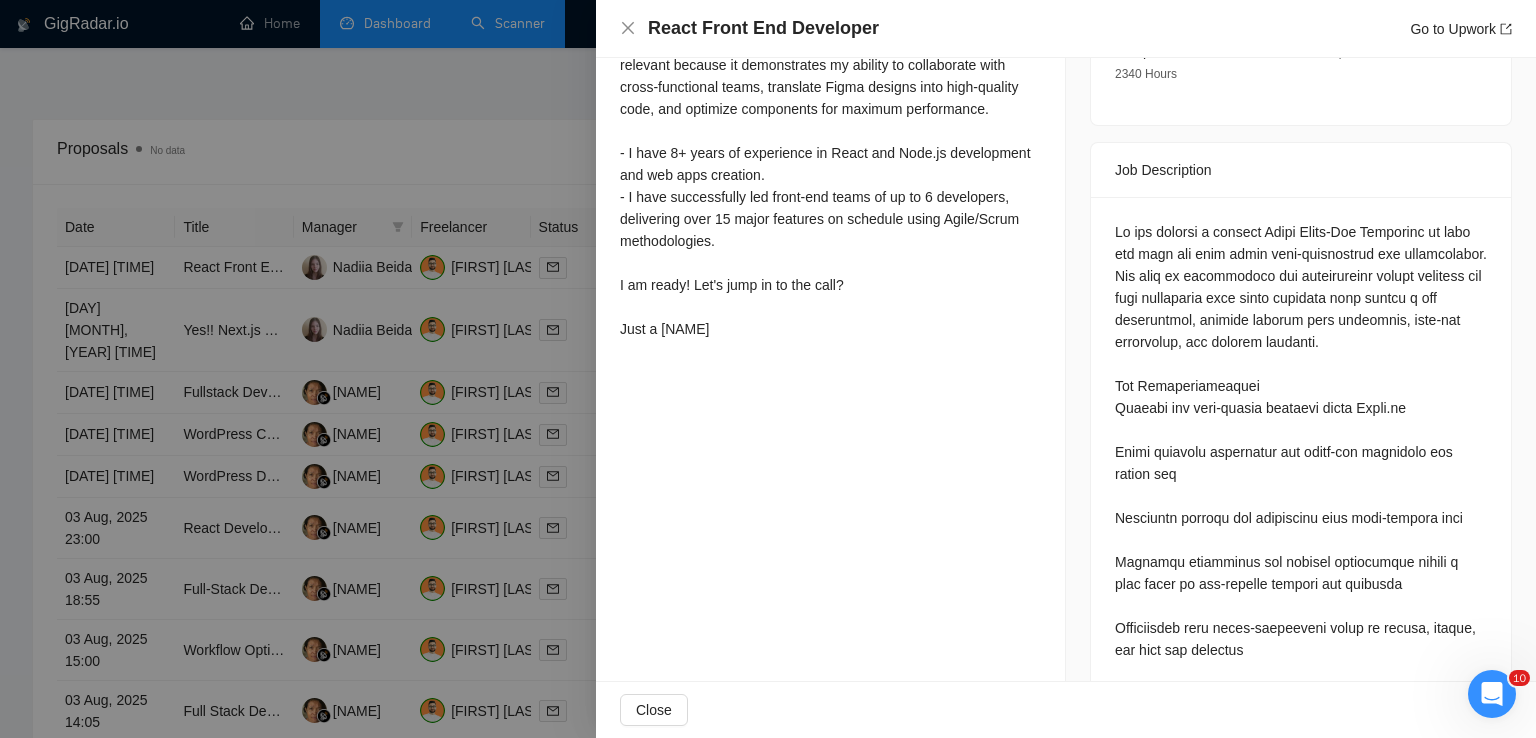 scroll, scrollTop: 707, scrollLeft: 0, axis: vertical 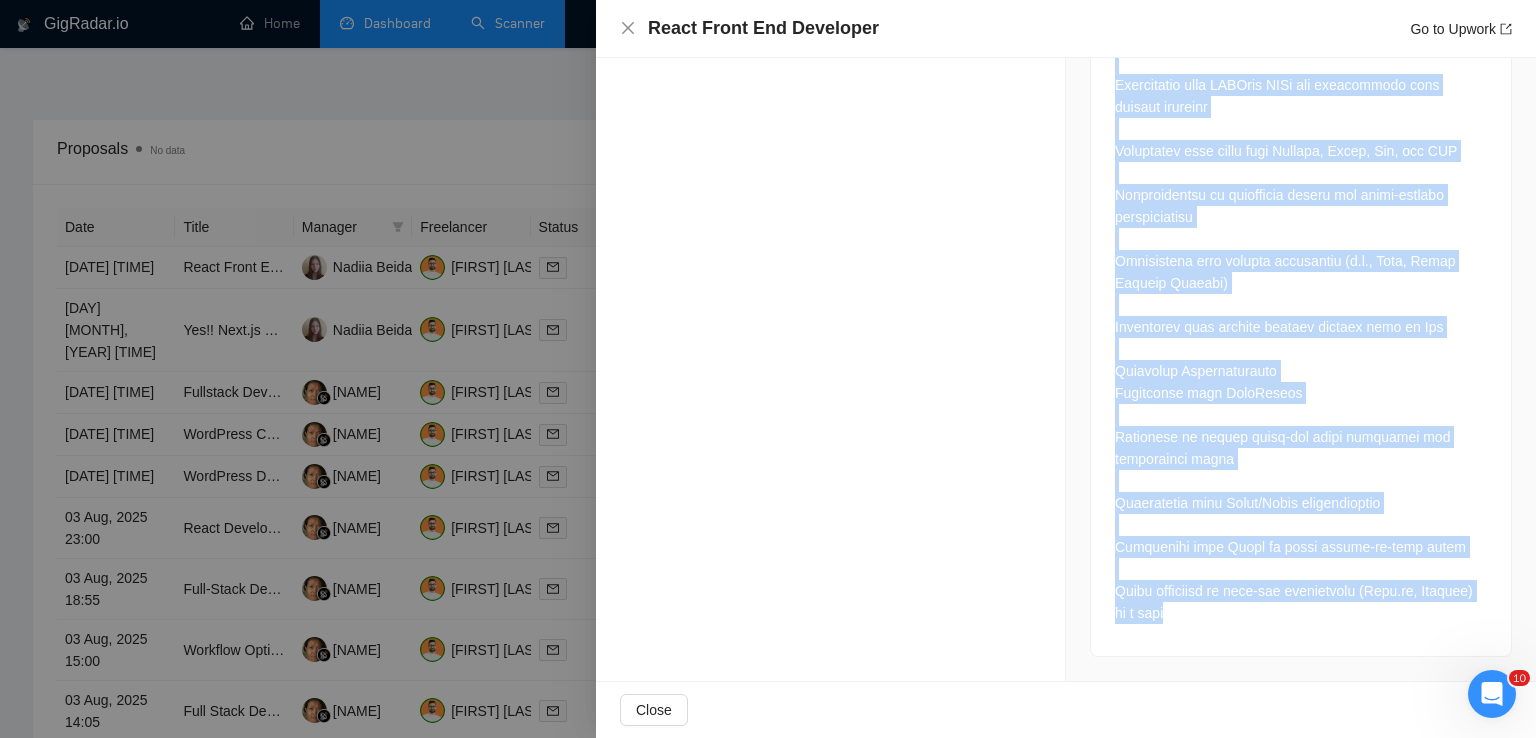 drag, startPoint x: 1105, startPoint y: 231, endPoint x: 1241, endPoint y: 631, distance: 422.48788 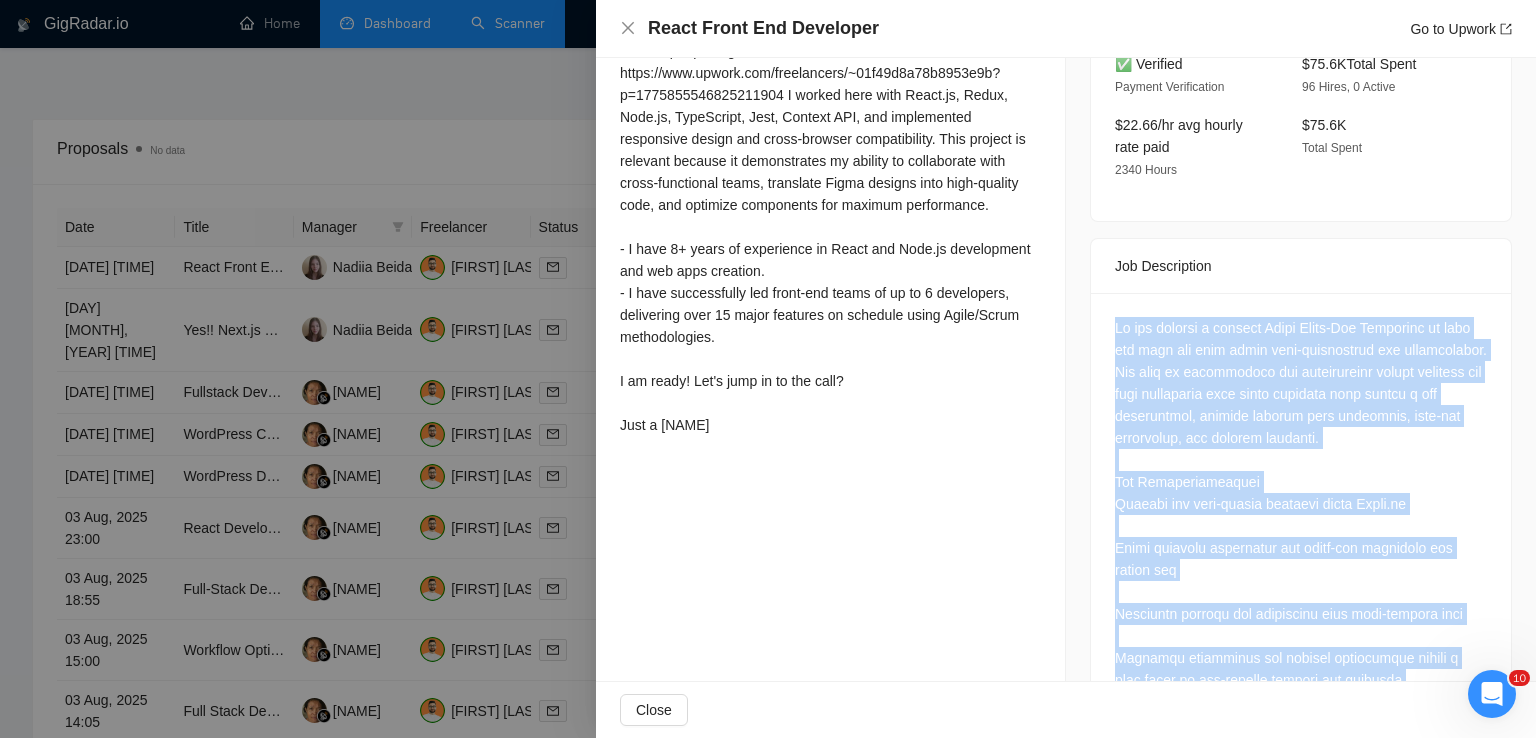 scroll, scrollTop: 404, scrollLeft: 0, axis: vertical 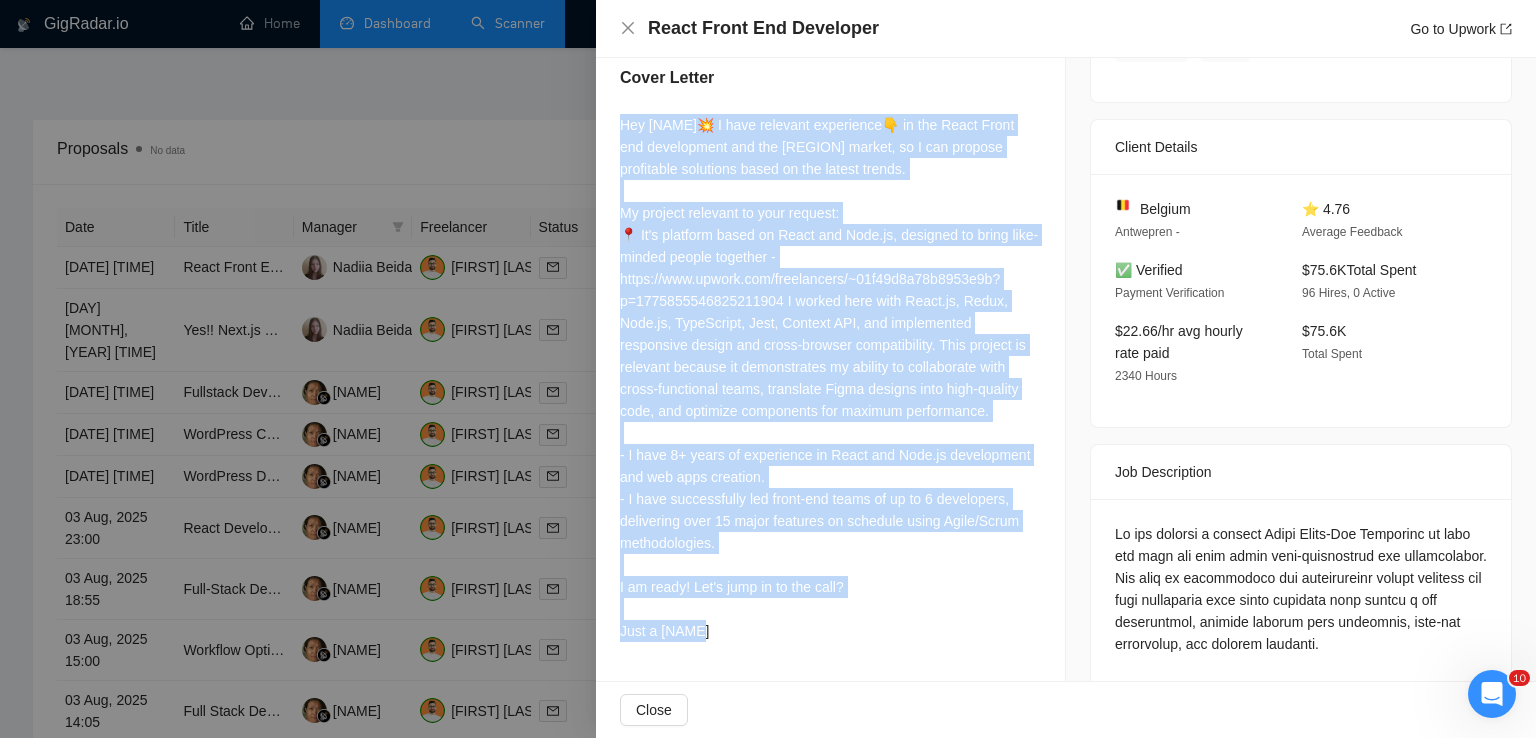 drag, startPoint x: 622, startPoint y: 122, endPoint x: 773, endPoint y: 622, distance: 522.3035 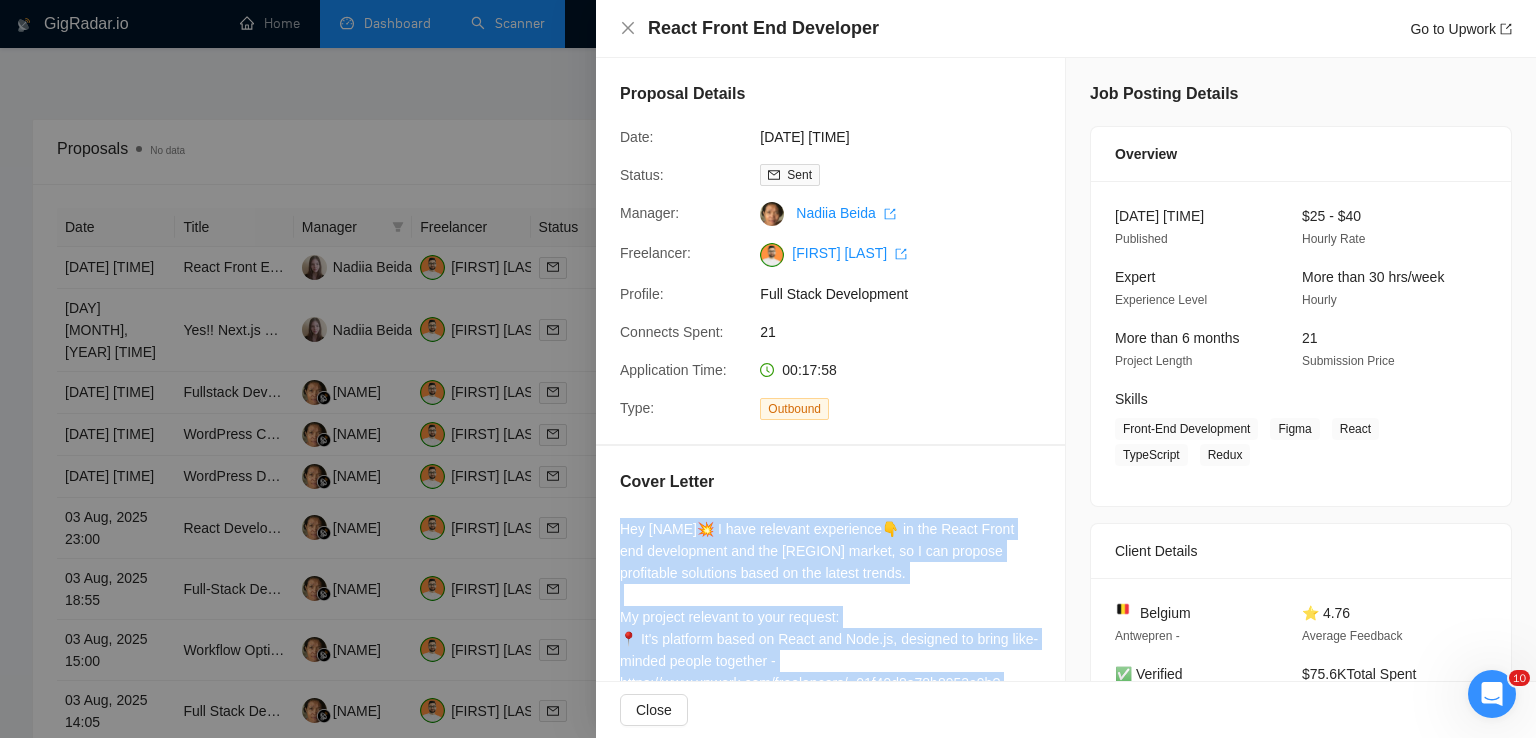 scroll, scrollTop: 235, scrollLeft: 0, axis: vertical 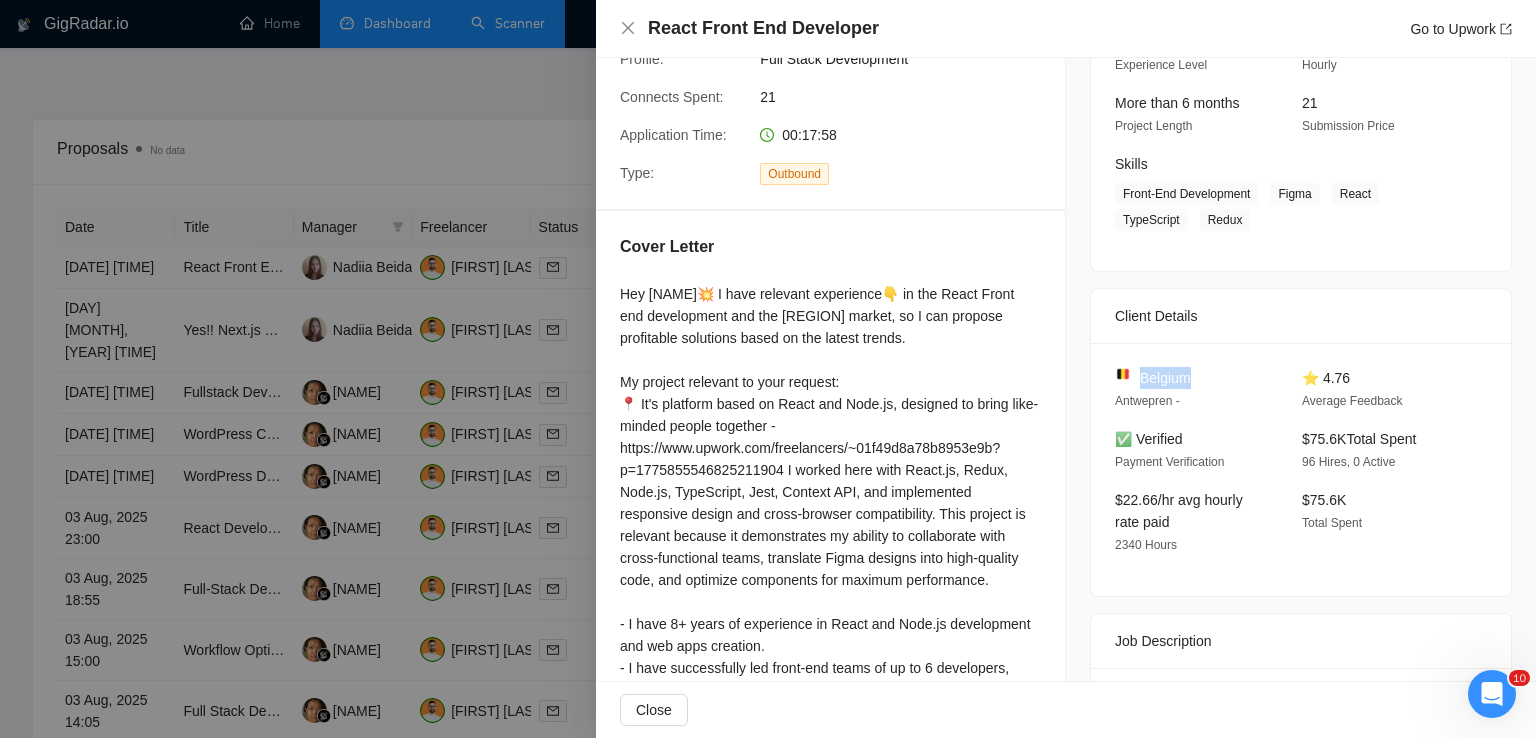 drag, startPoint x: 1200, startPoint y: 382, endPoint x: 1130, endPoint y: 382, distance: 70 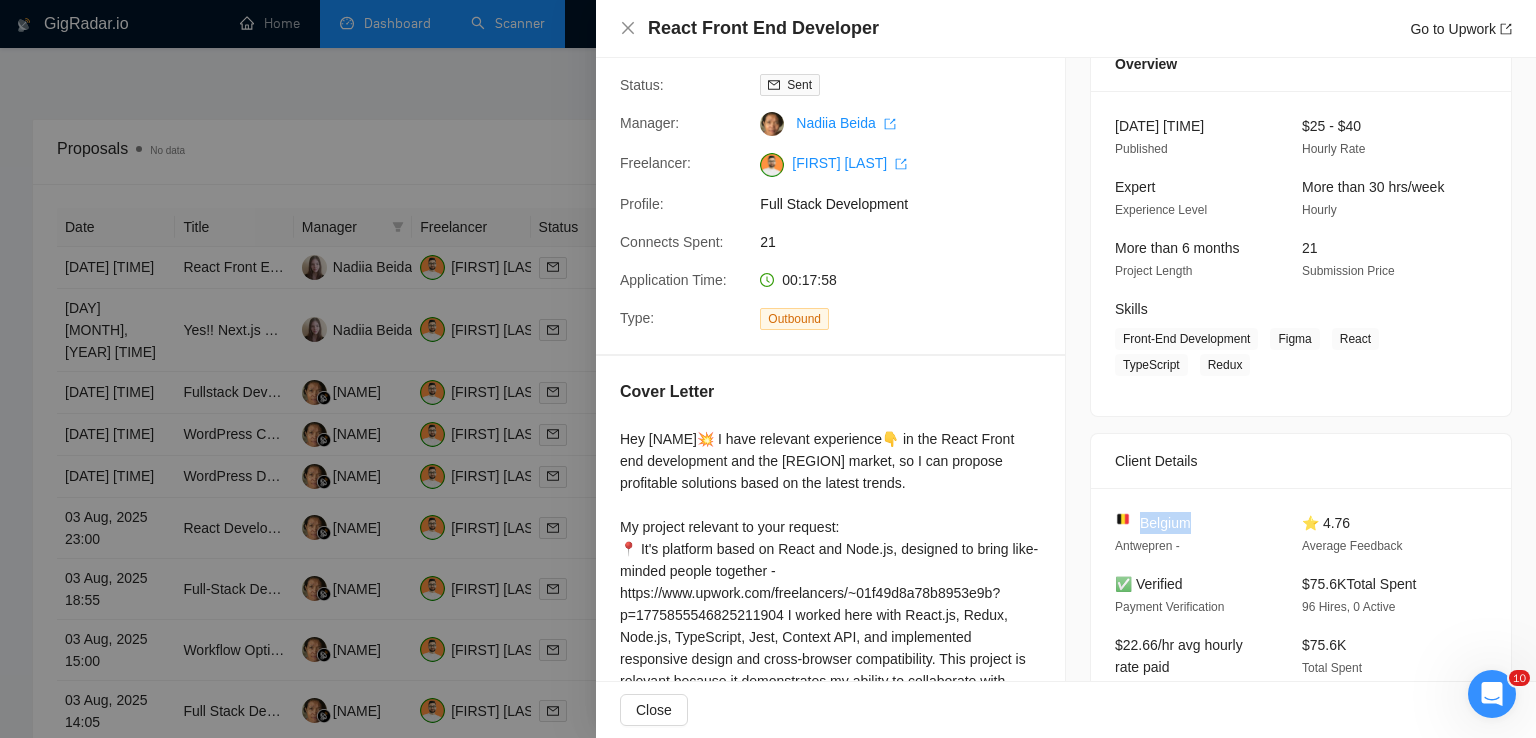 scroll, scrollTop: 88, scrollLeft: 0, axis: vertical 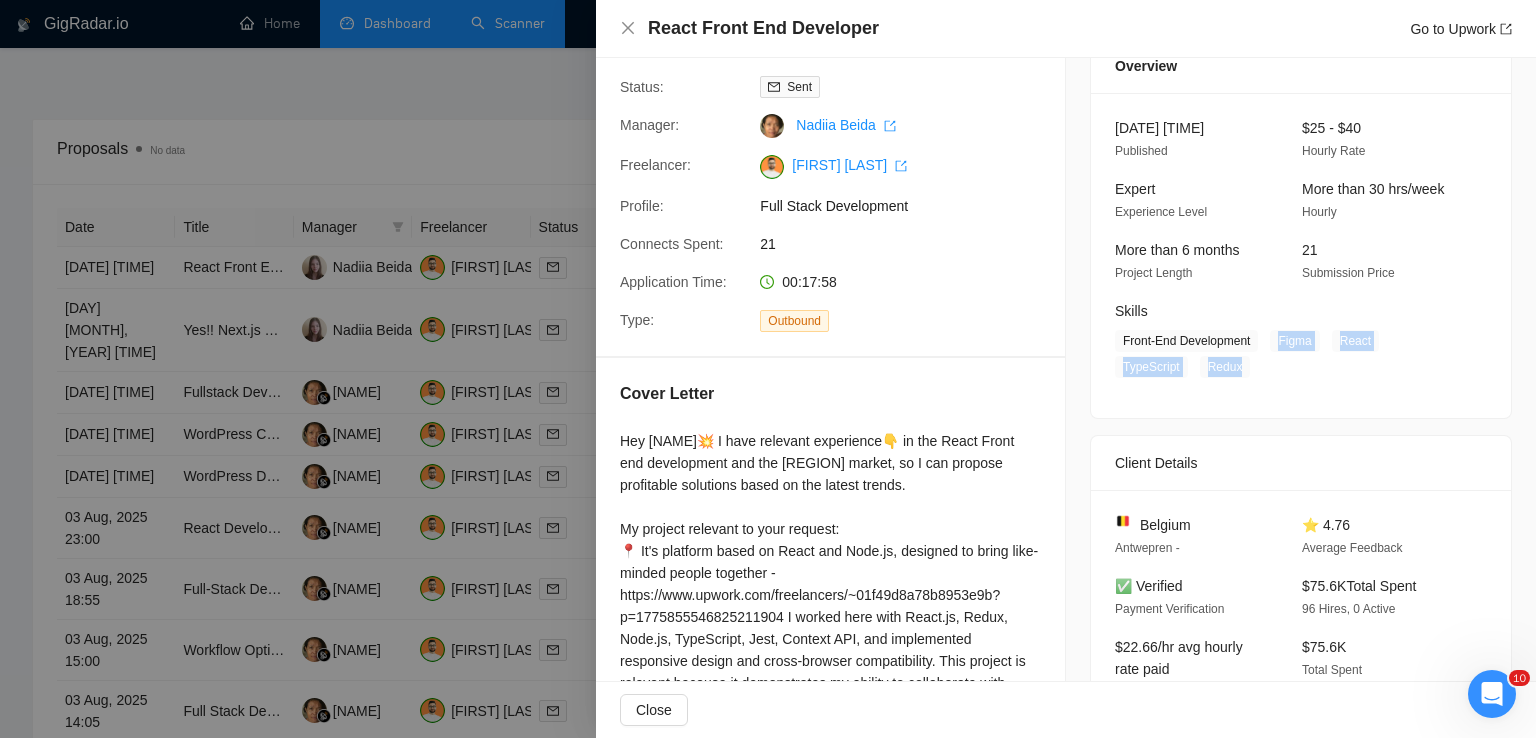 drag, startPoint x: 1267, startPoint y: 341, endPoint x: 1228, endPoint y: 365, distance: 45.79301 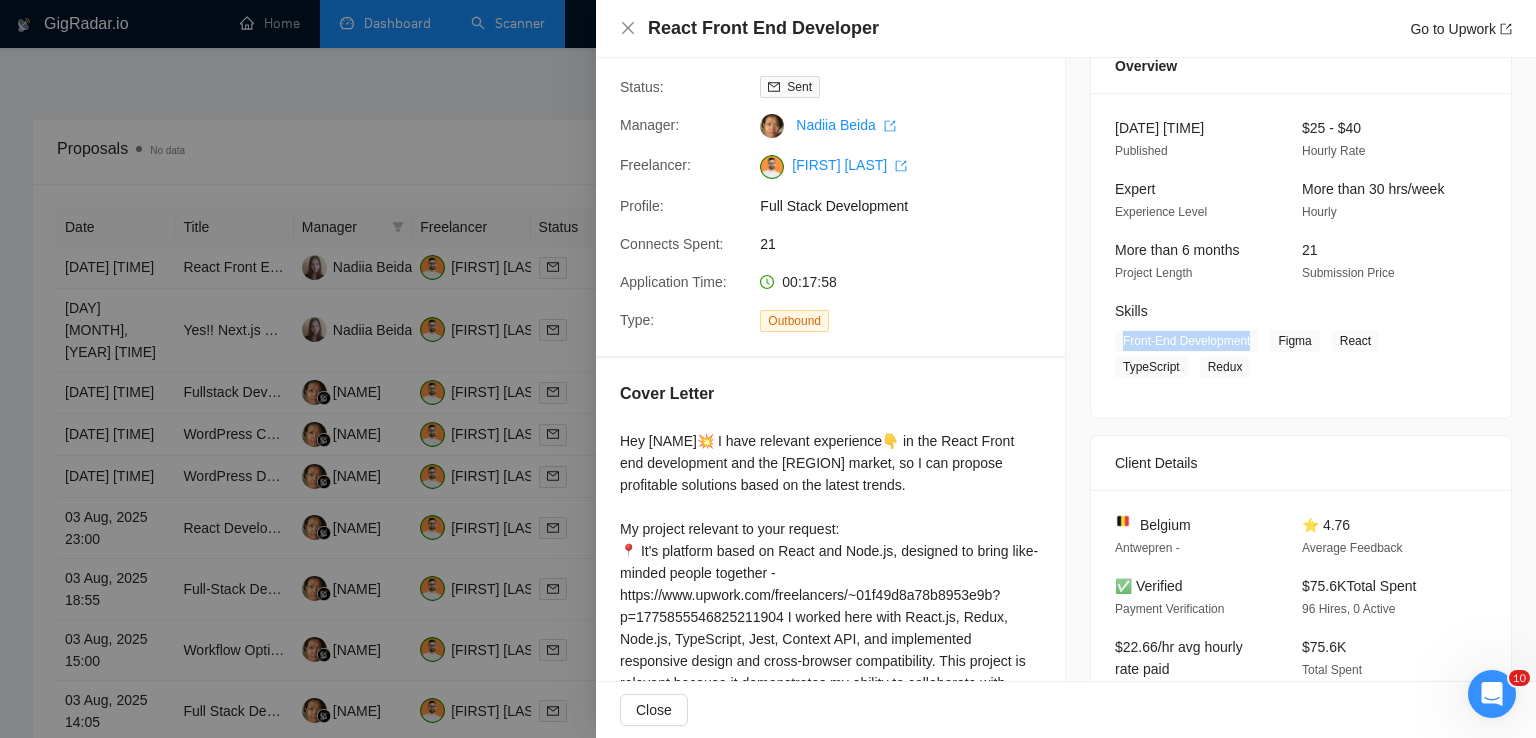 drag, startPoint x: 1243, startPoint y: 340, endPoint x: 1106, endPoint y: 347, distance: 137.17871 